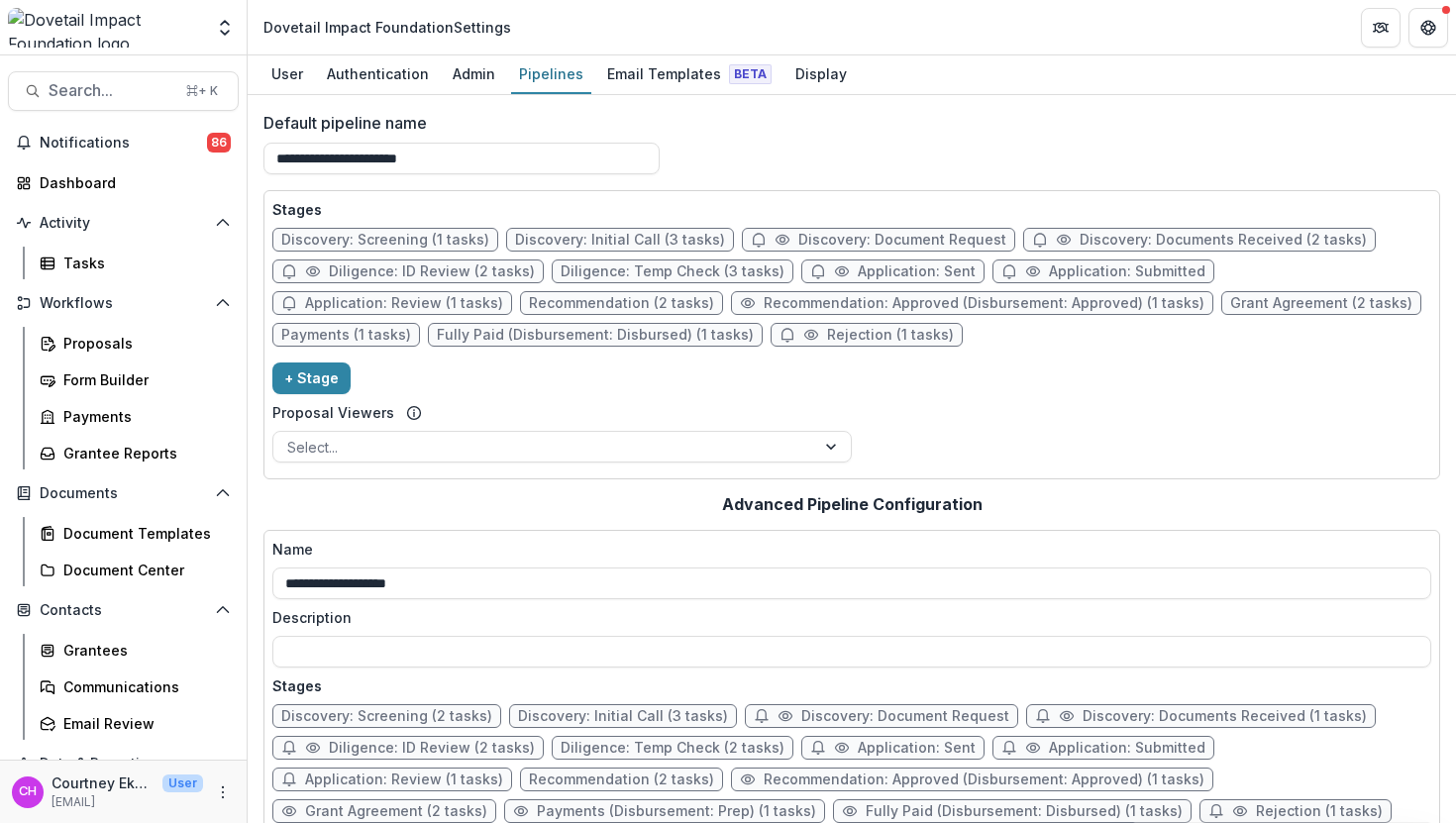 scroll, scrollTop: 0, scrollLeft: 0, axis: both 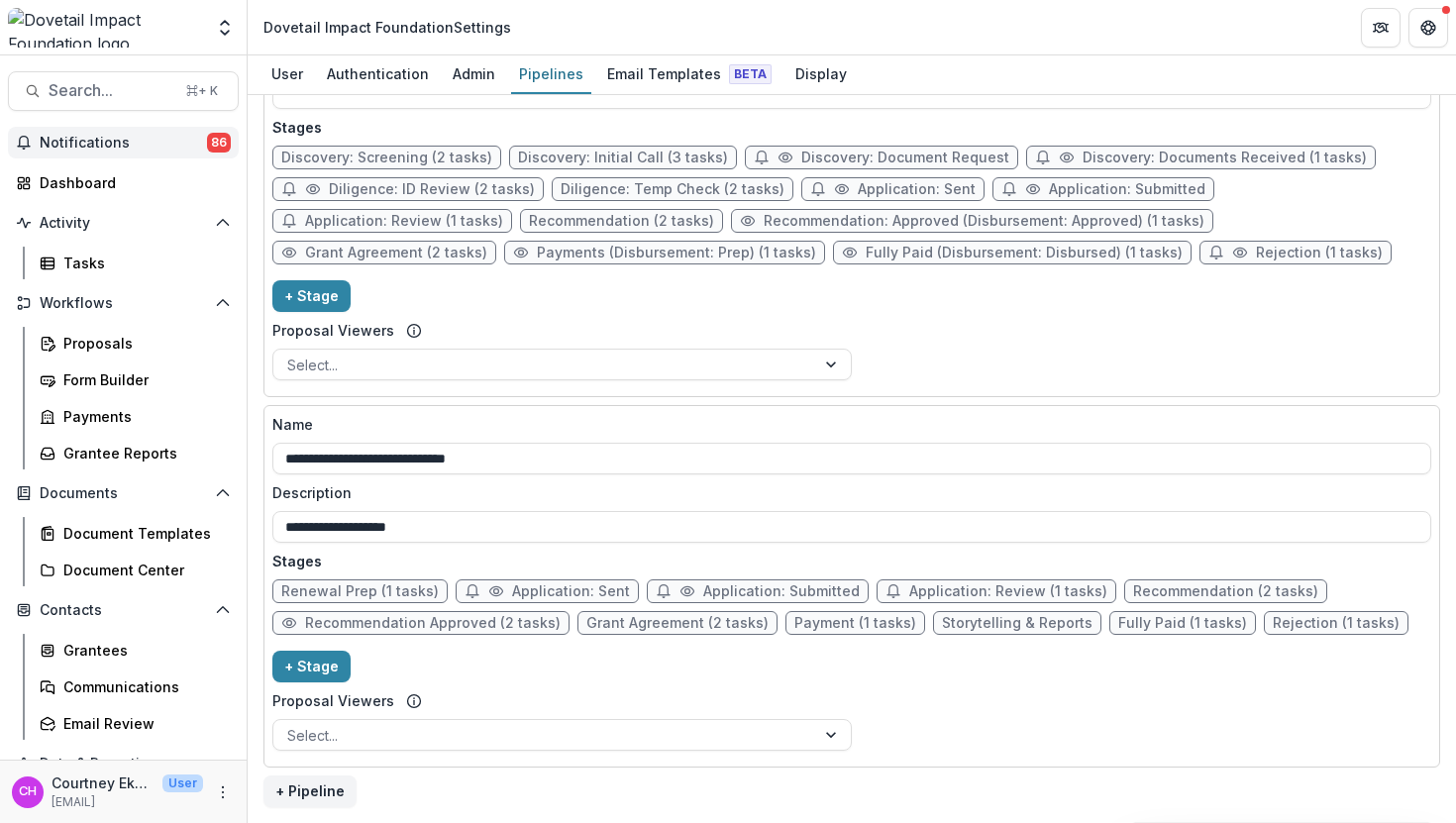 click on "Notifications" at bounding box center (123, 143) 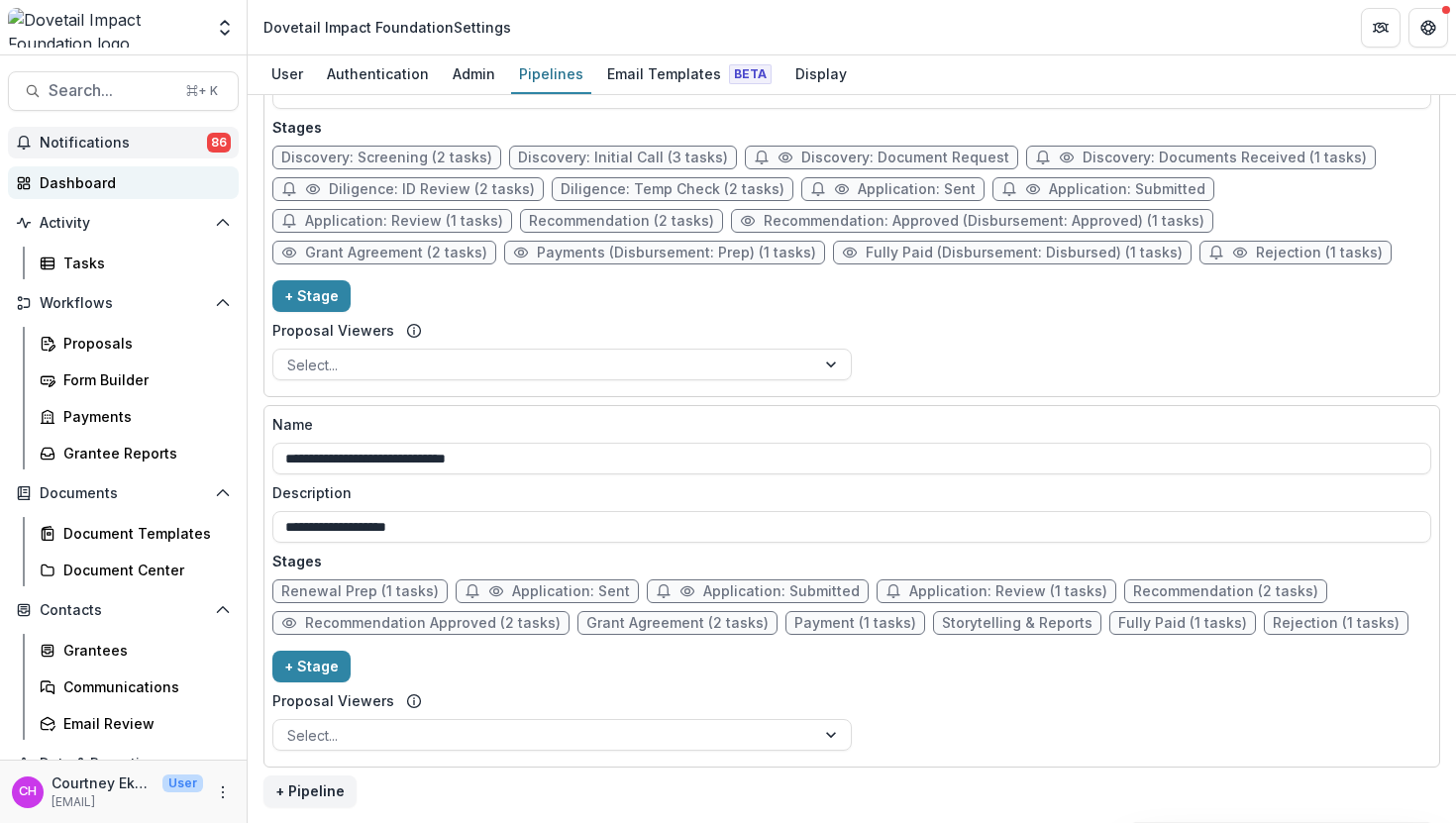 click on "Dashboard" at bounding box center (131, 182) 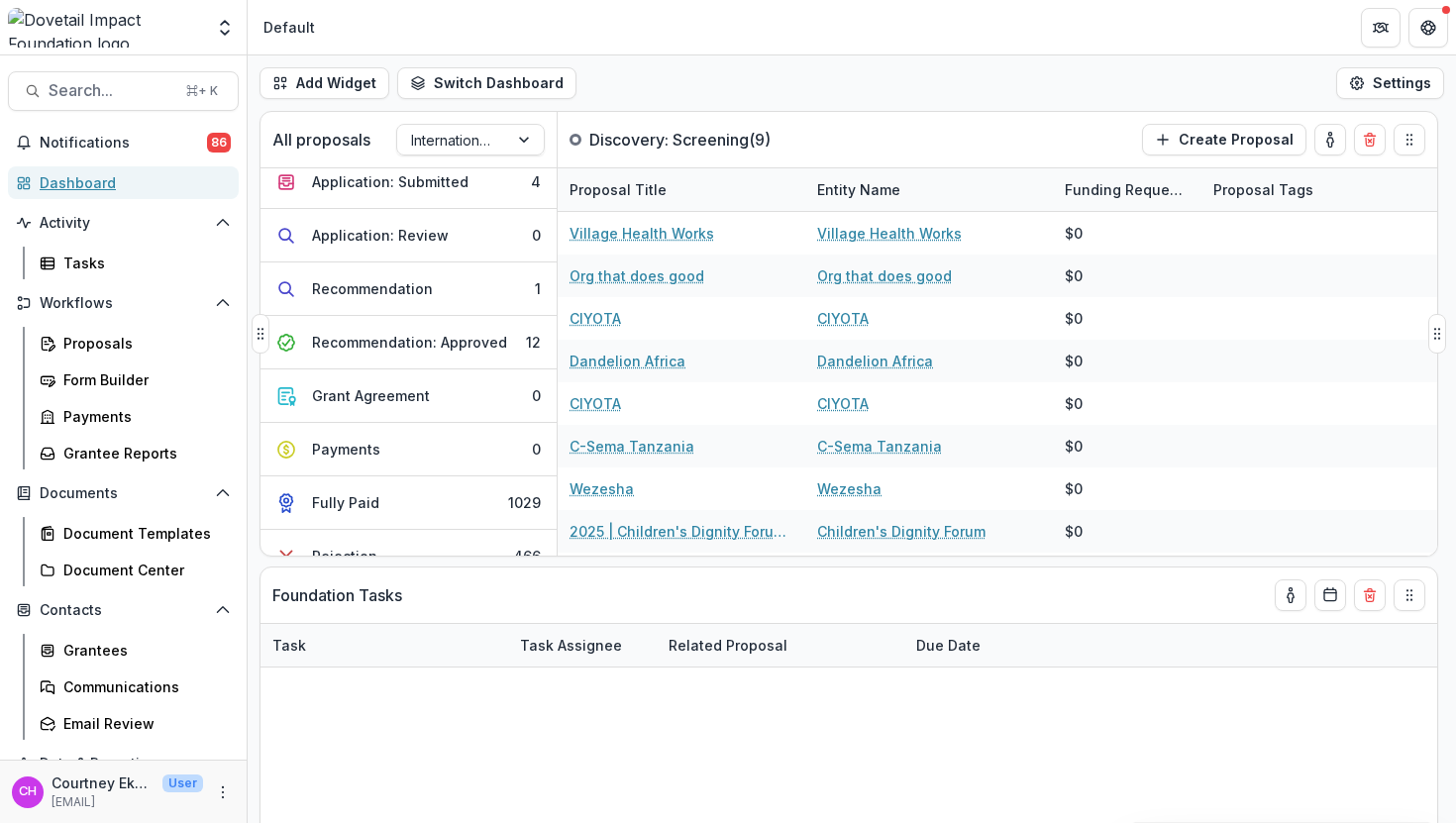 scroll, scrollTop: 414, scrollLeft: 0, axis: vertical 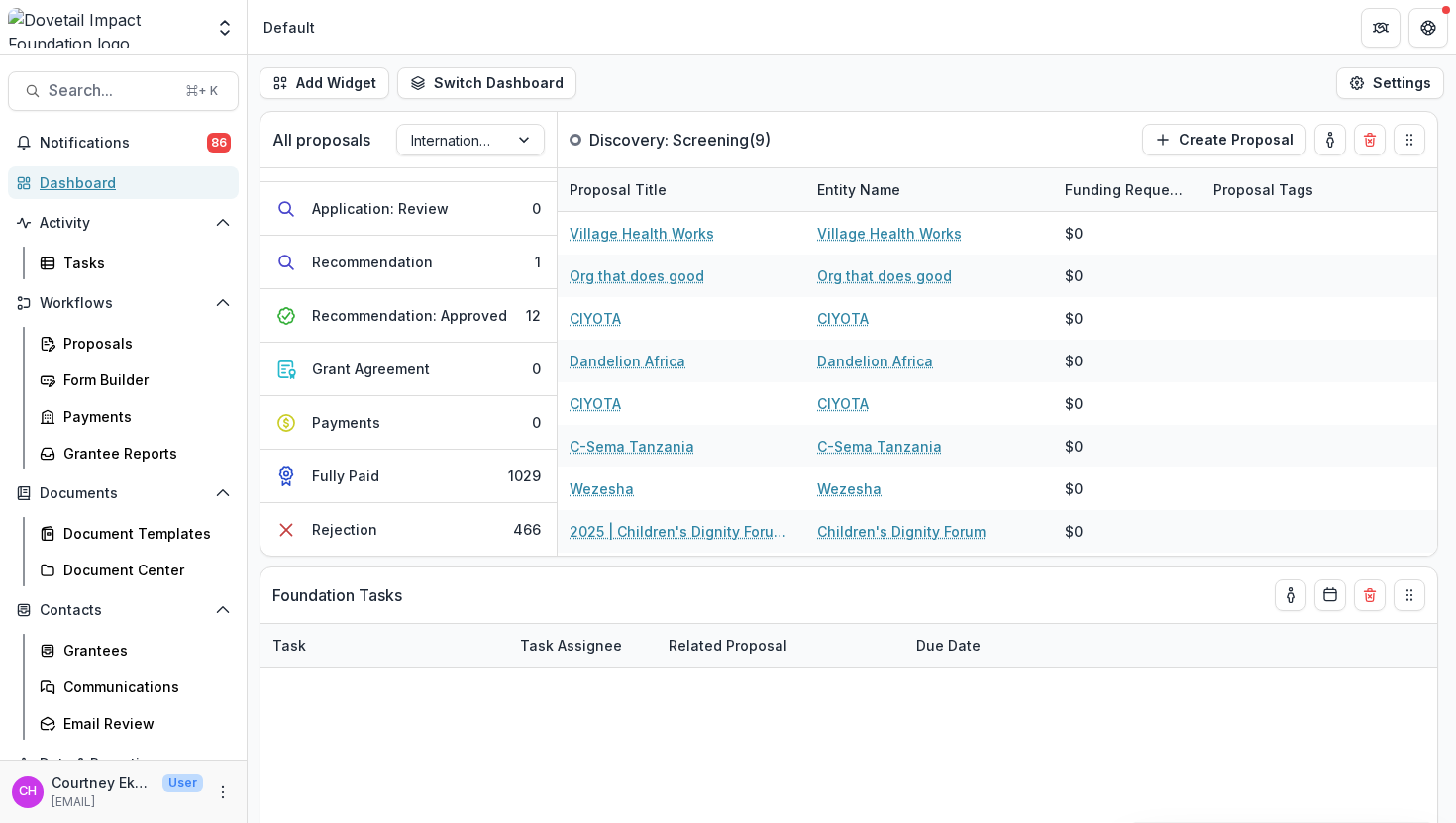select on "******" 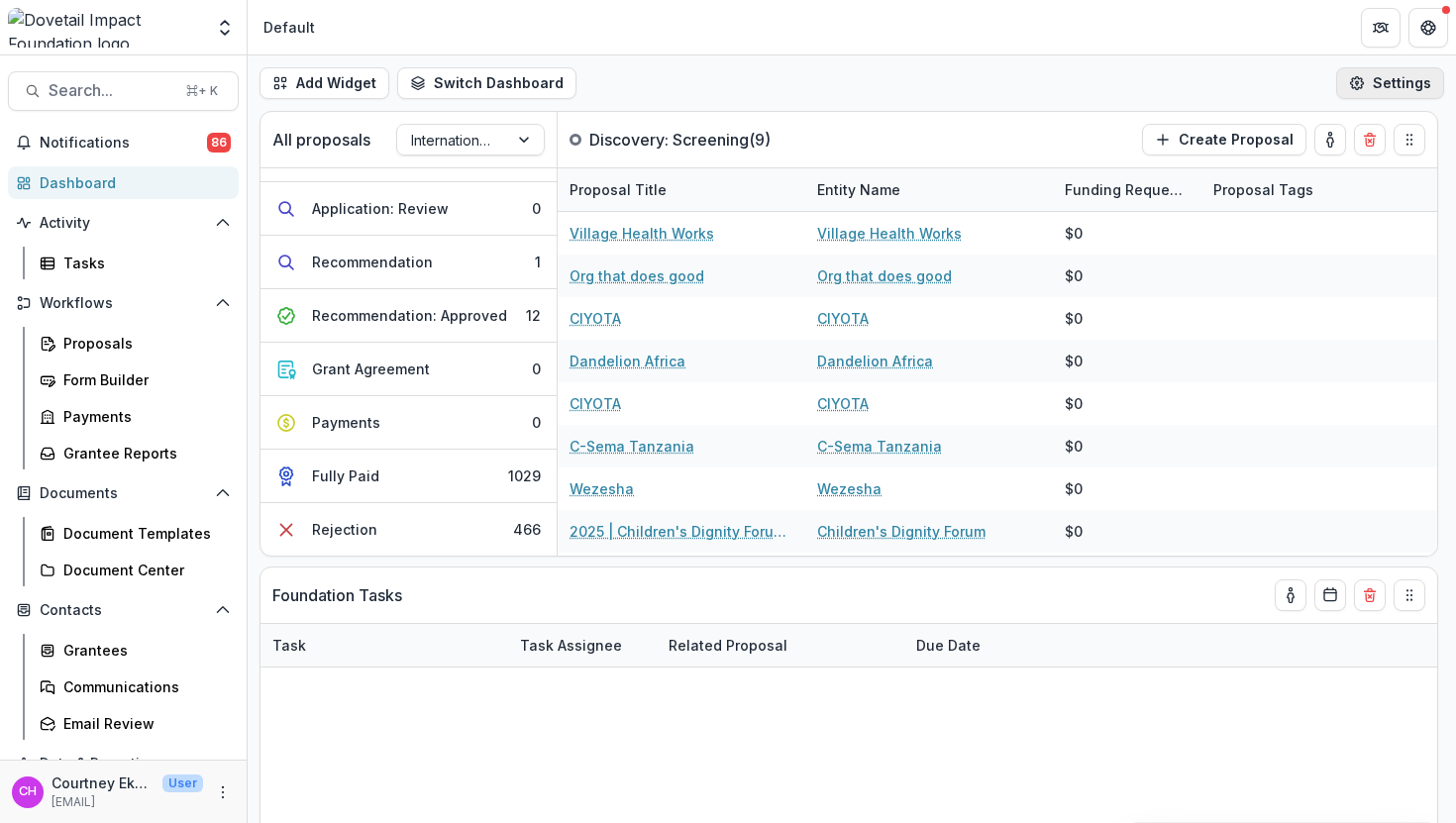 click on "Settings" at bounding box center (1390, 83) 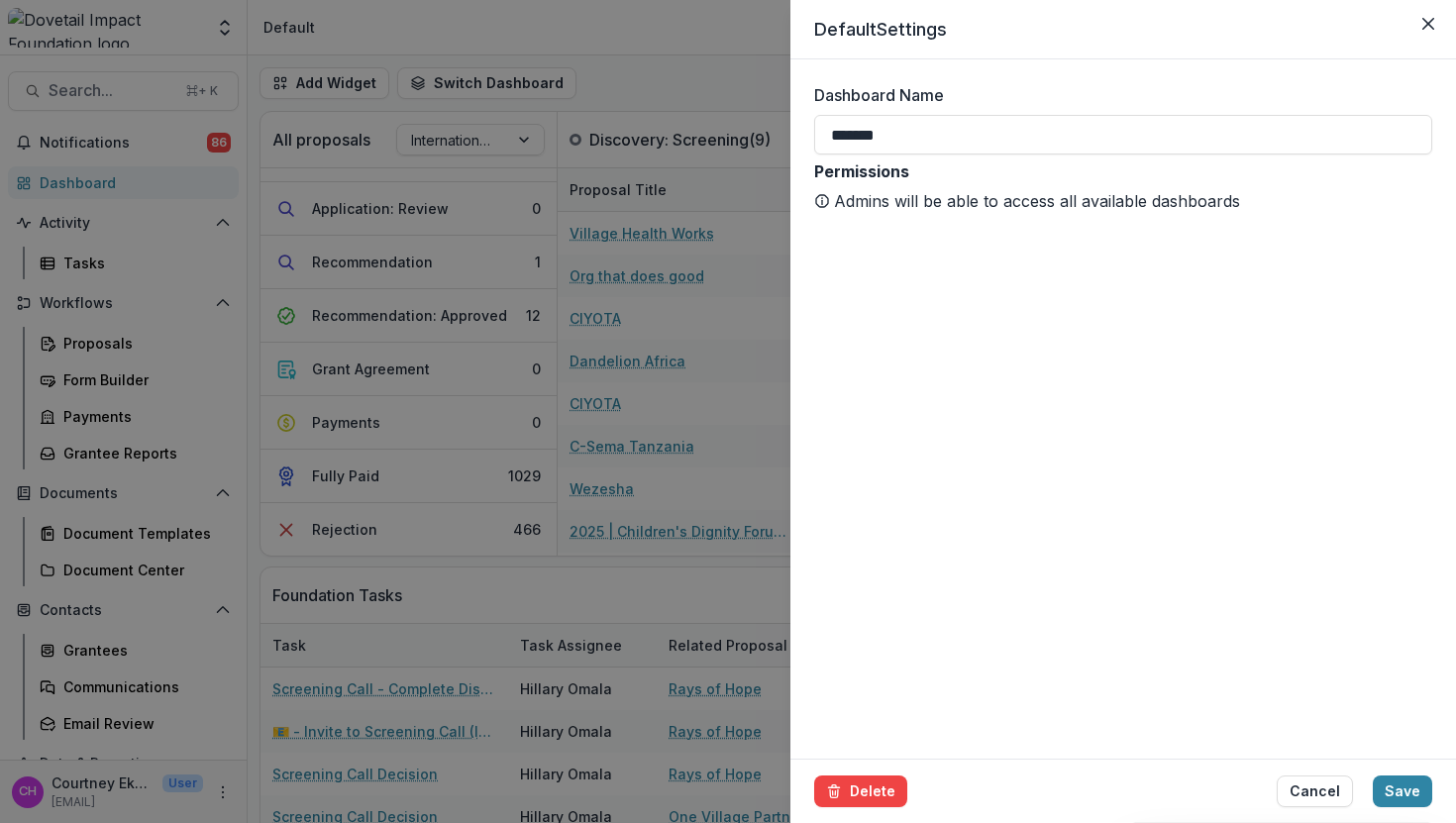 click on "Default  Settings Dashboard Name ******* Permissions Admins will be able to access all available dashboards Delete Cancel Save" at bounding box center (728, 411) 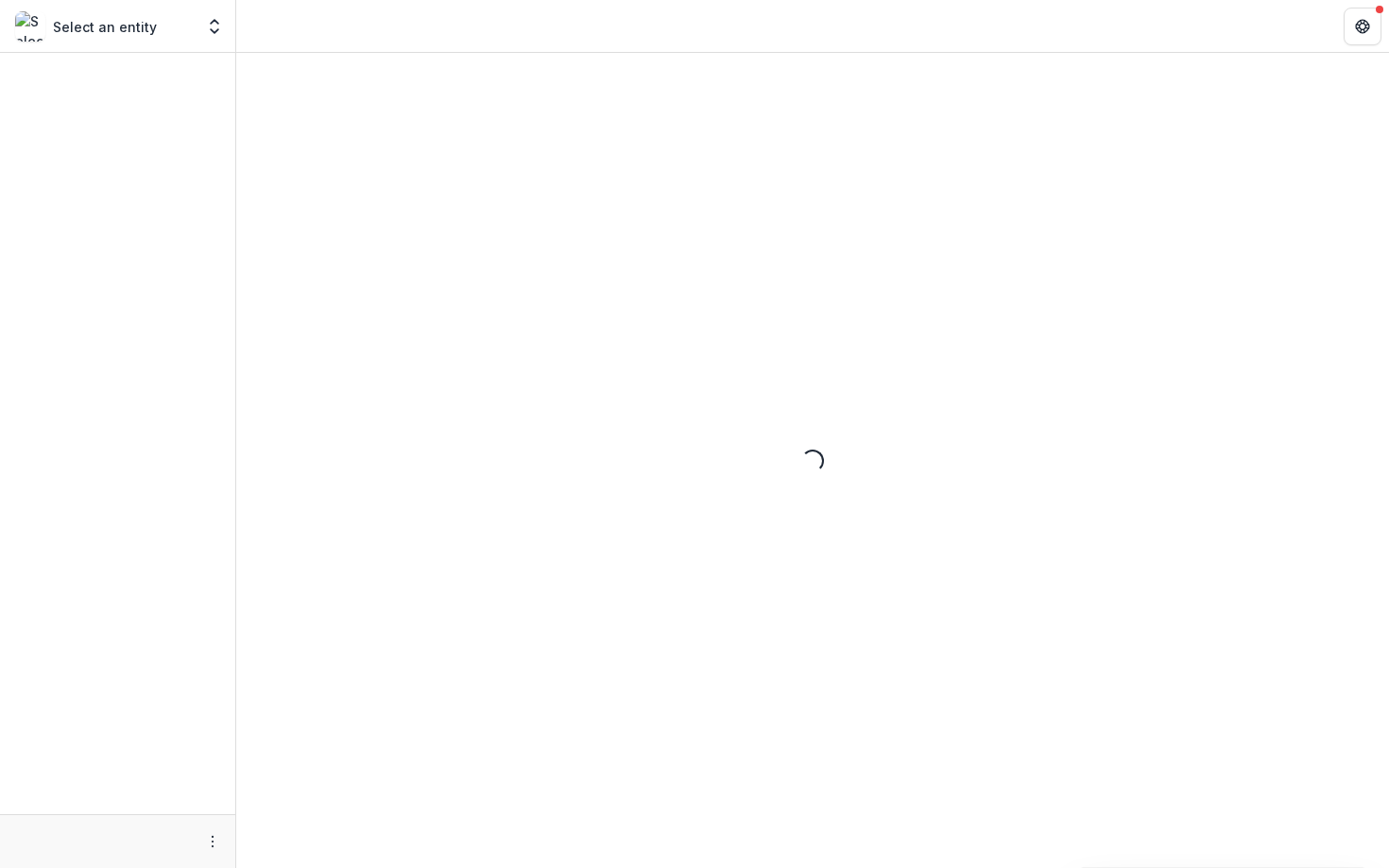 scroll, scrollTop: 0, scrollLeft: 0, axis: both 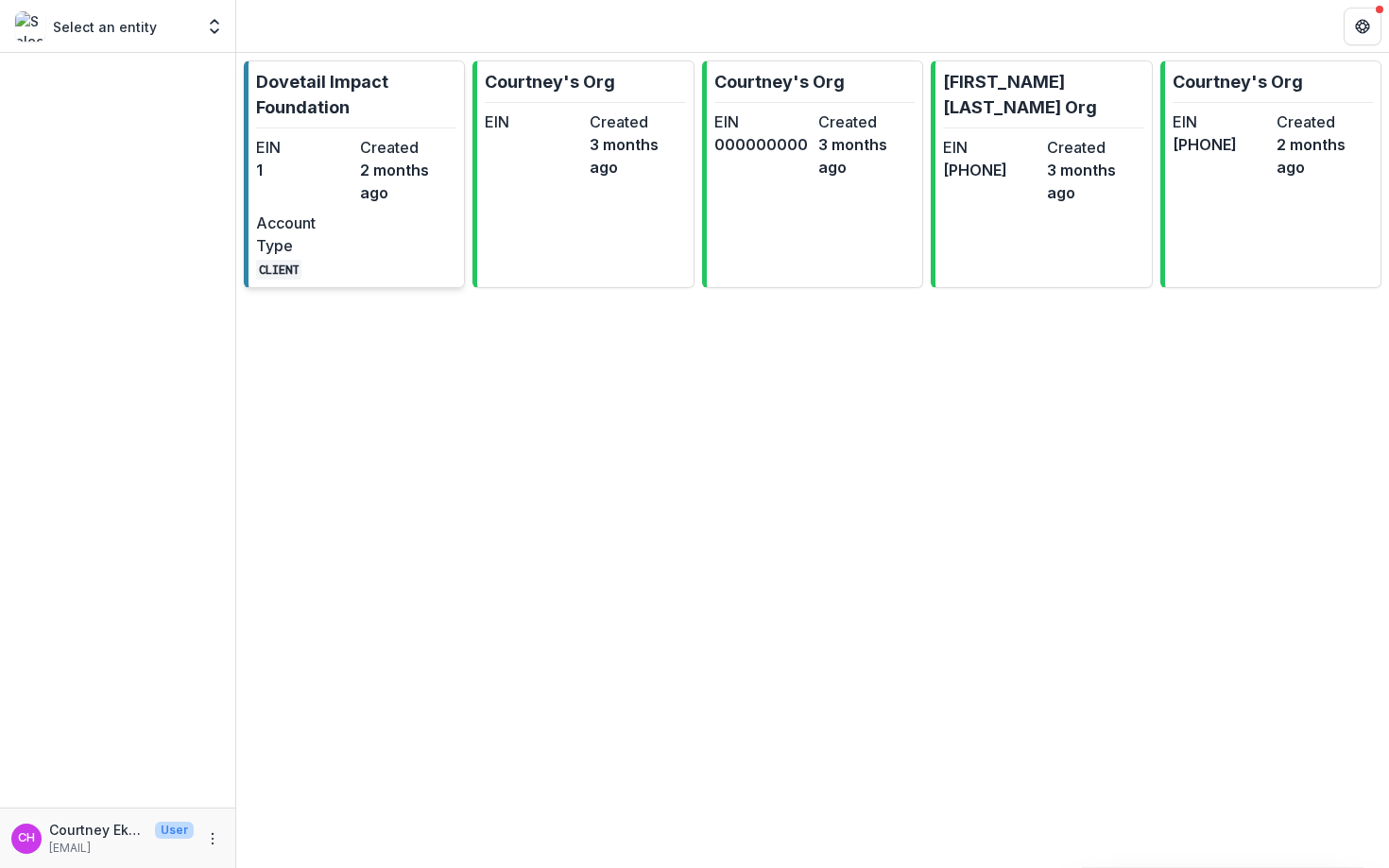 click on "EIN 1 Created 2 months ago Account Type CLIENT" at bounding box center (356, 208) 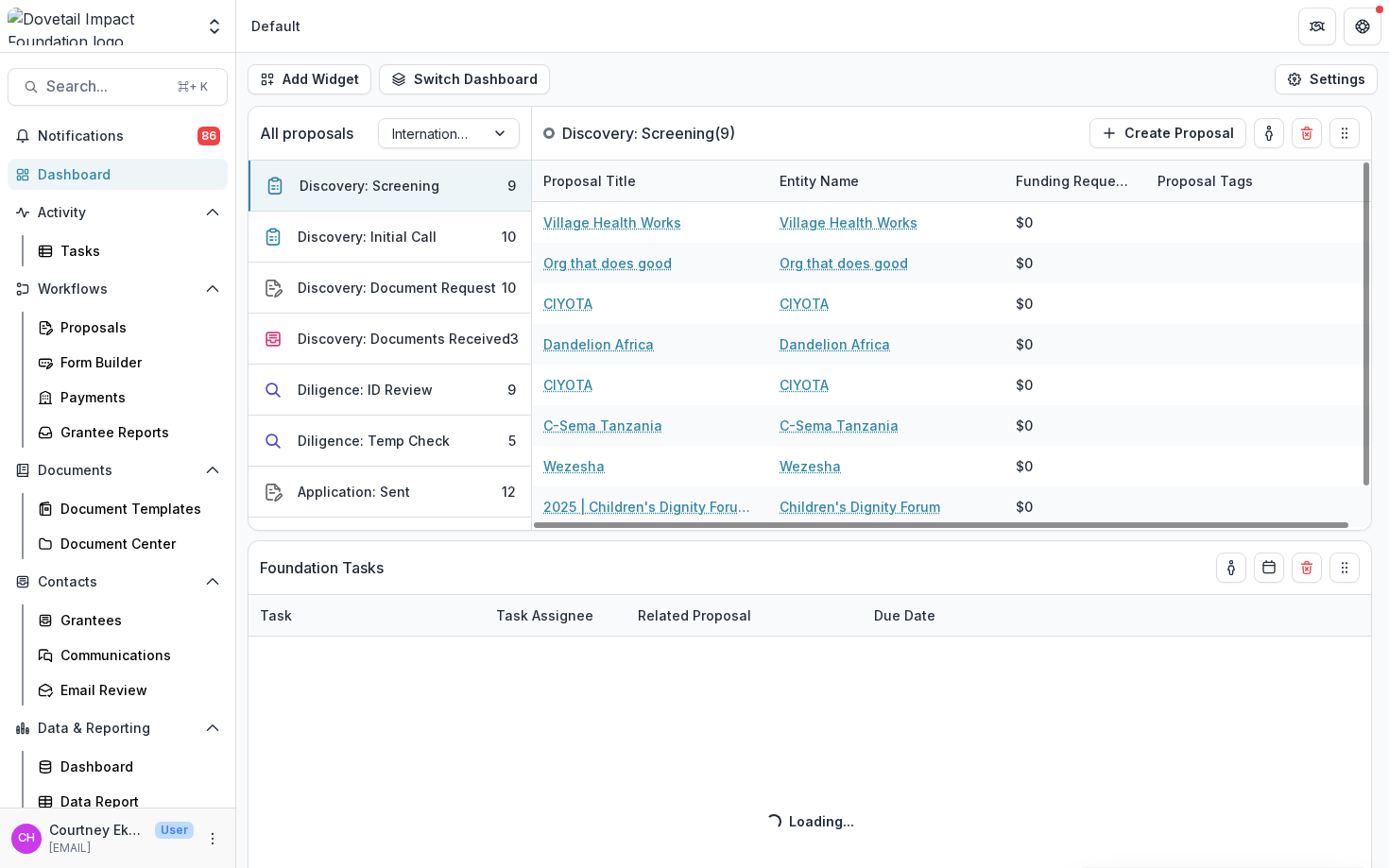 click on "CH [FIRST] [LAST] User [EMAIL]" at bounding box center [117, 838] 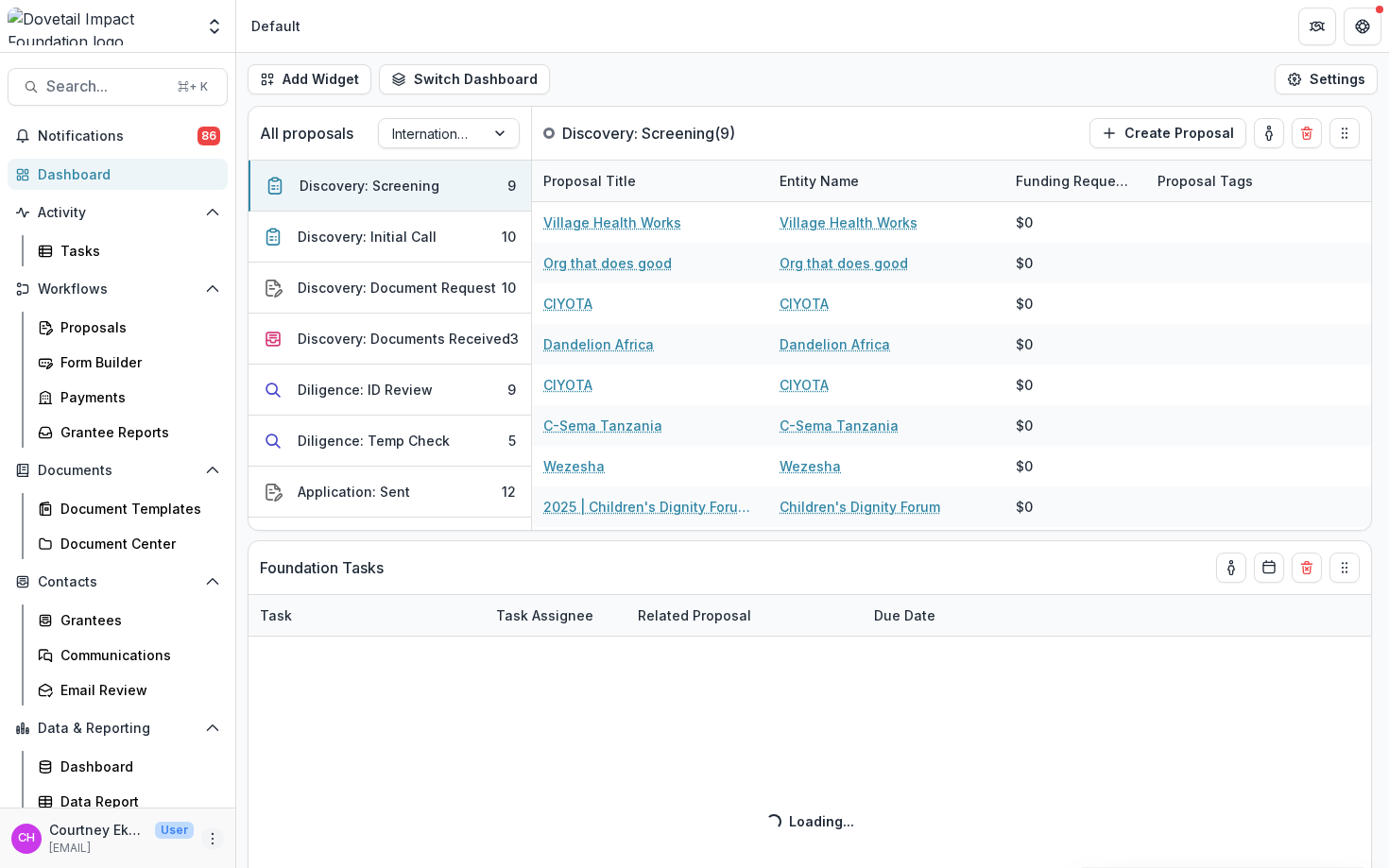 click 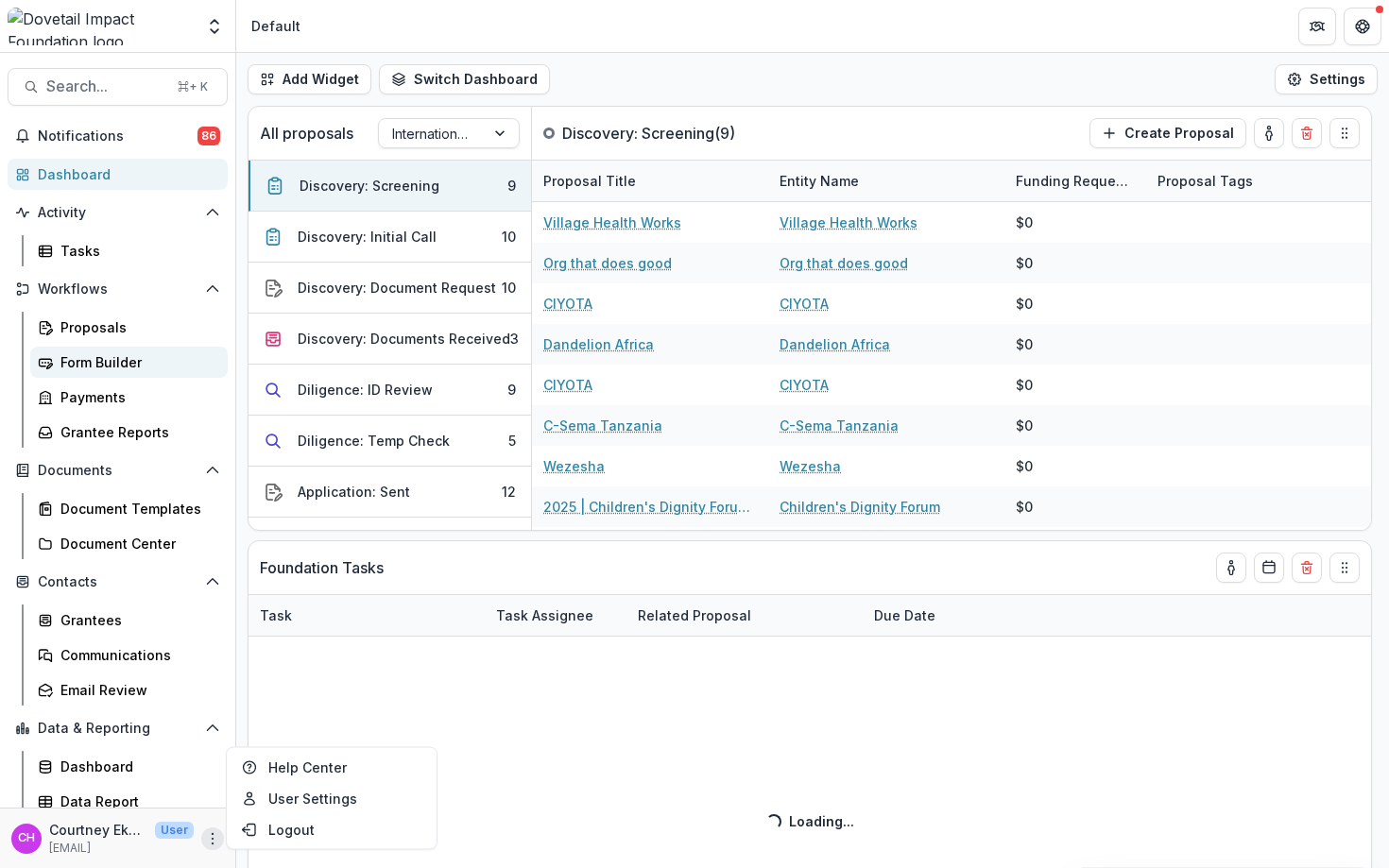 click on "Form Builder" at bounding box center (136, 362) 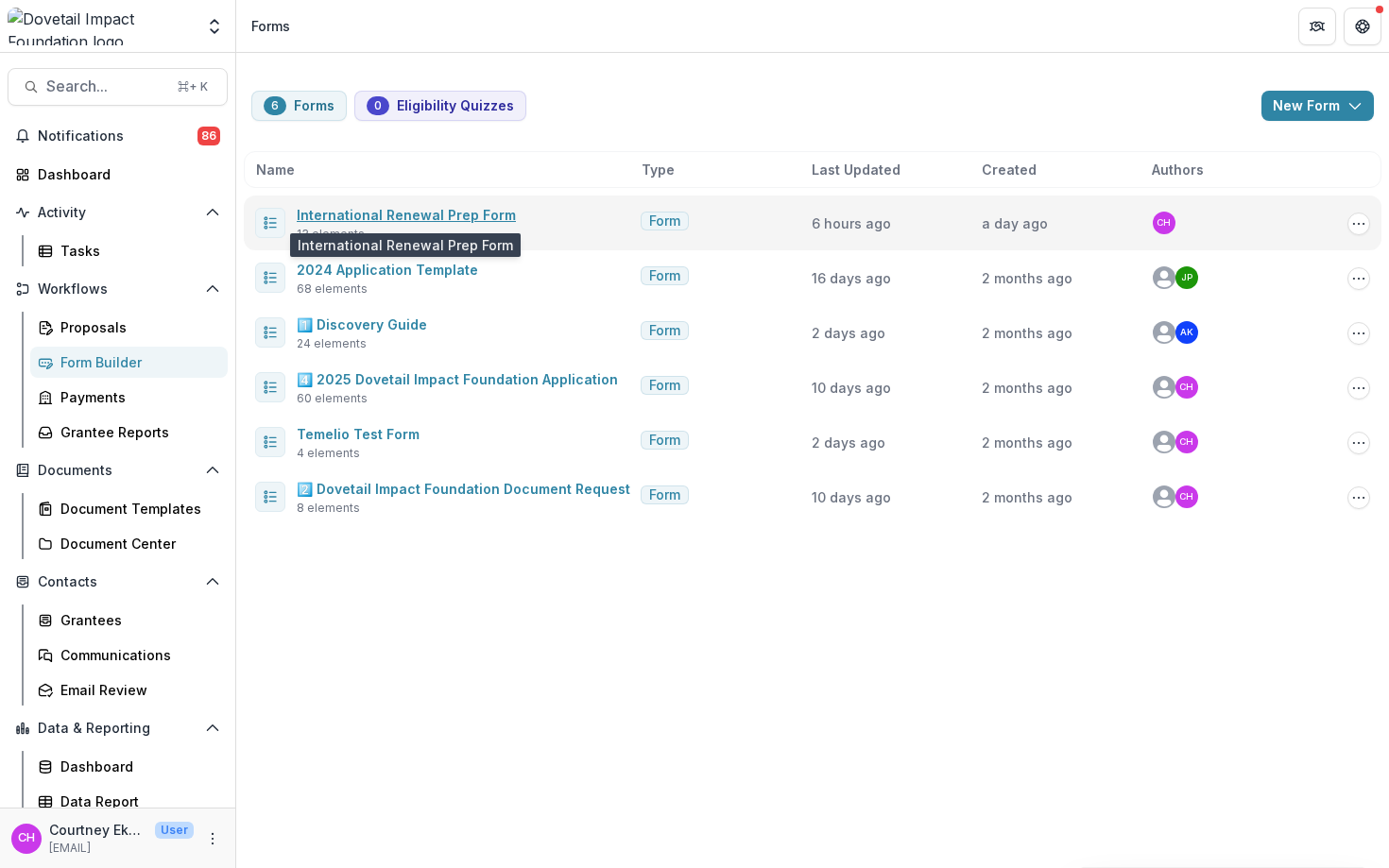 click on "International Renewal Prep Form" at bounding box center (406, 214) 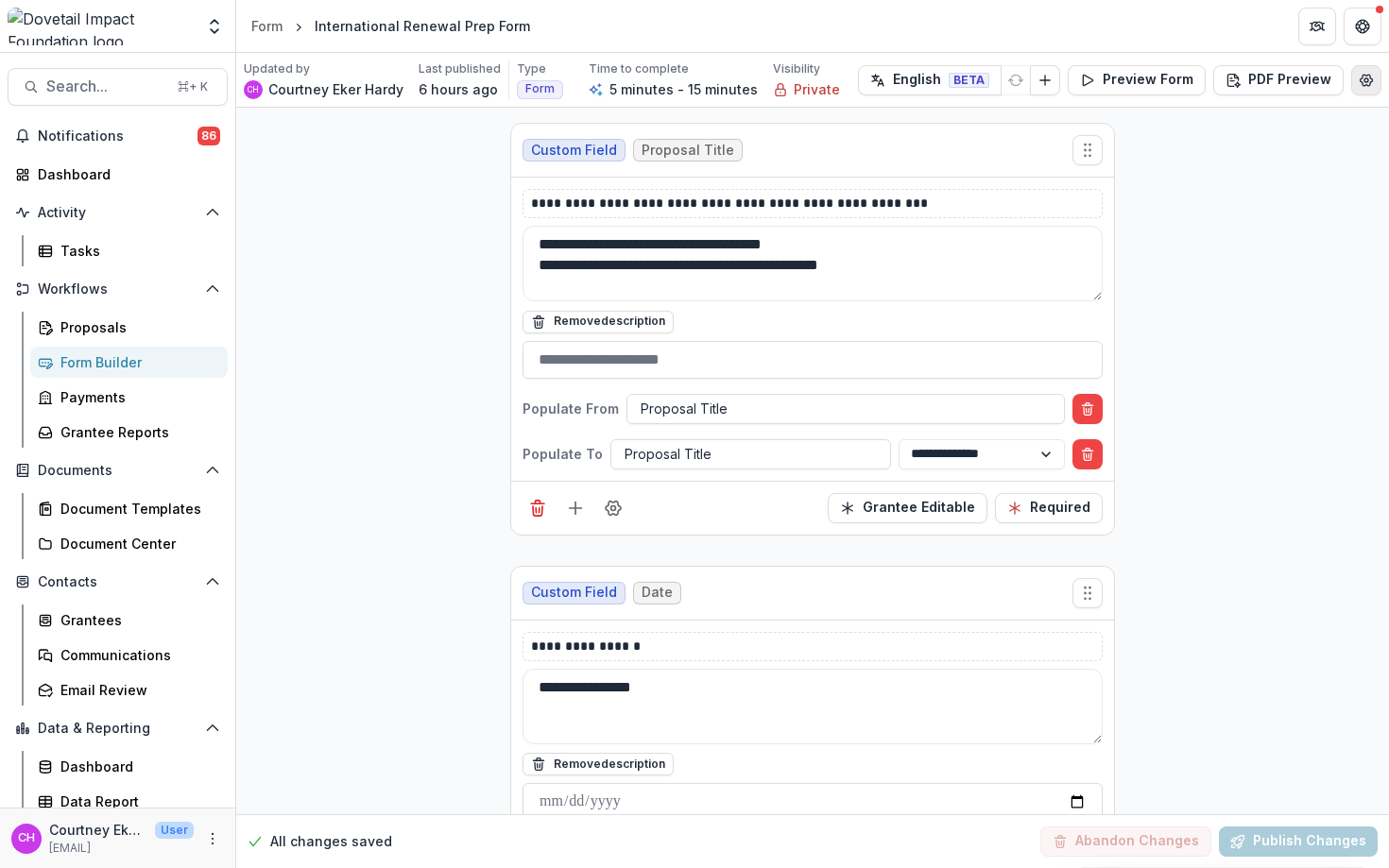 click at bounding box center [1366, 80] 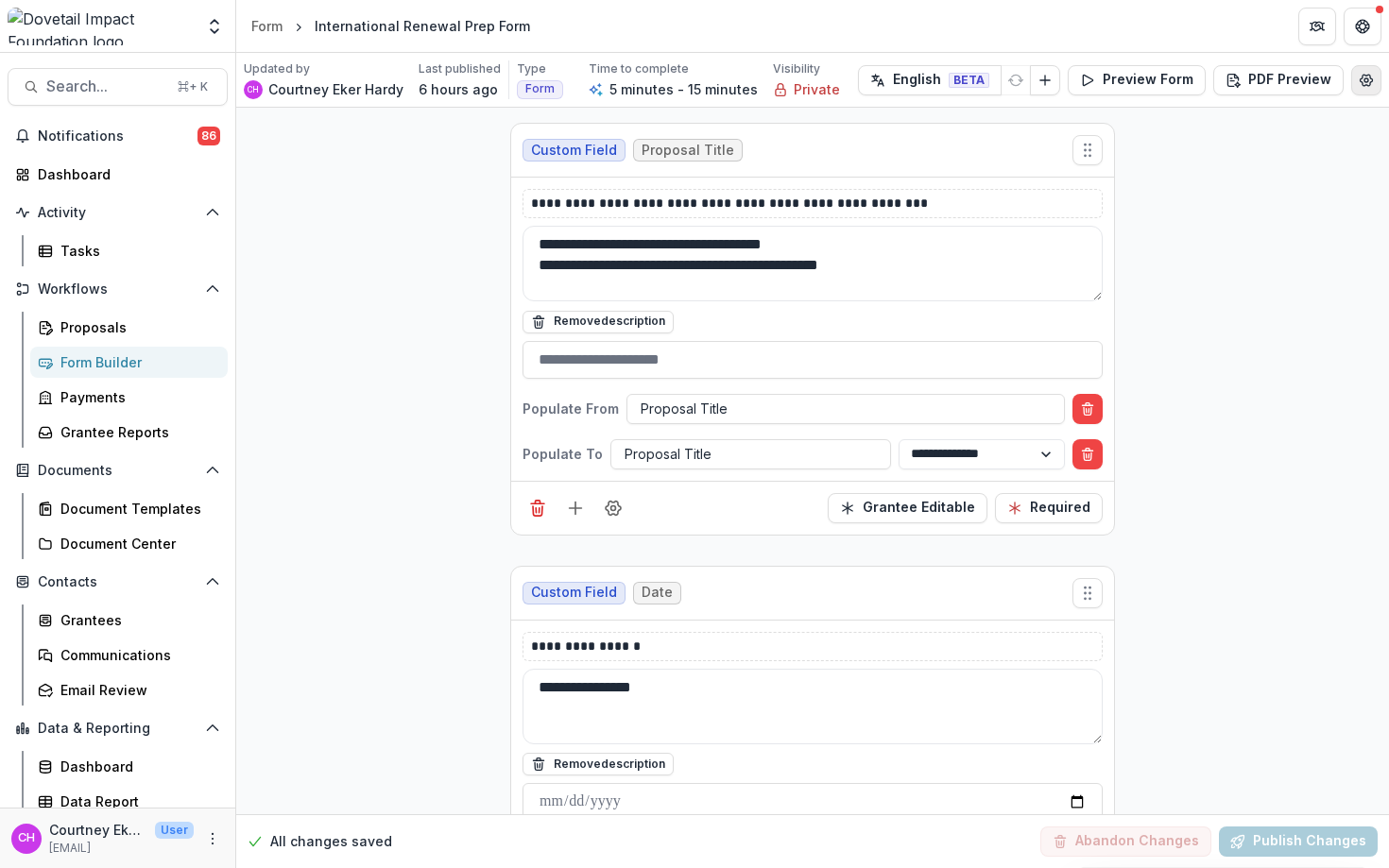 select on "*******" 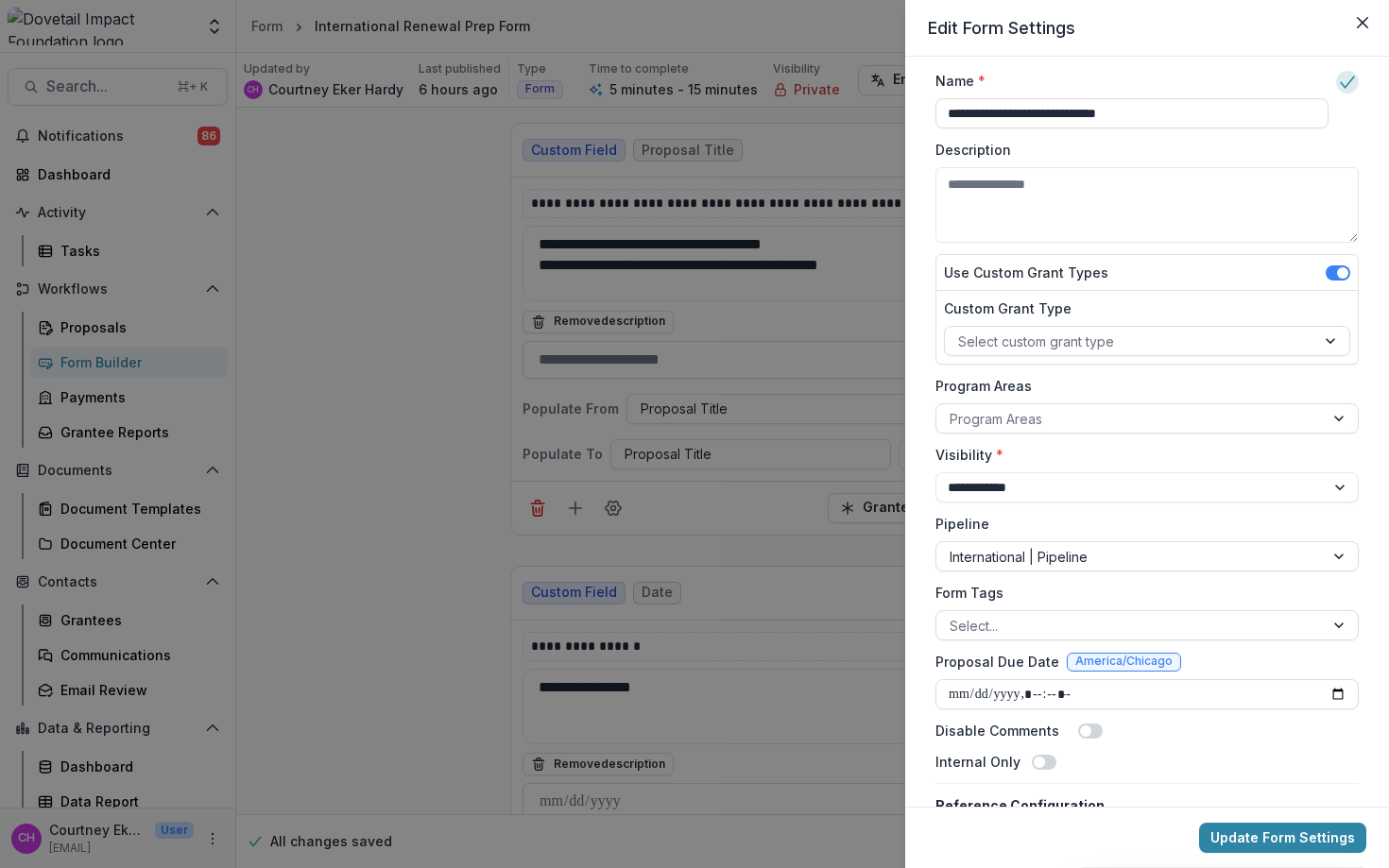 scroll, scrollTop: 93, scrollLeft: 0, axis: vertical 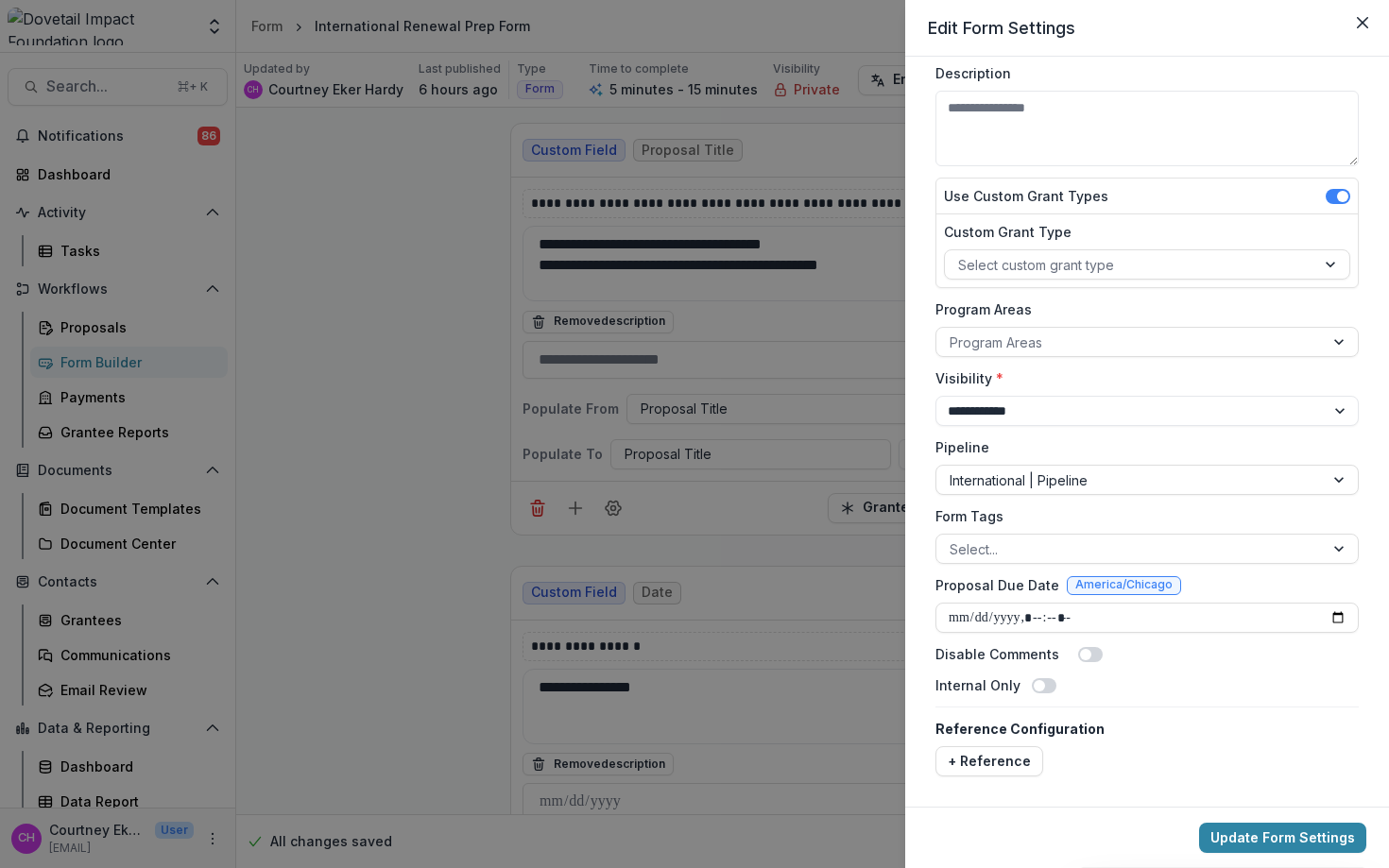 click on "**********" at bounding box center (694, 434) 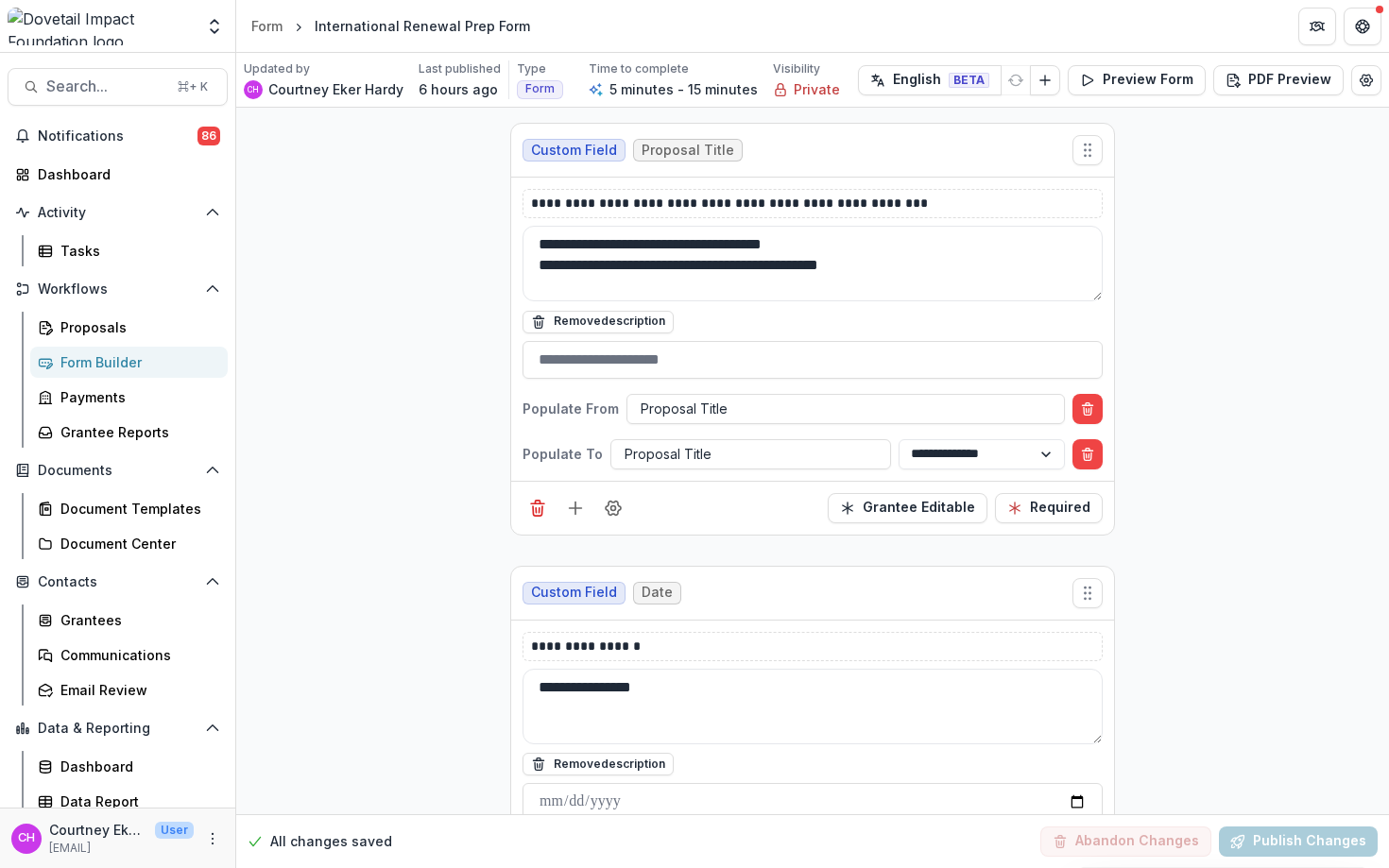 click on "Form" at bounding box center (540, 89) 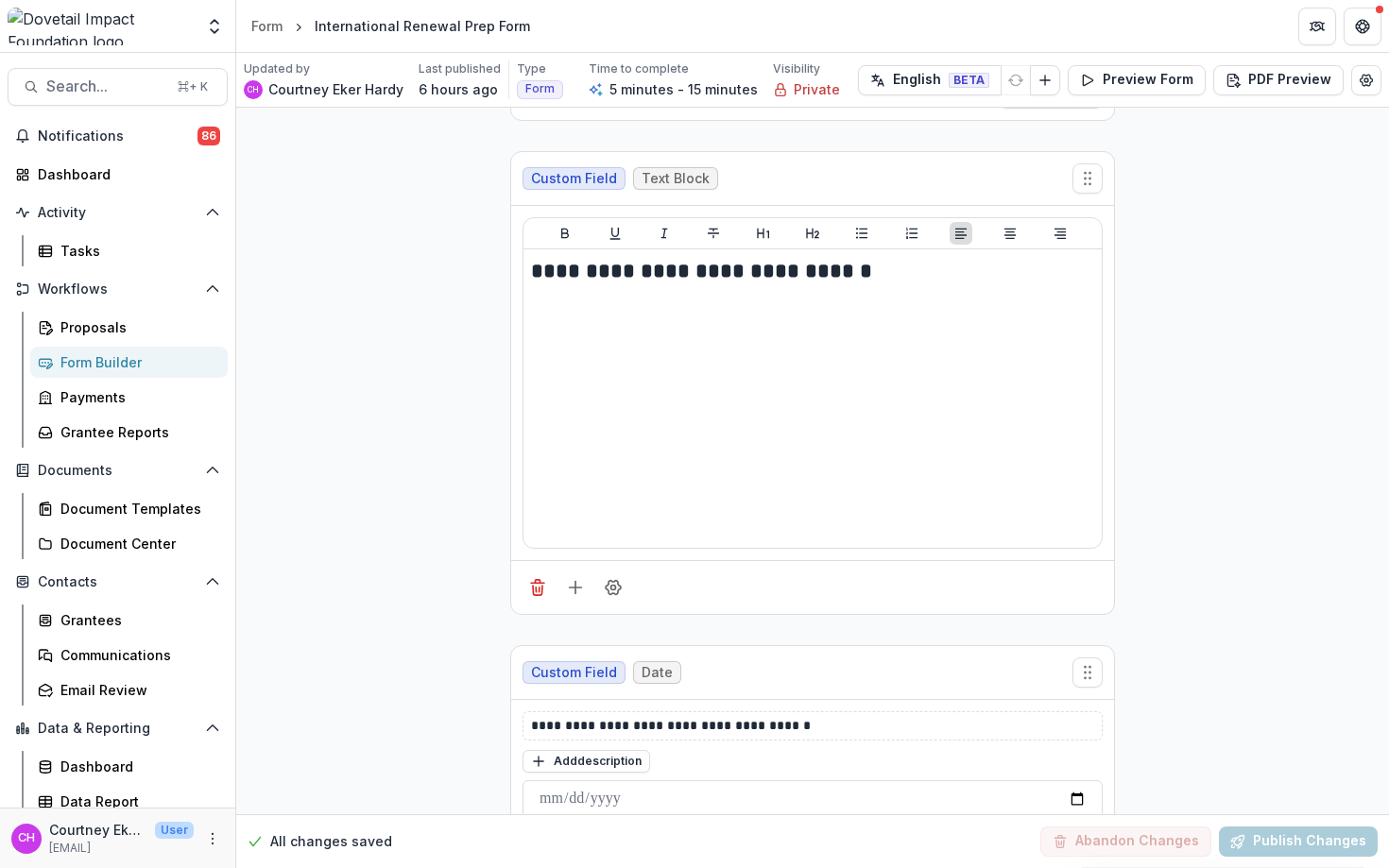 scroll, scrollTop: 2034, scrollLeft: 0, axis: vertical 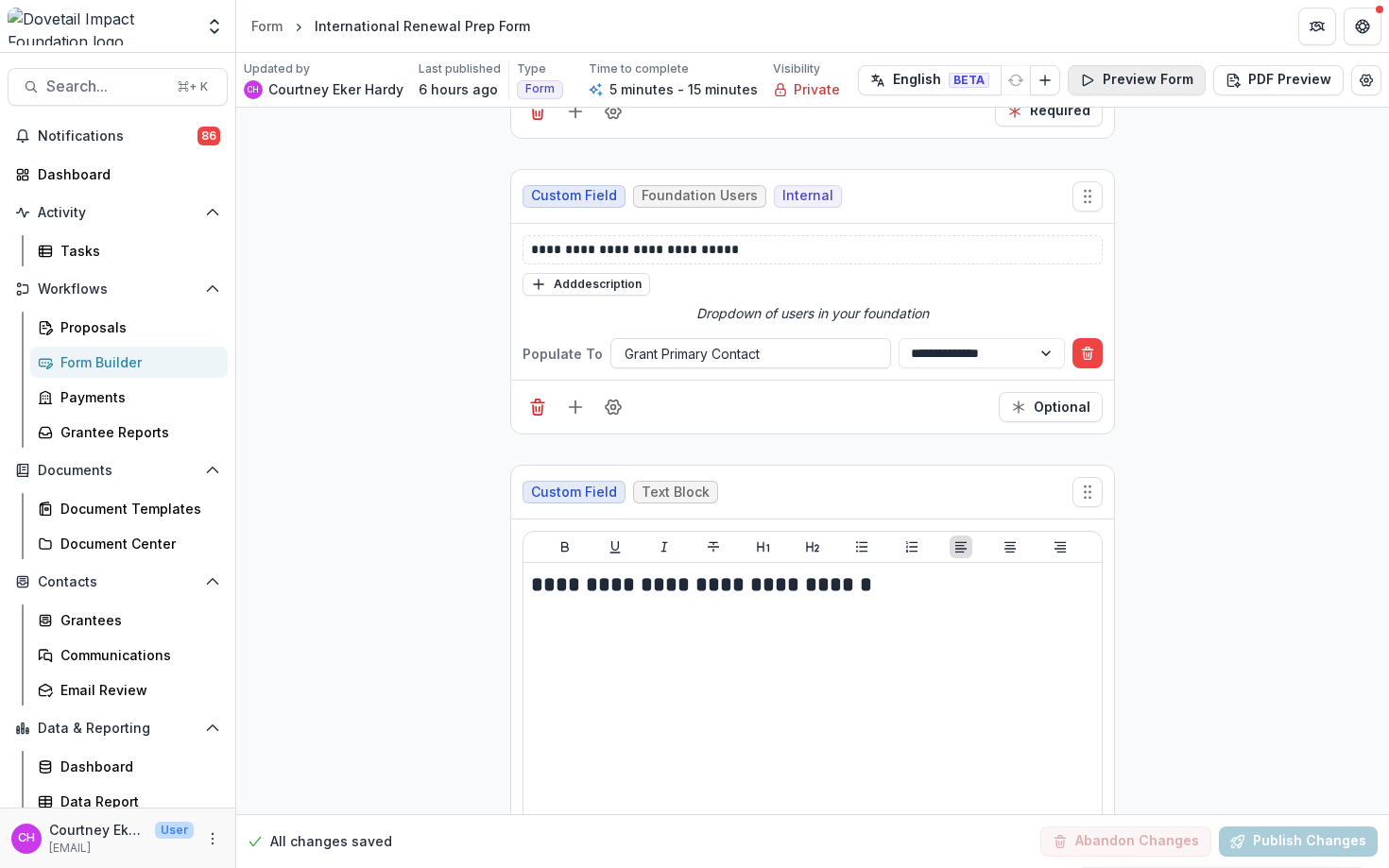 click on "Preview Form" at bounding box center (1137, 80) 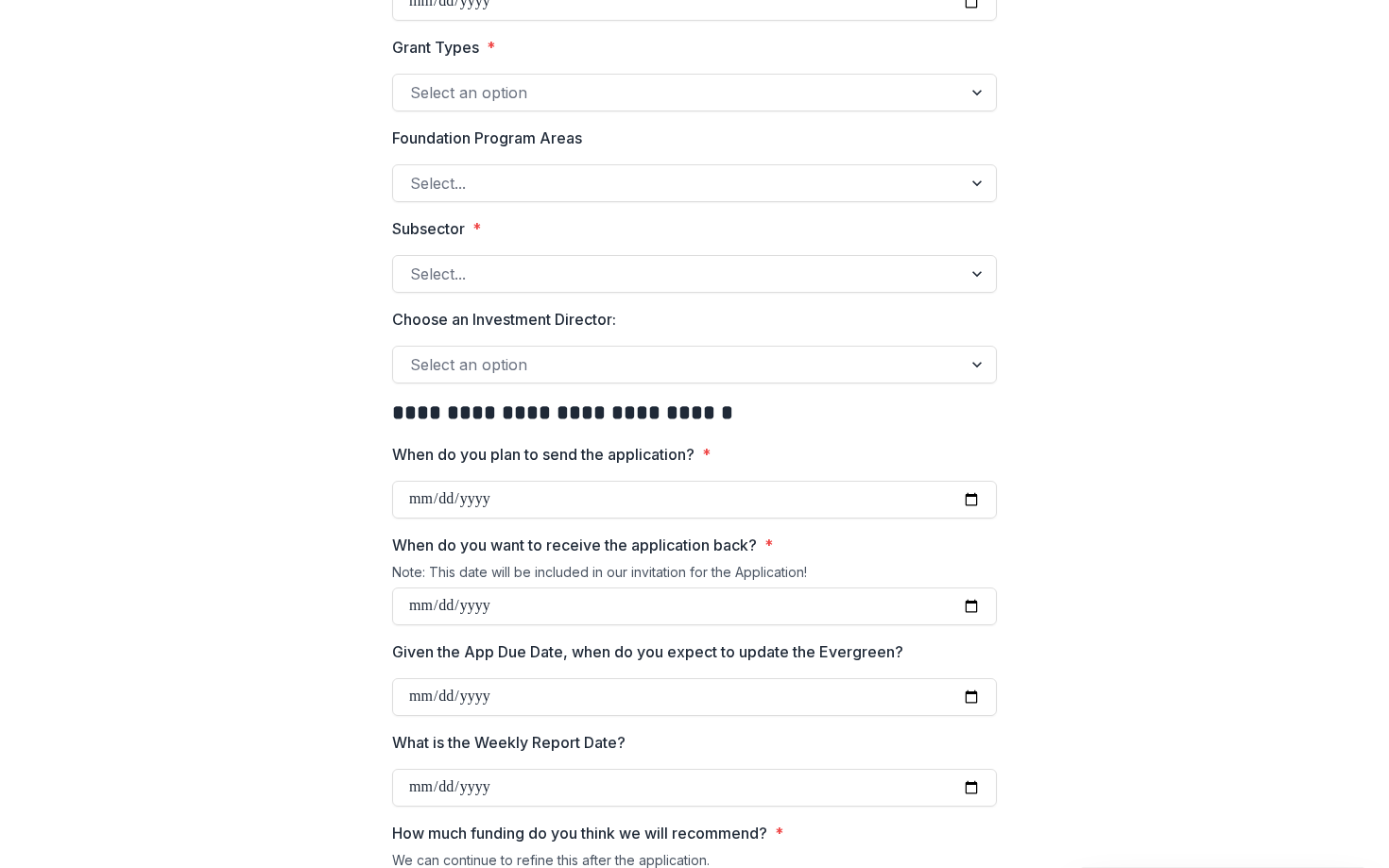 scroll, scrollTop: 475, scrollLeft: 0, axis: vertical 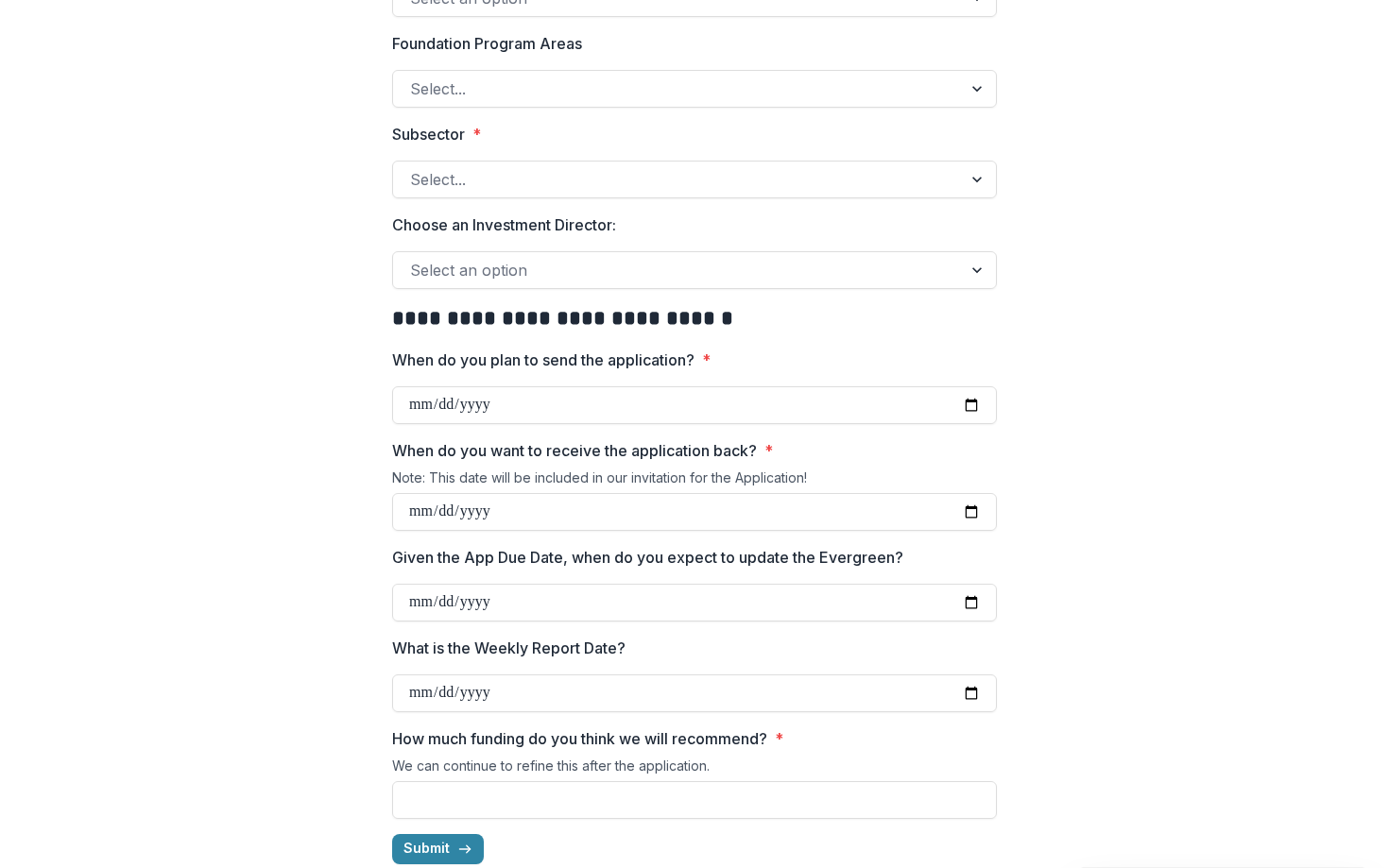 click at bounding box center (677, 270) 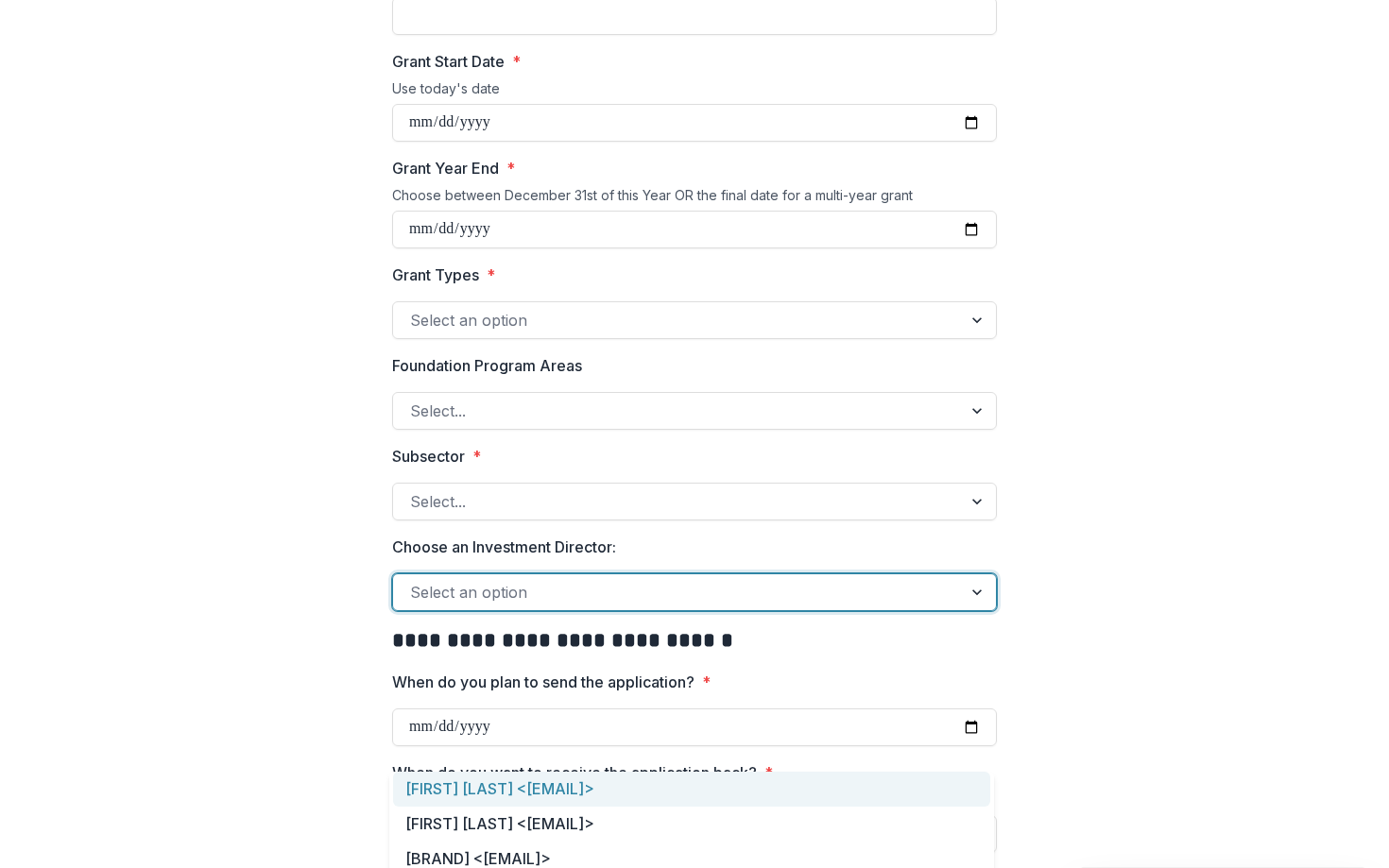 scroll, scrollTop: 0, scrollLeft: 0, axis: both 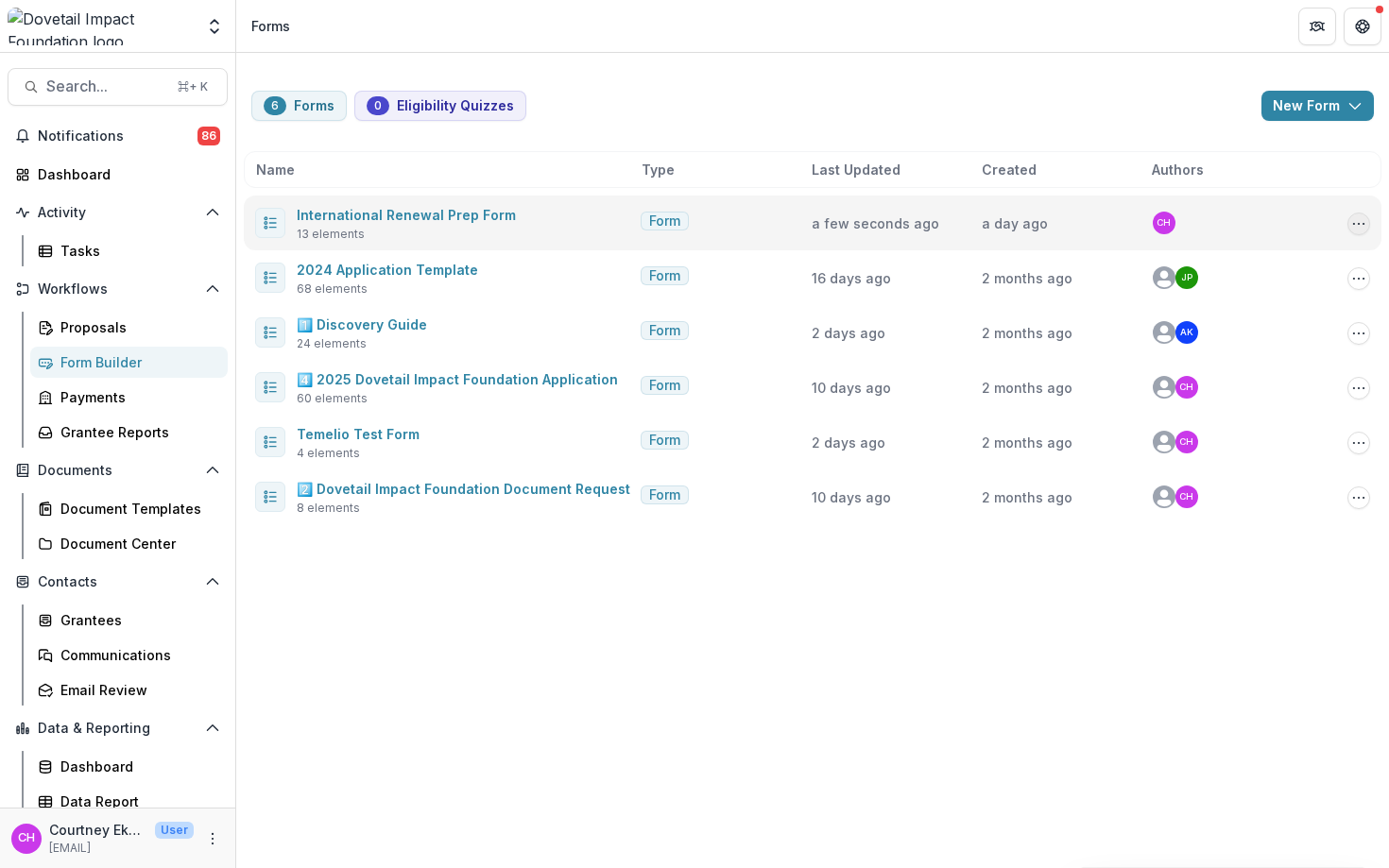 click at bounding box center [1359, 224] 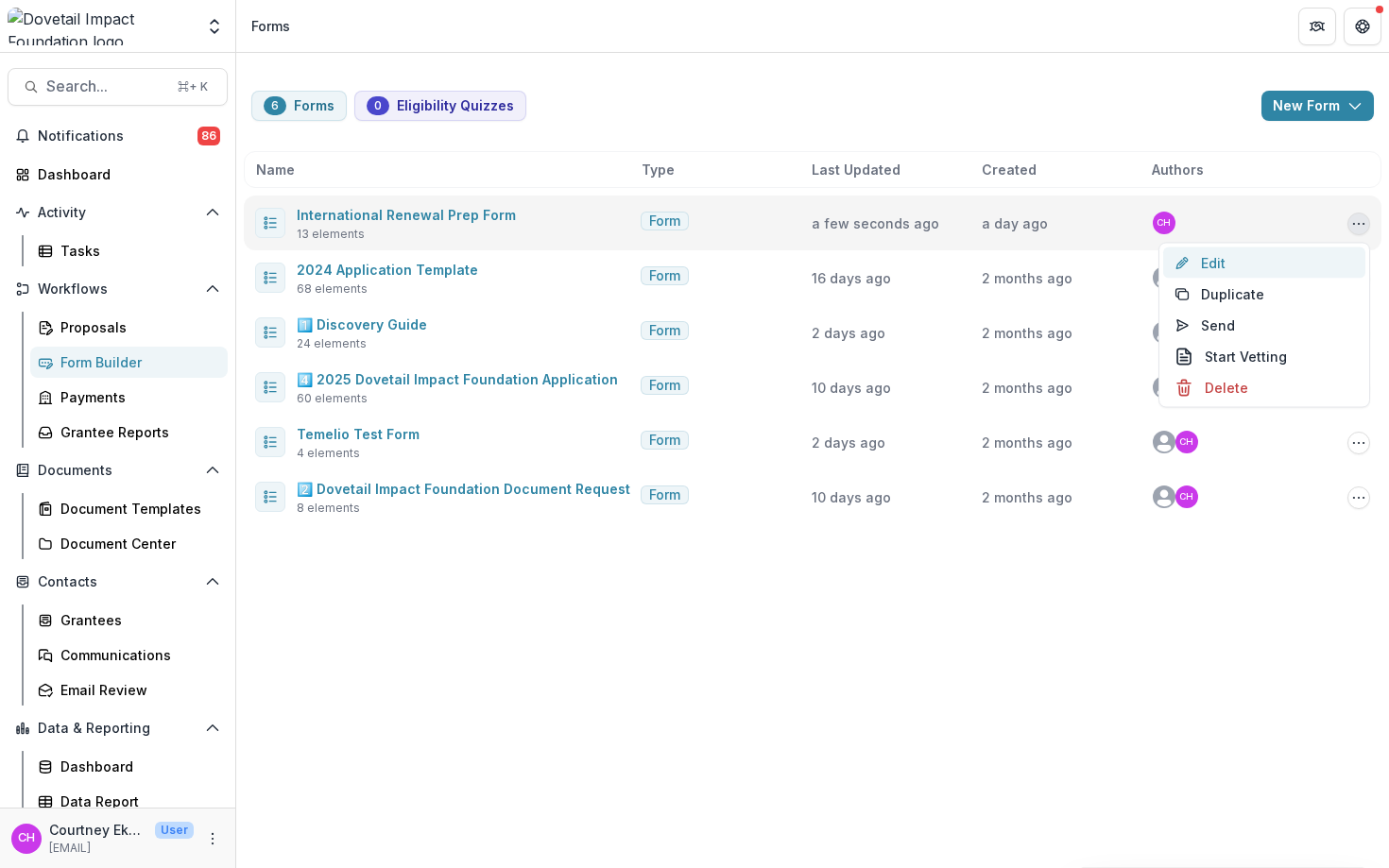 click on "Edit" at bounding box center (1264, 263) 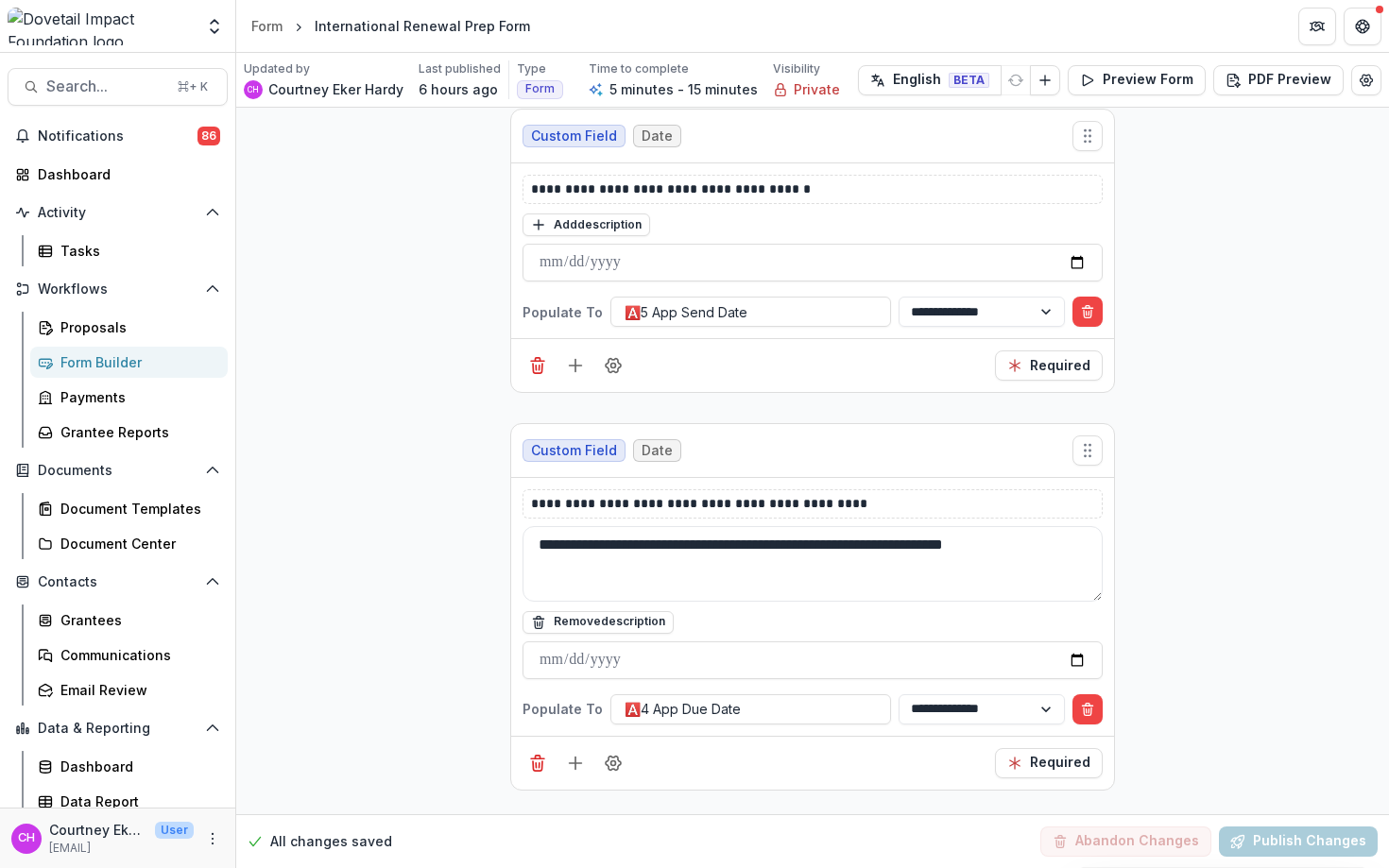scroll, scrollTop: 2836, scrollLeft: 0, axis: vertical 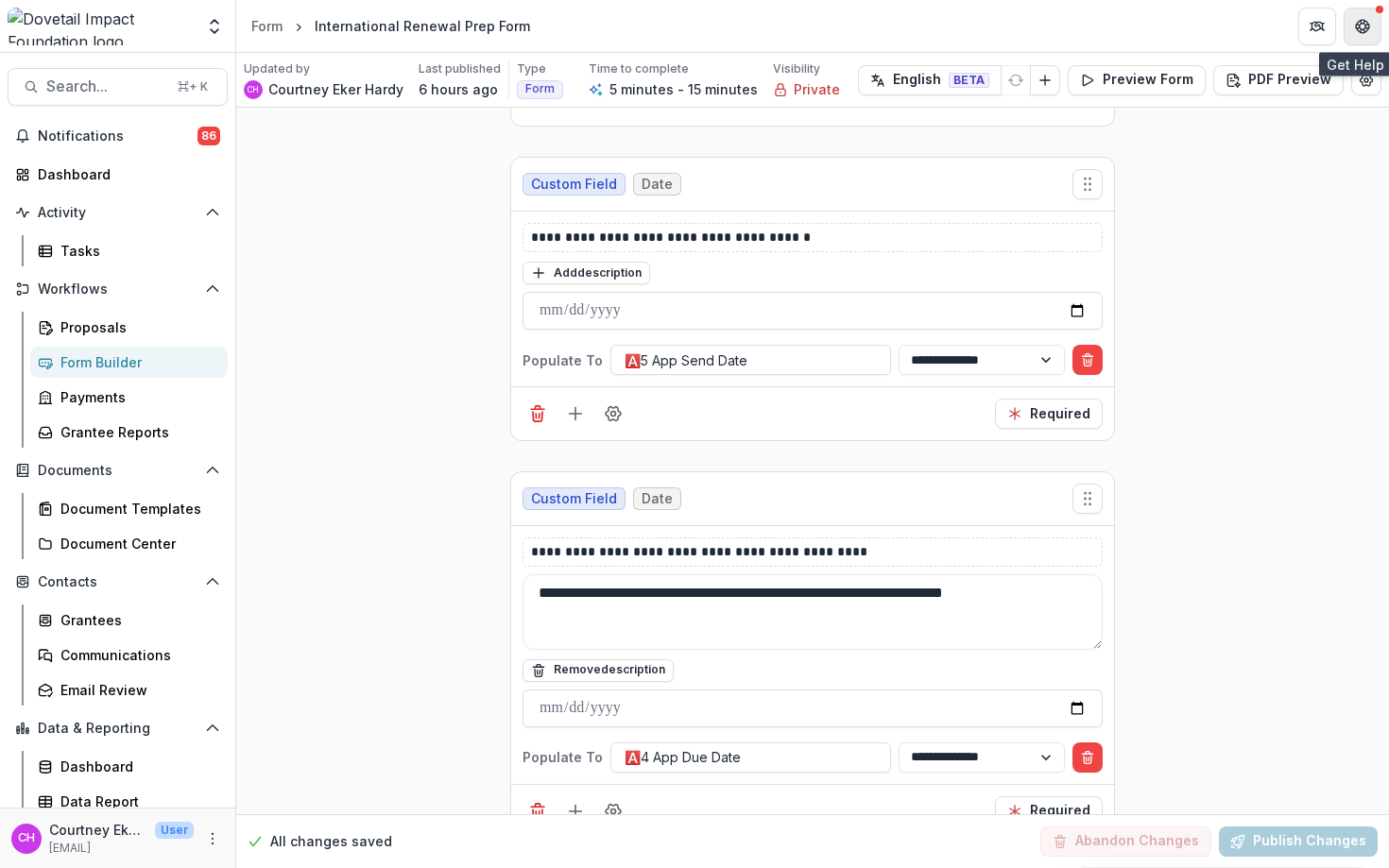 click at bounding box center (1363, 26) 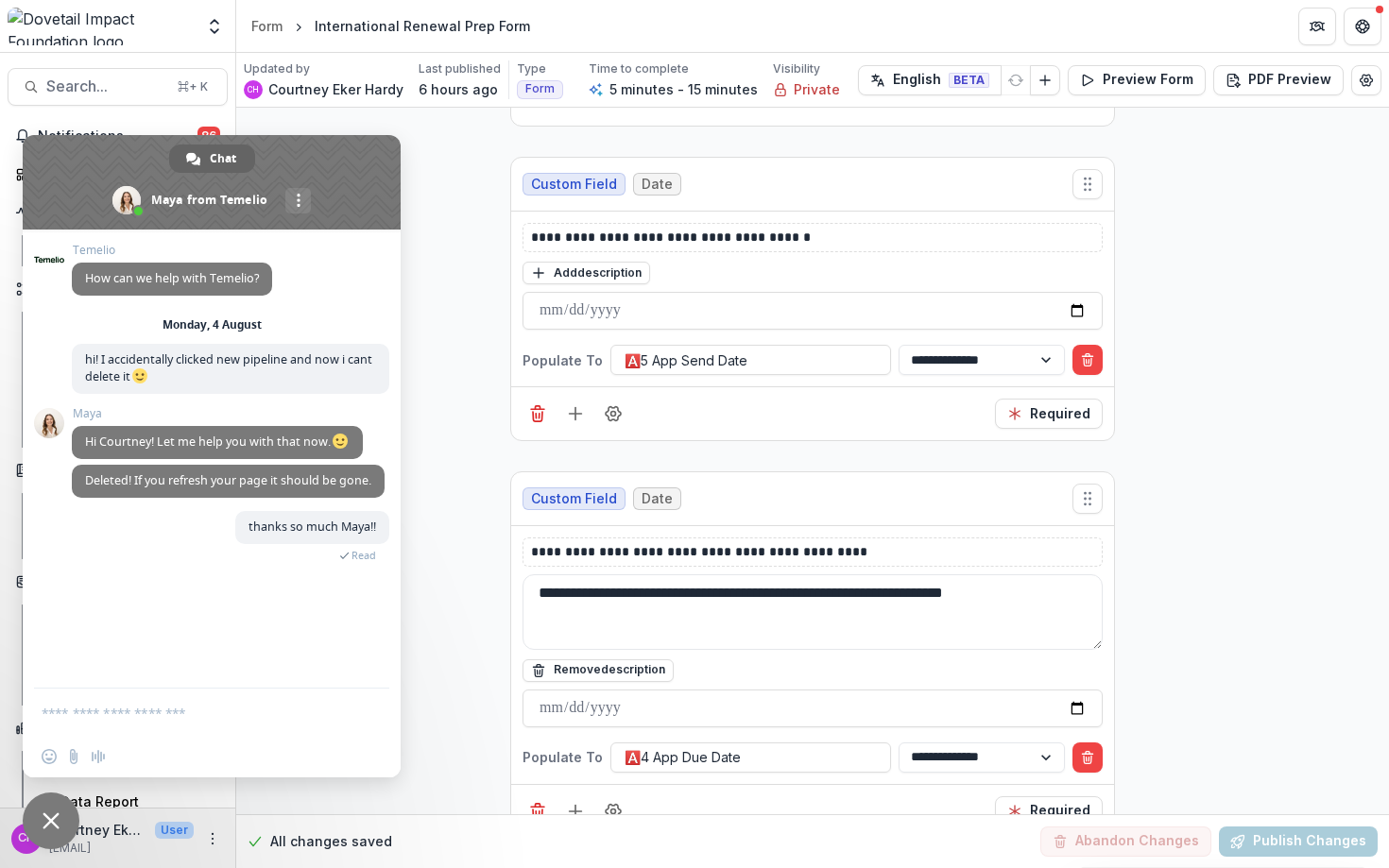click on "**********" at bounding box center (813, -402) 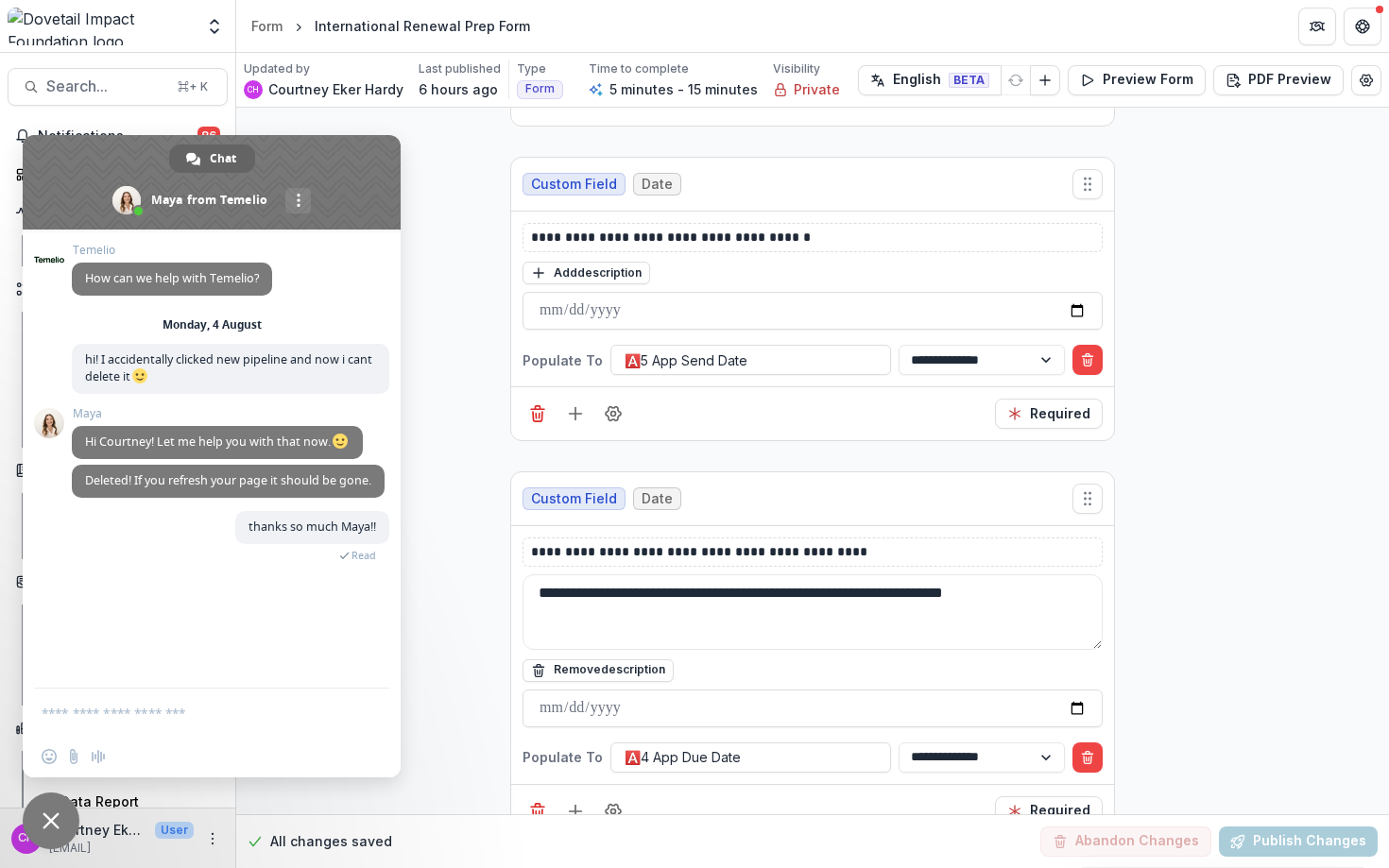 click on "Search... ⌘  + K Notifications 86 Dashboard Activity Tasks Workflows Proposals Form Builder Payments Grantee Reports Documents Document Templates Document Center Contacts Grantees Communications Email Review Data & Reporting Dashboard Data Report CH [FIRST_NAME] [LAST_NAME] User [EMAIL]" at bounding box center (118, 460) 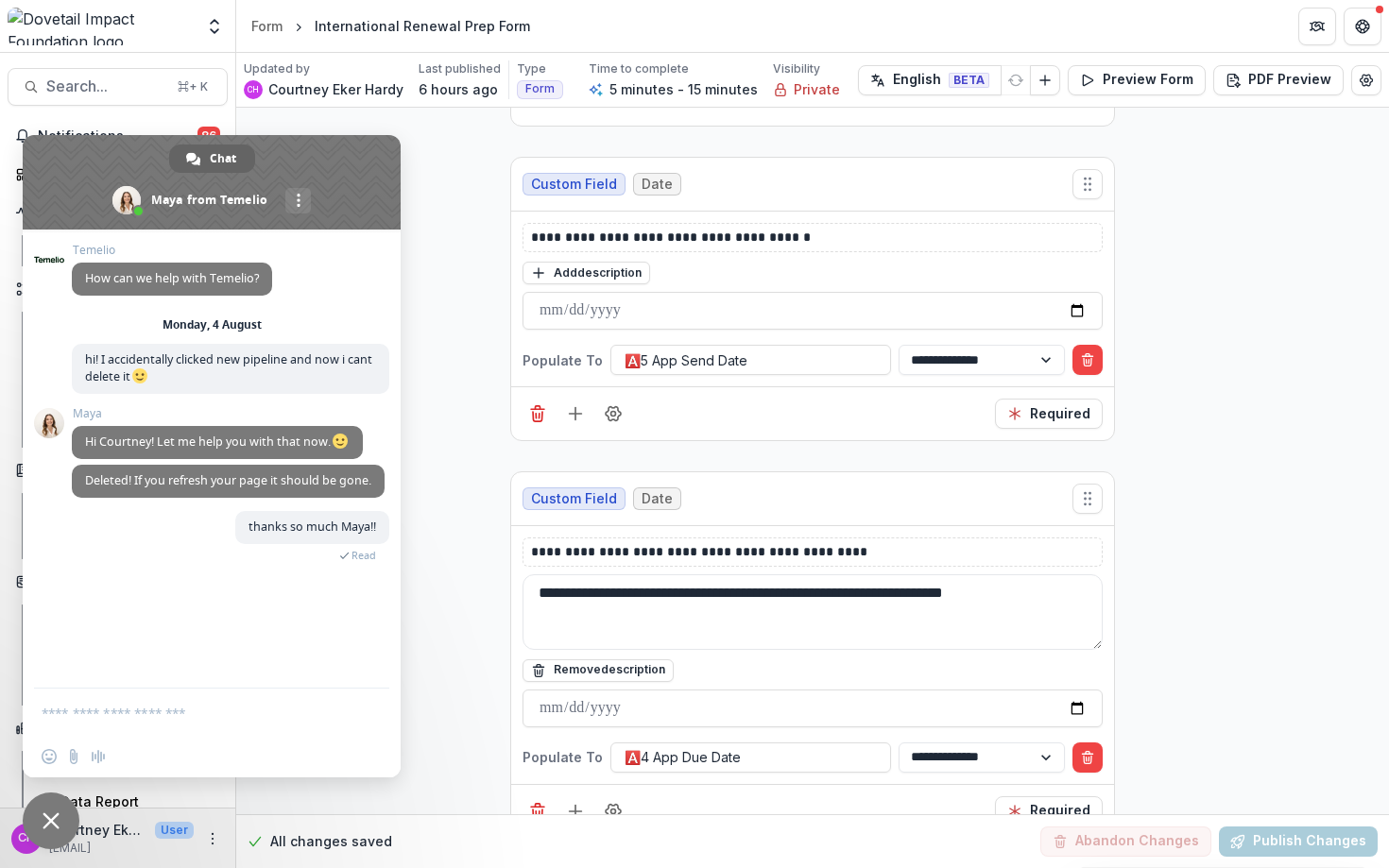 click at bounding box center (51, 821) 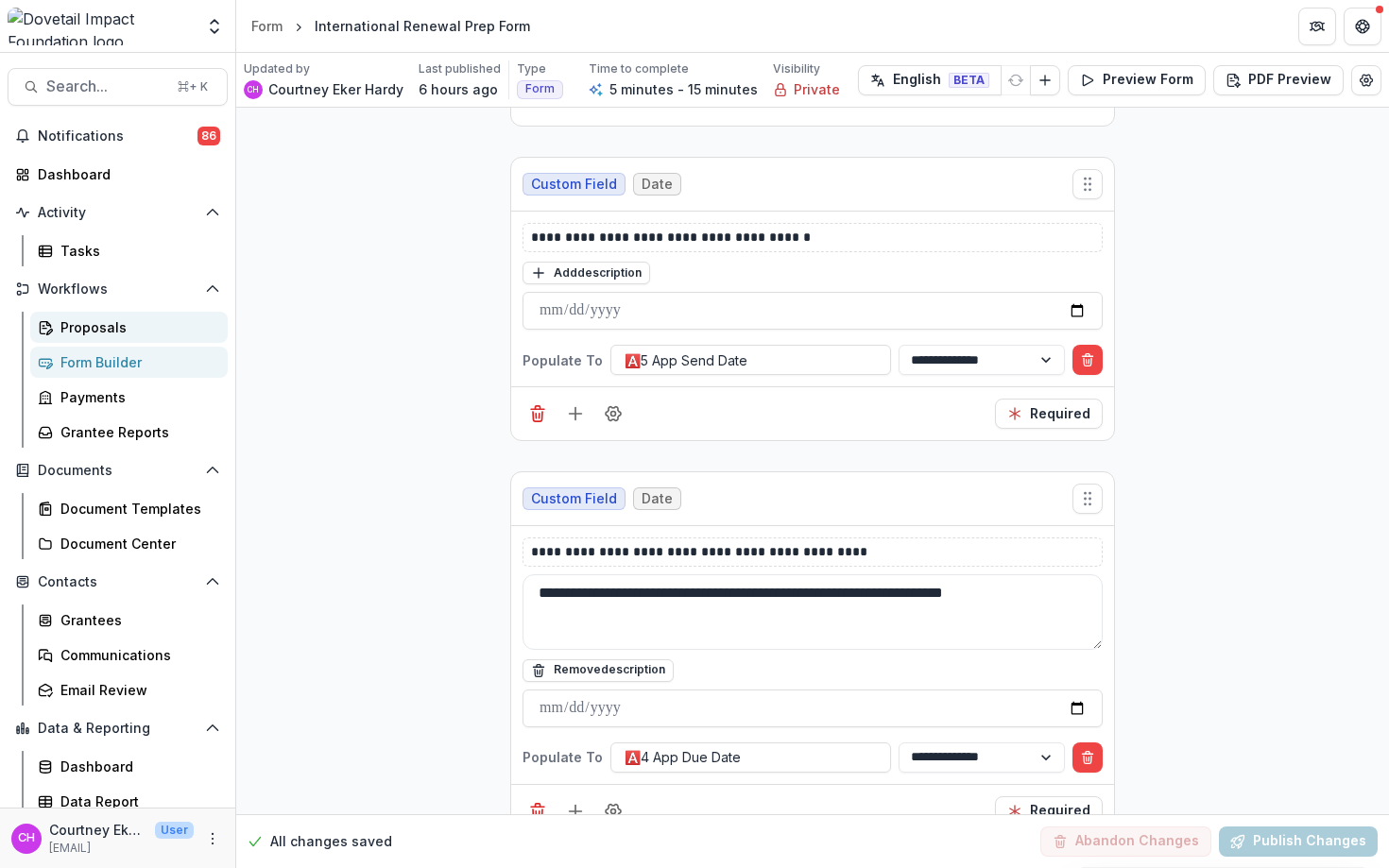 click on "Proposals" at bounding box center [129, 327] 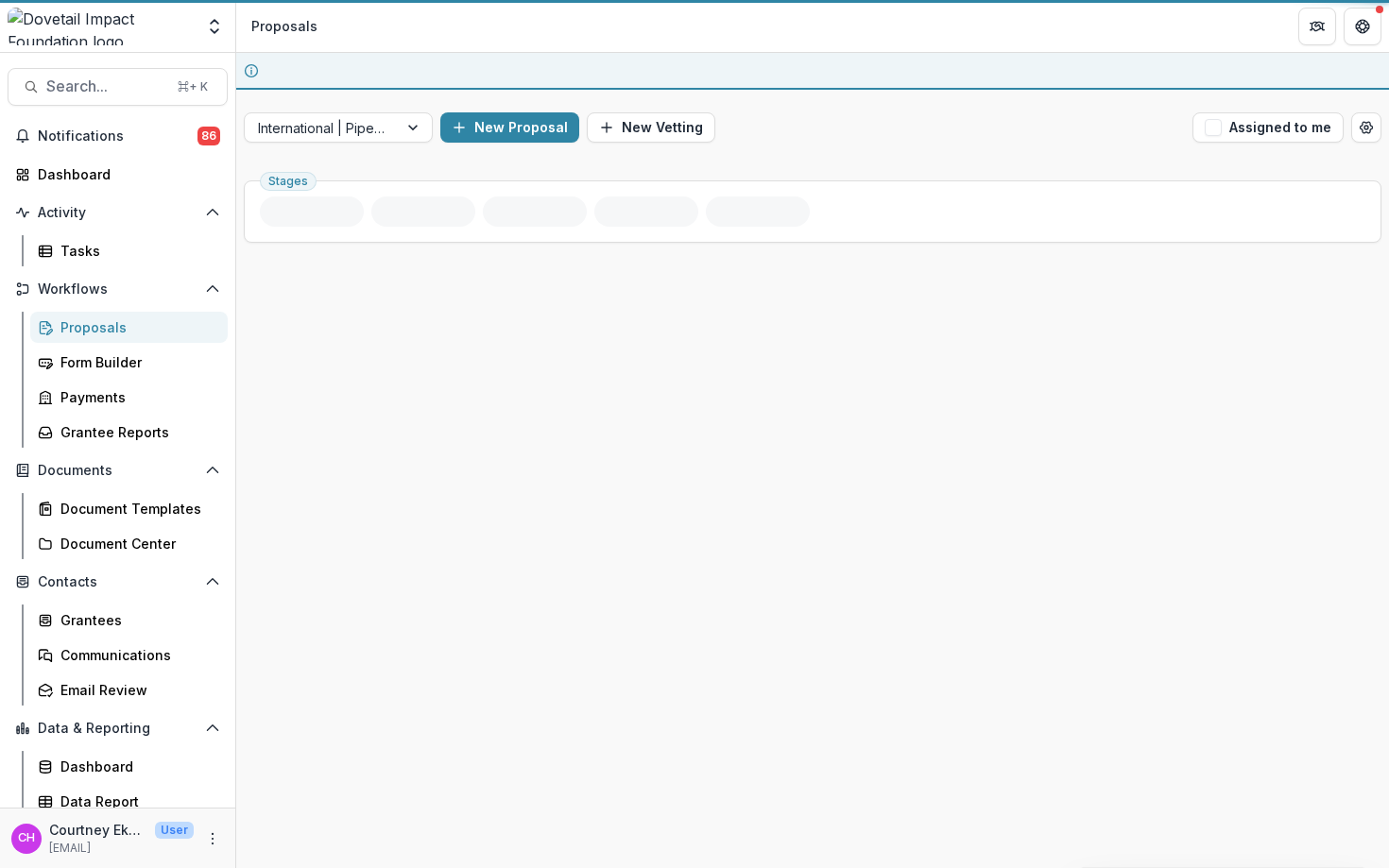 scroll, scrollTop: 0, scrollLeft: 0, axis: both 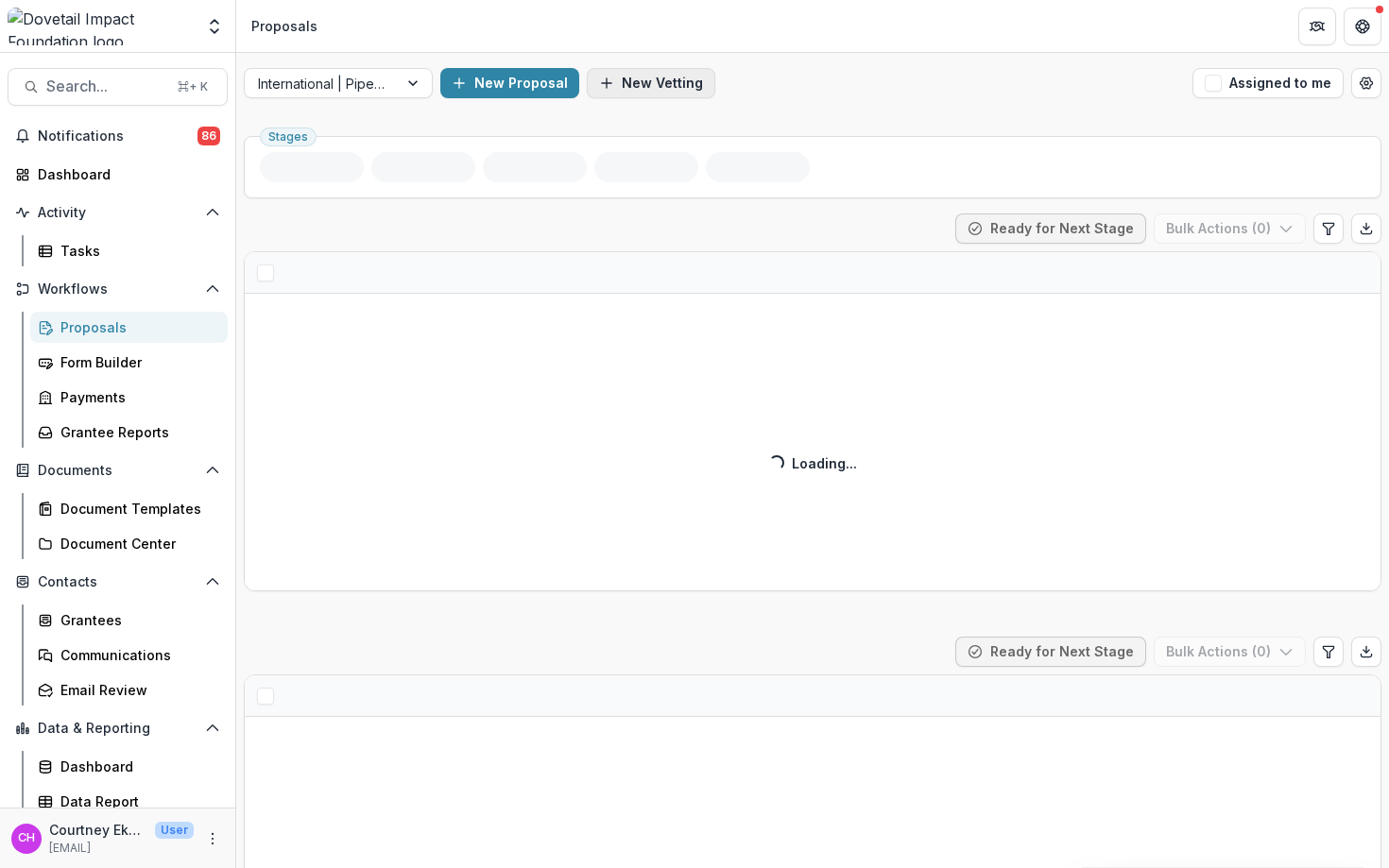 click on "New Vetting" at bounding box center (651, 83) 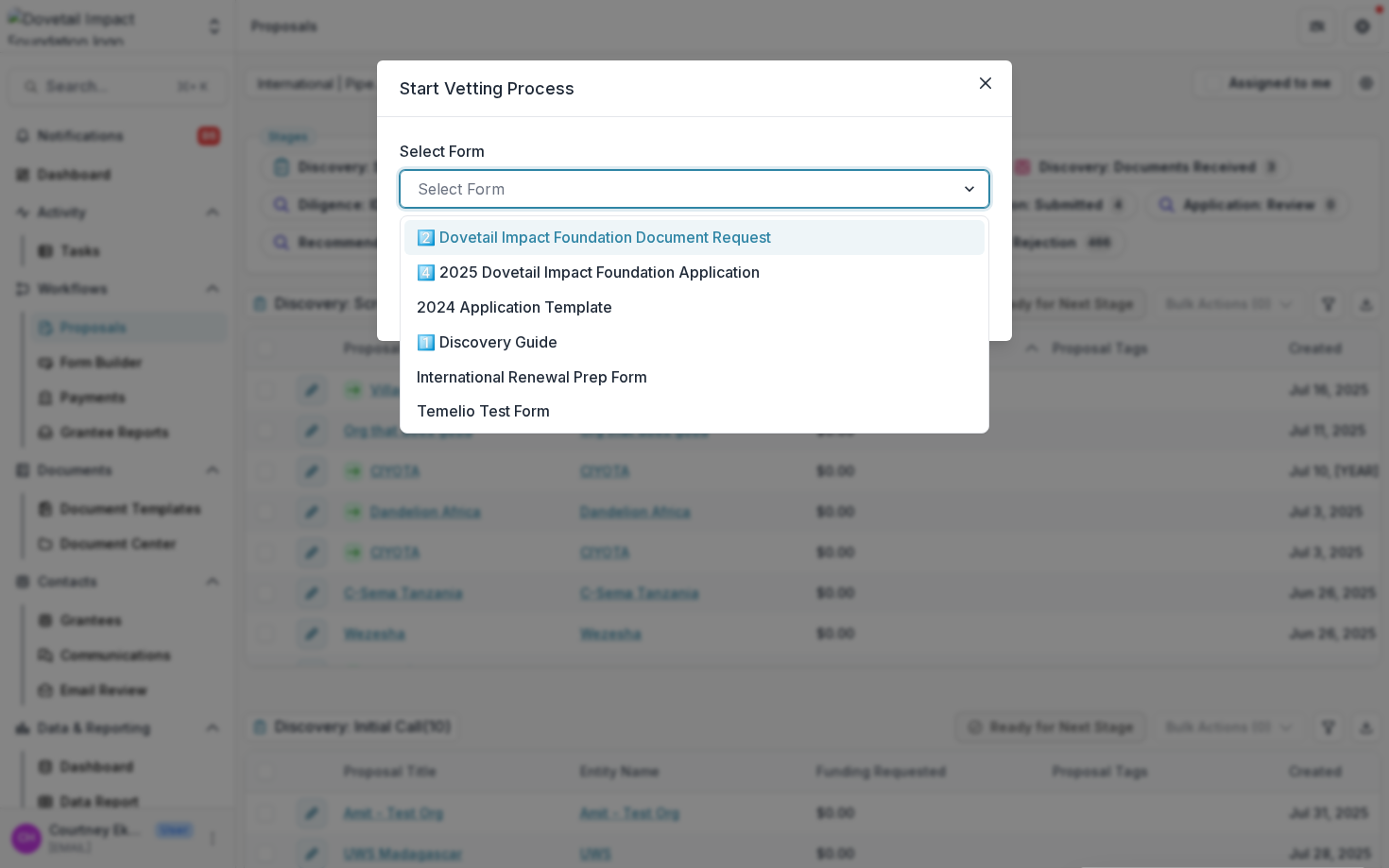 click at bounding box center (677, 189) 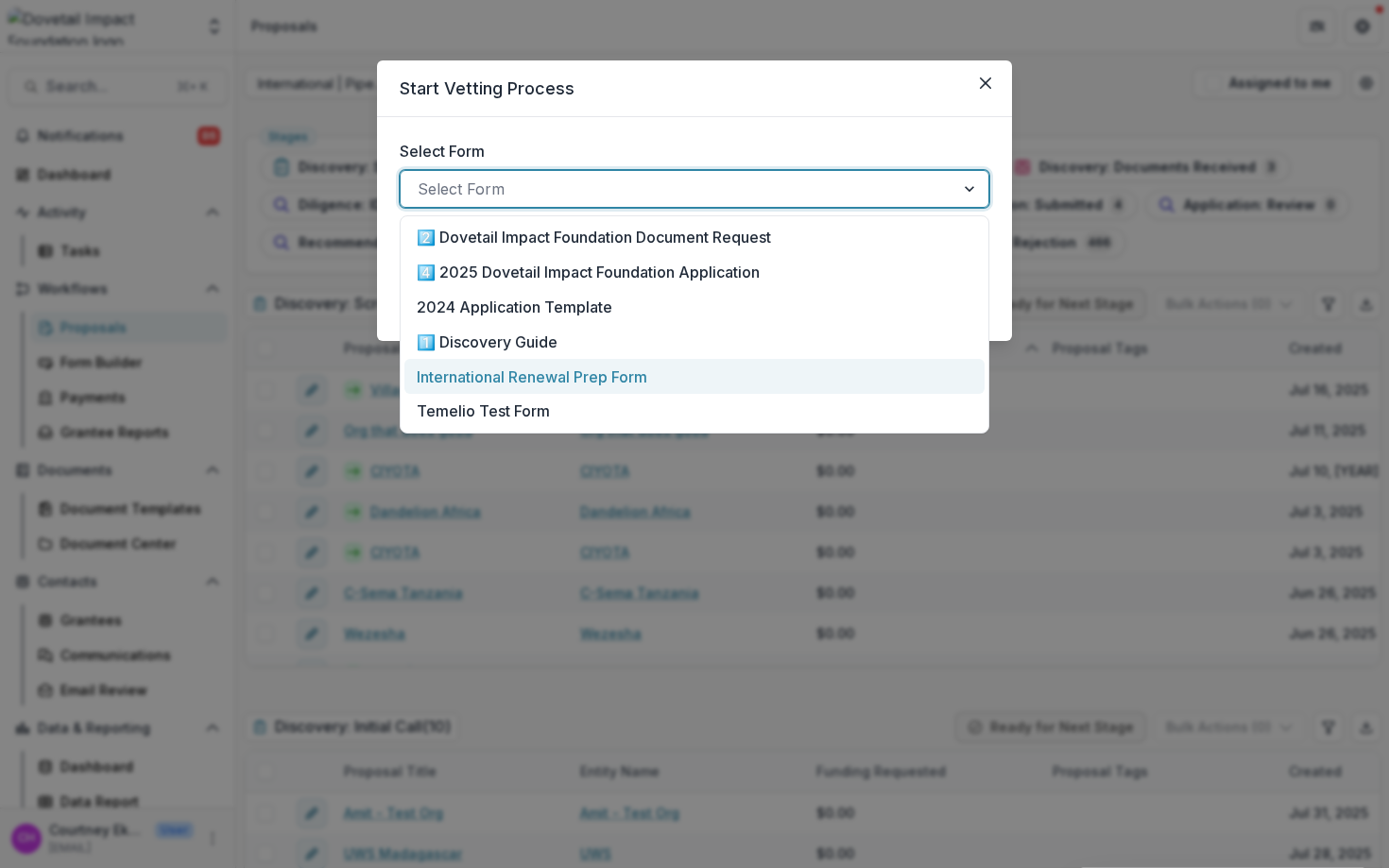 click on "International Renewal Prep Form" at bounding box center (694, 377) 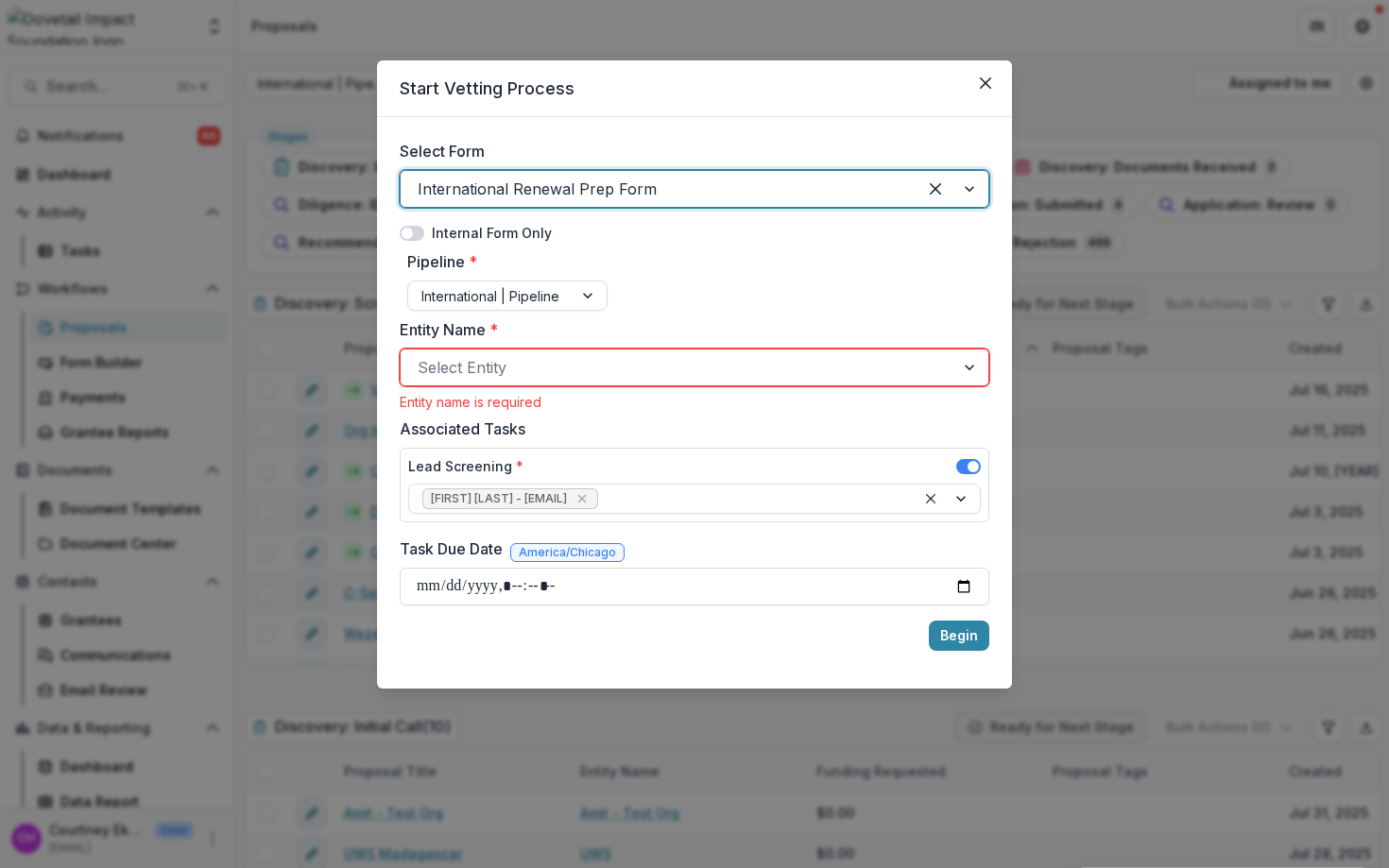 click at bounding box center (677, 367) 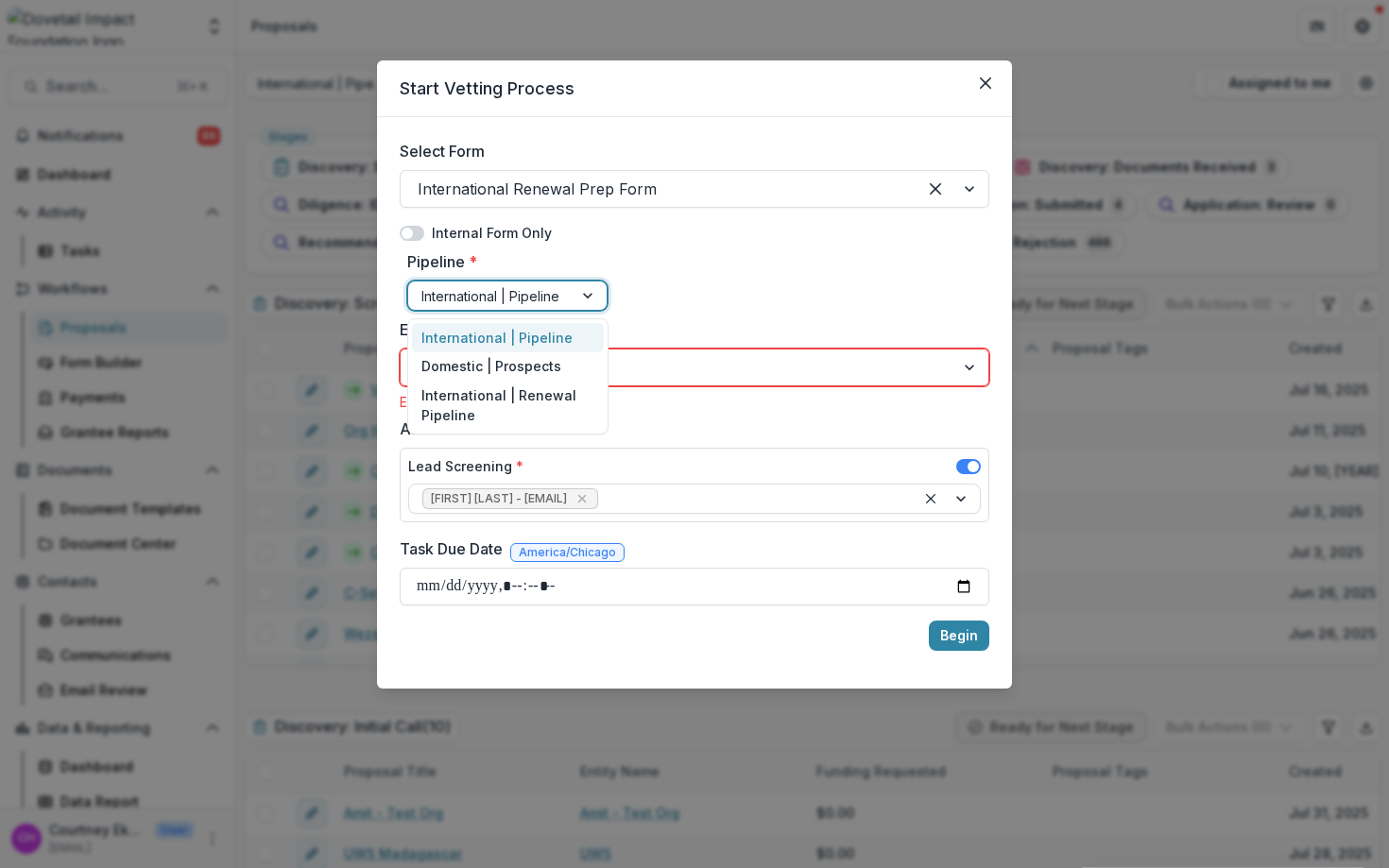 click on "International | Pipeline" at bounding box center (490, 296) 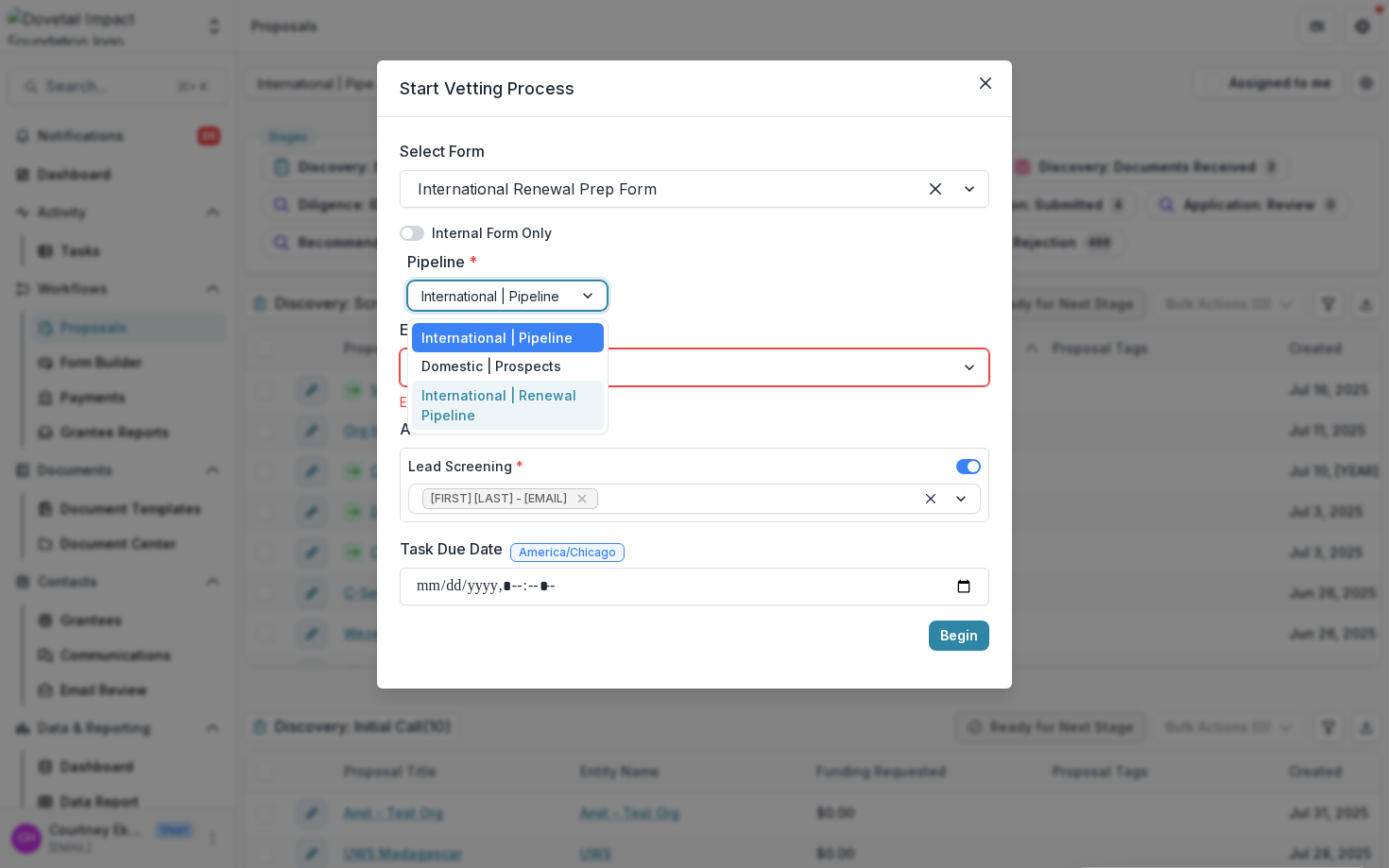 click on "International | Renewal Pipeline" at bounding box center (507, 405) 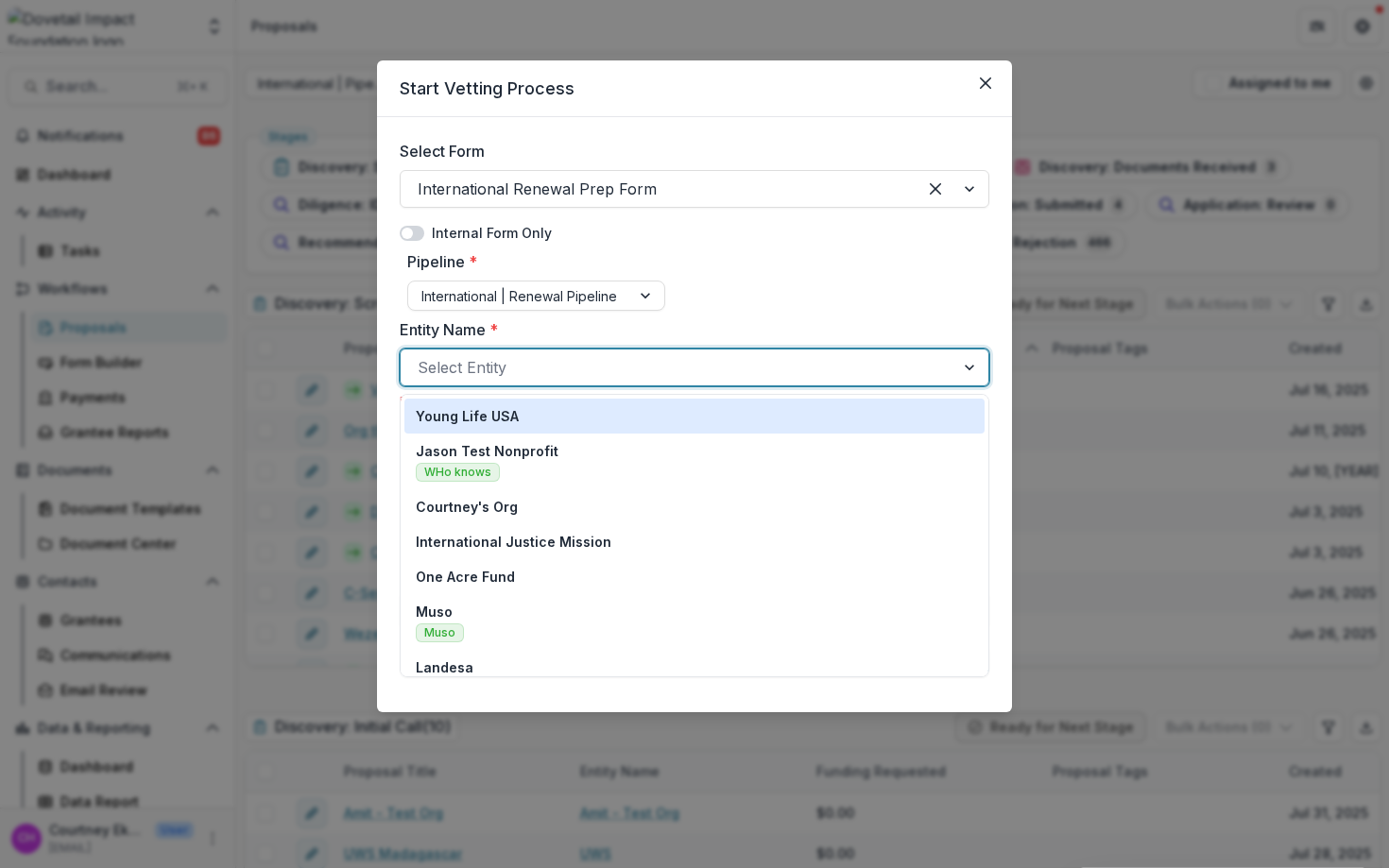 click at bounding box center (677, 367) 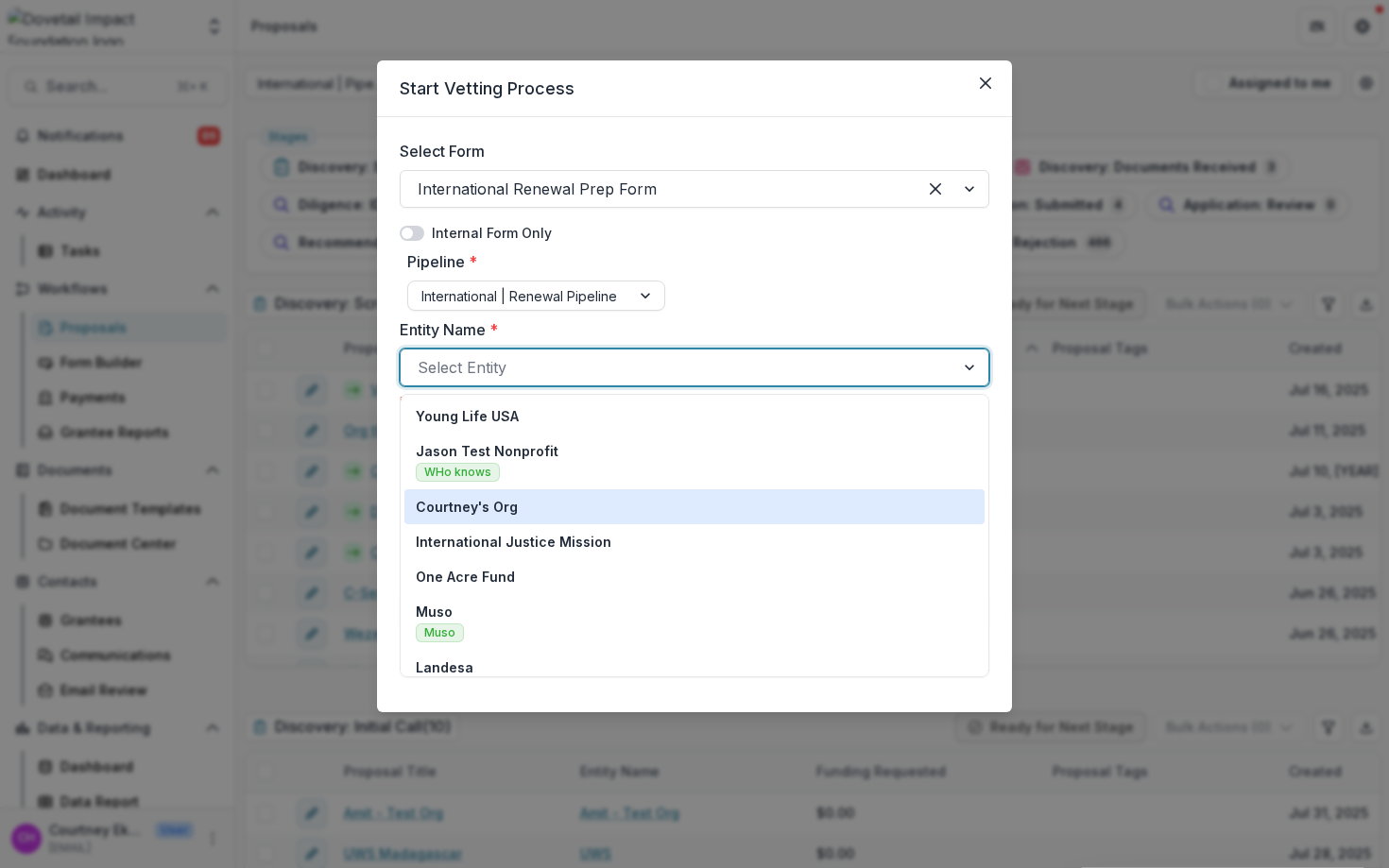 click on "Courtney's Org" at bounding box center [694, 506] 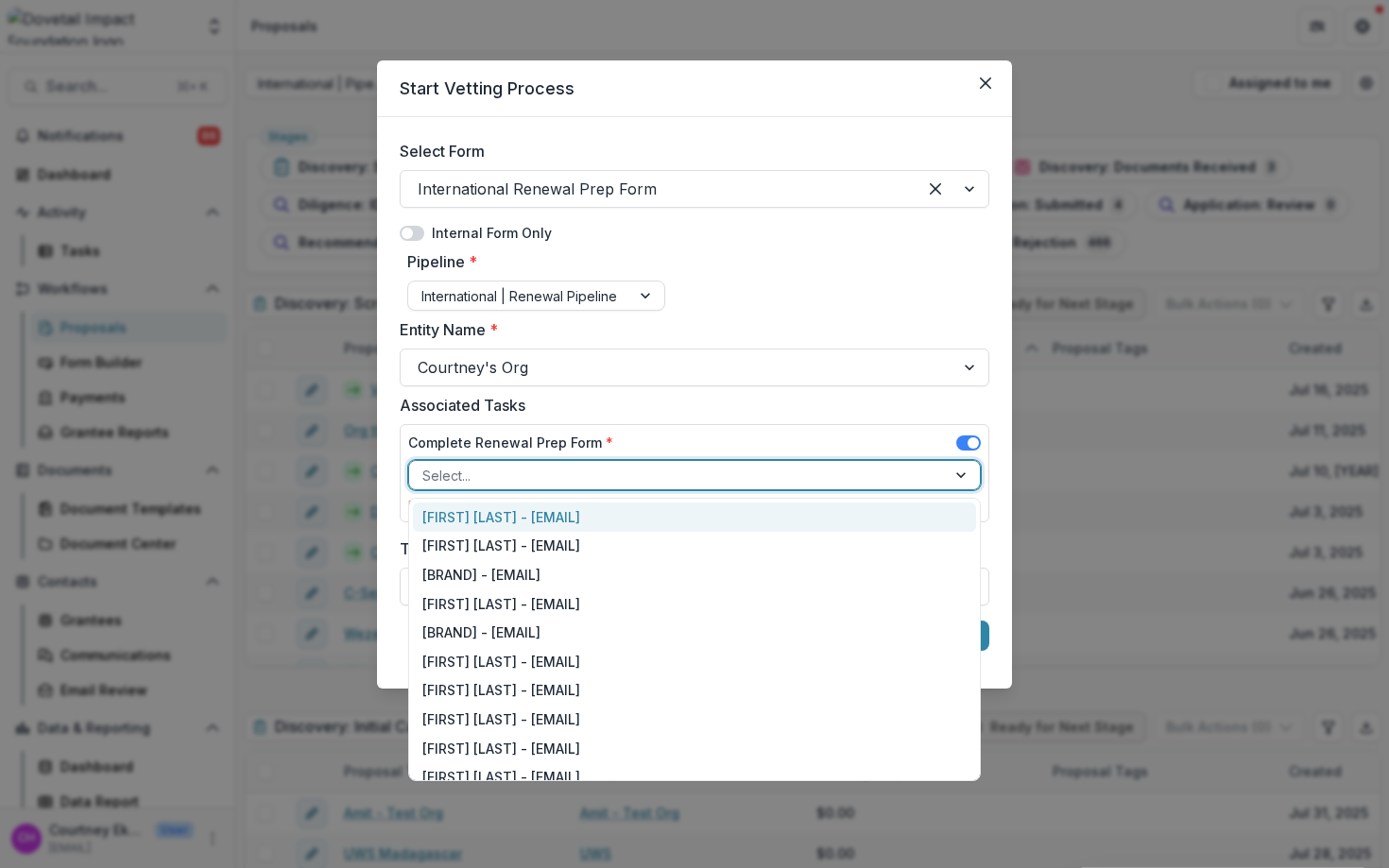 click on "Select..." at bounding box center [677, 475] 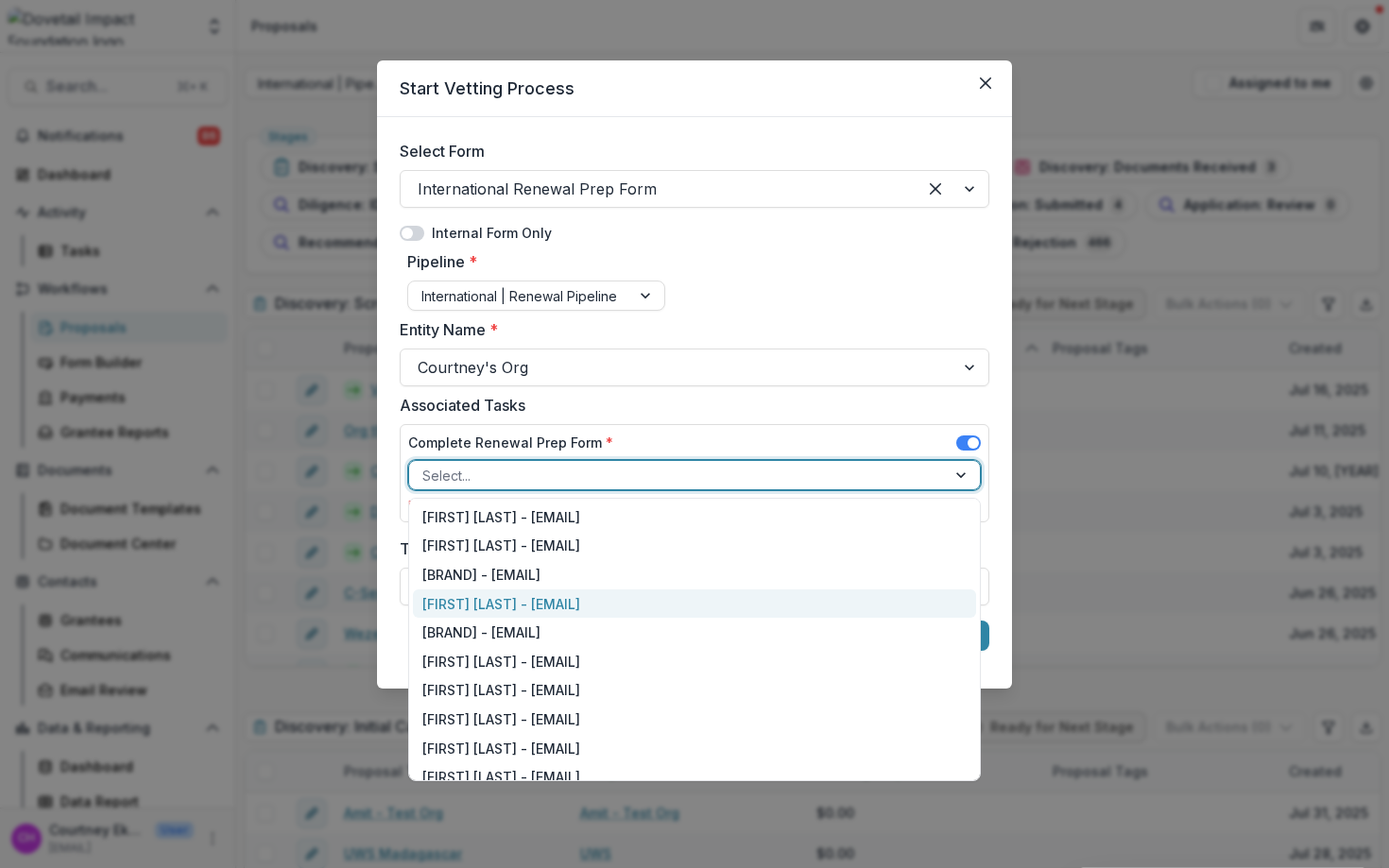 click on "[FIRST] [LAST] - [EMAIL]" at bounding box center (694, 604) 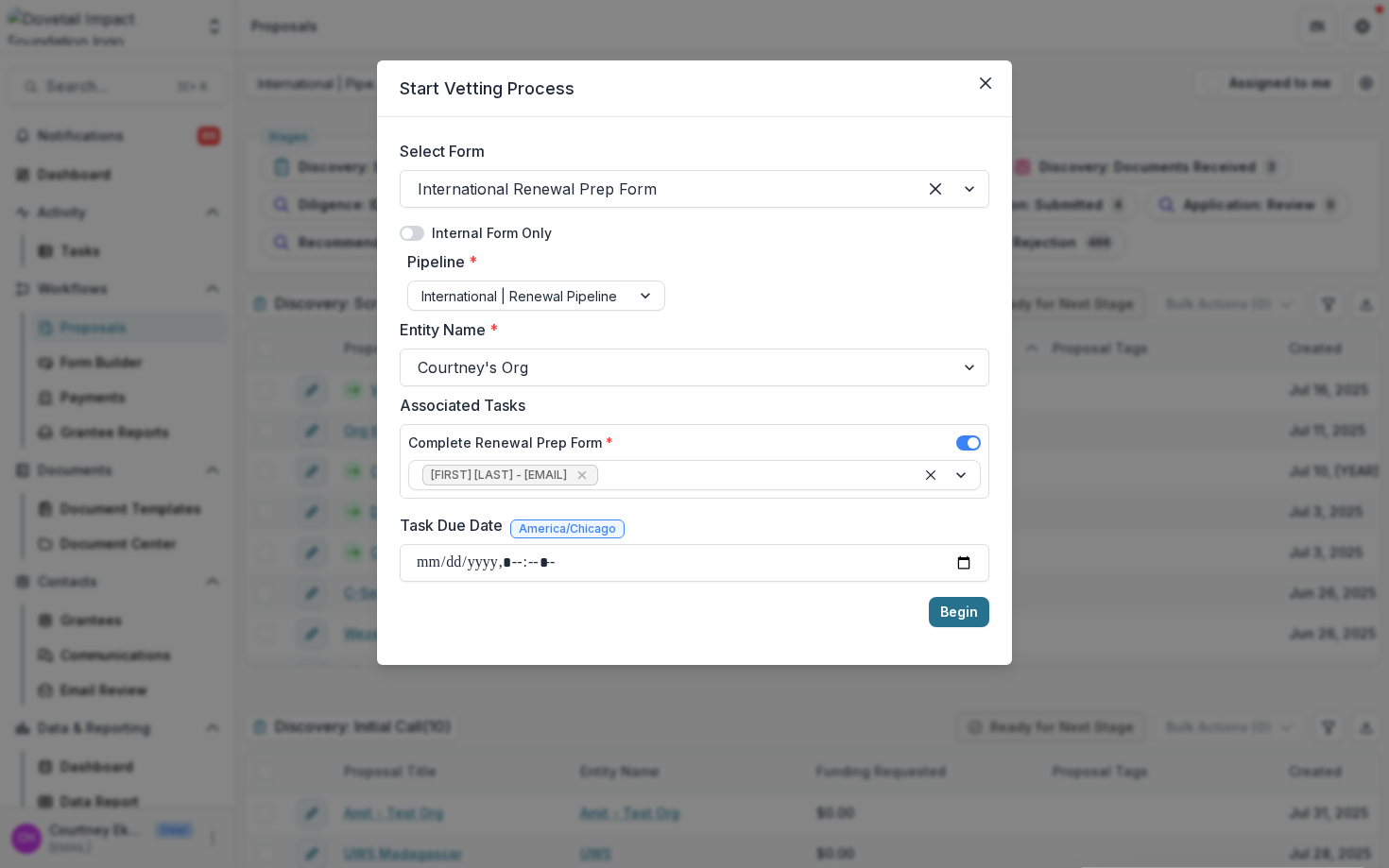 click on "Begin" at bounding box center (959, 612) 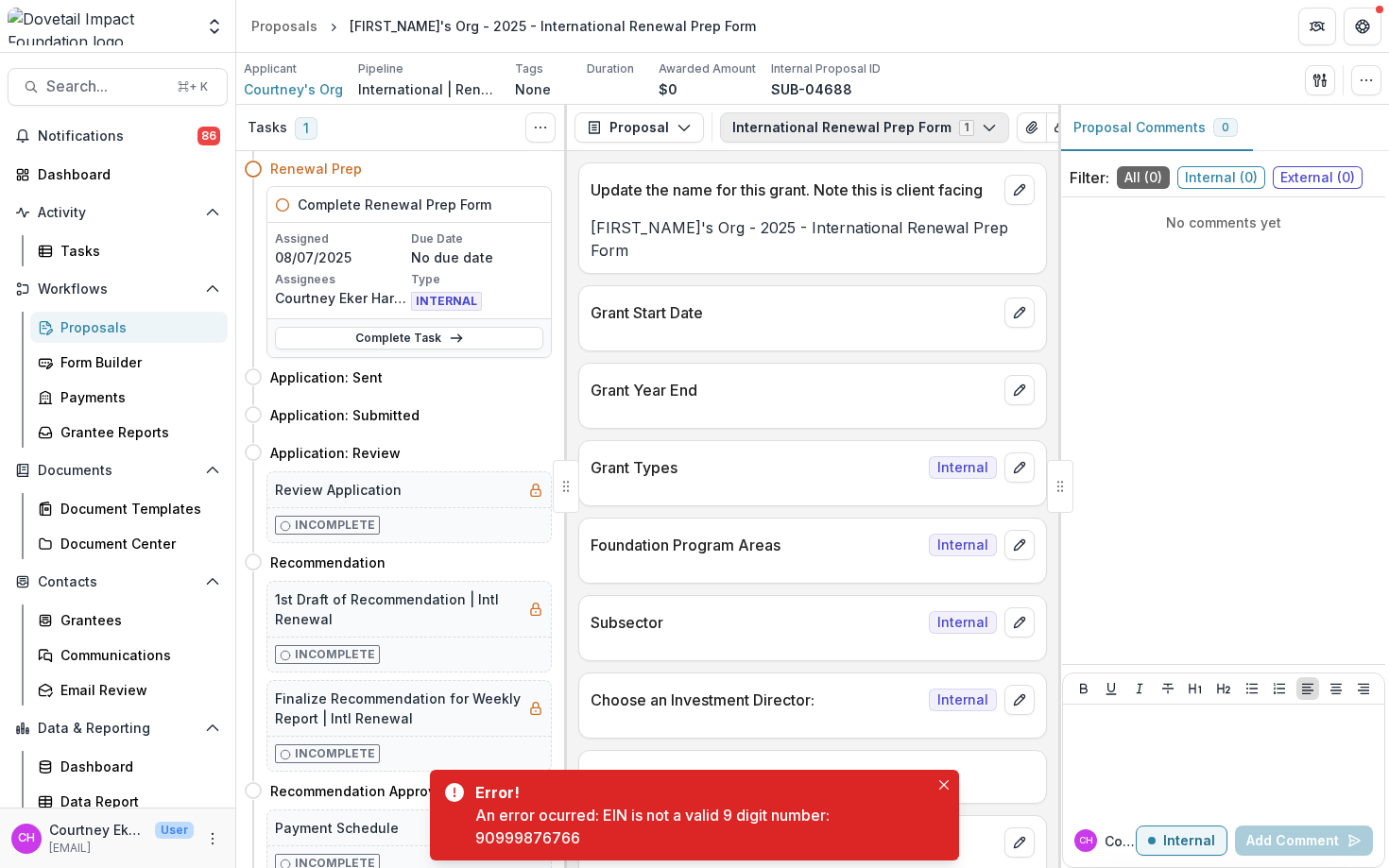 click on "International Renewal Prep Form 1" at bounding box center [865, 128] 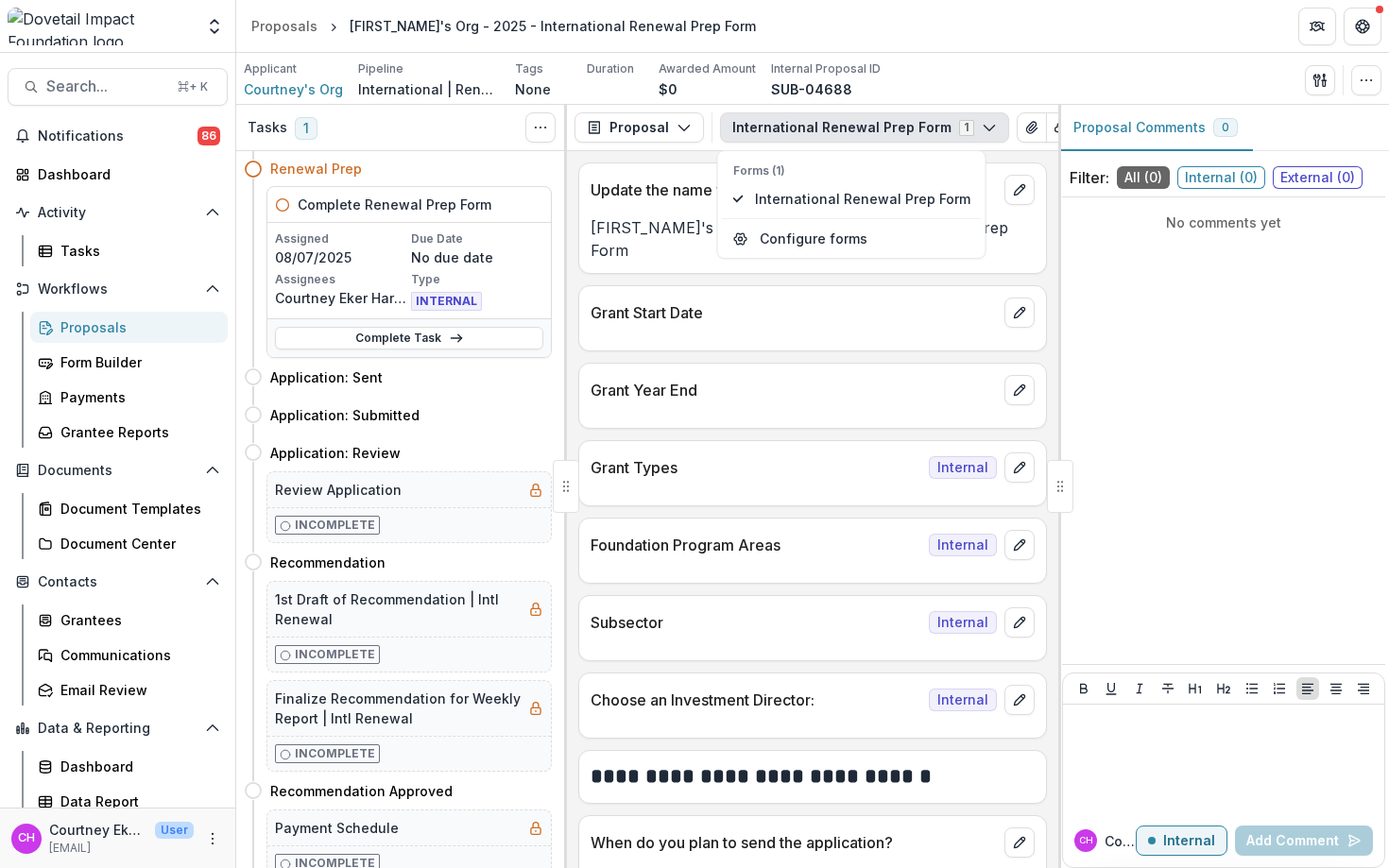 click on "No comments yet" at bounding box center [1224, 431] 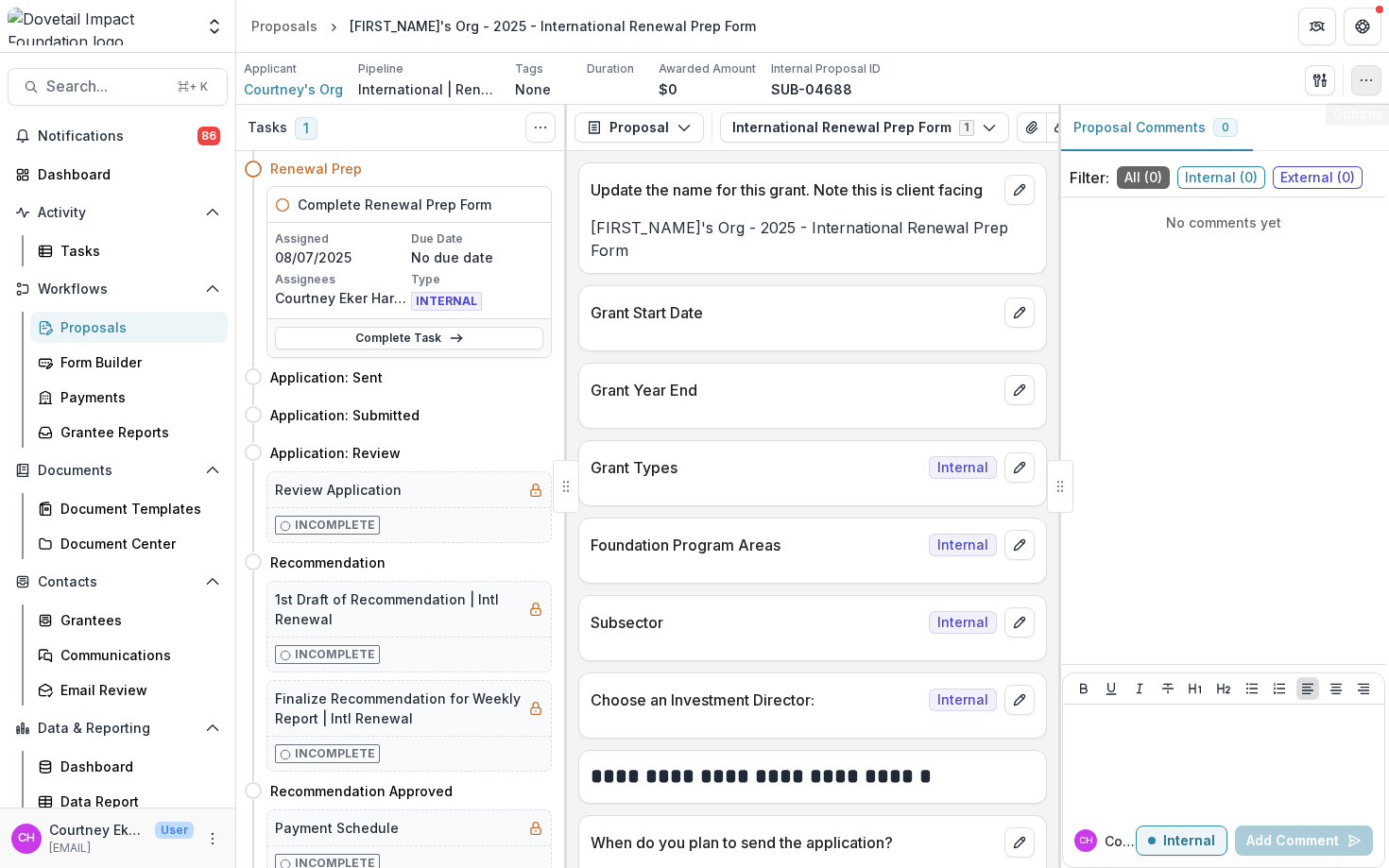 click at bounding box center (1366, 80) 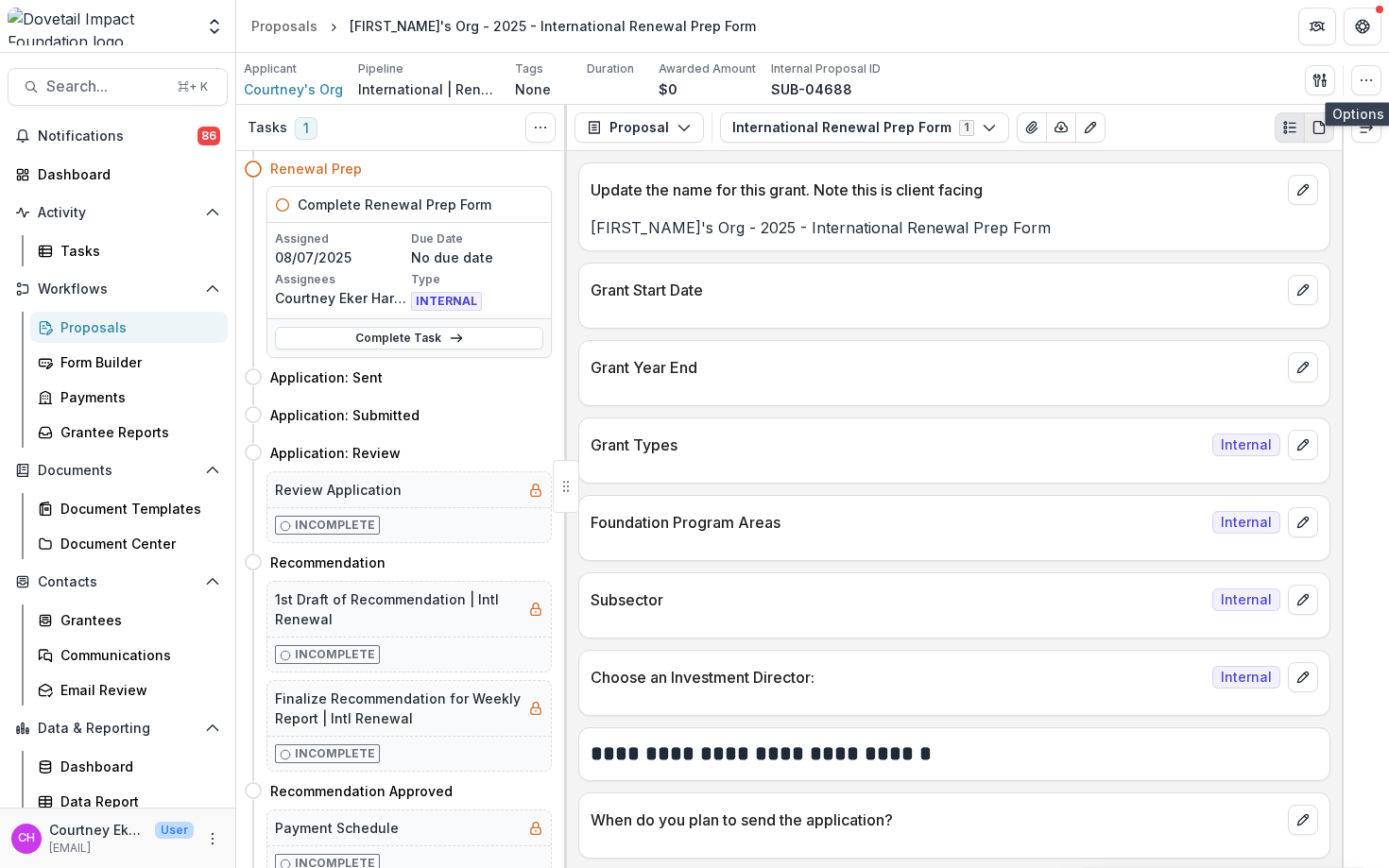 click at bounding box center (1319, 128) 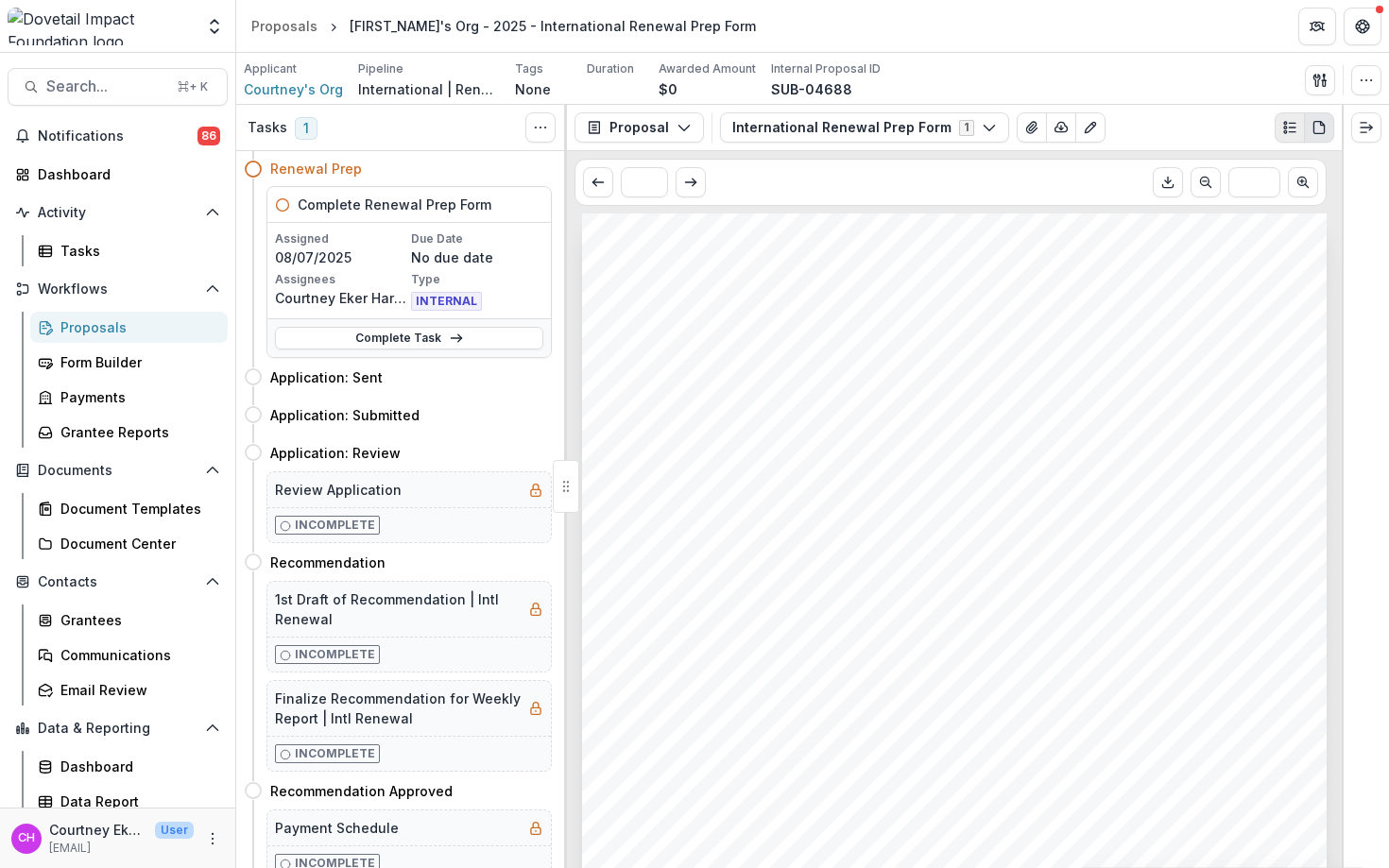 click 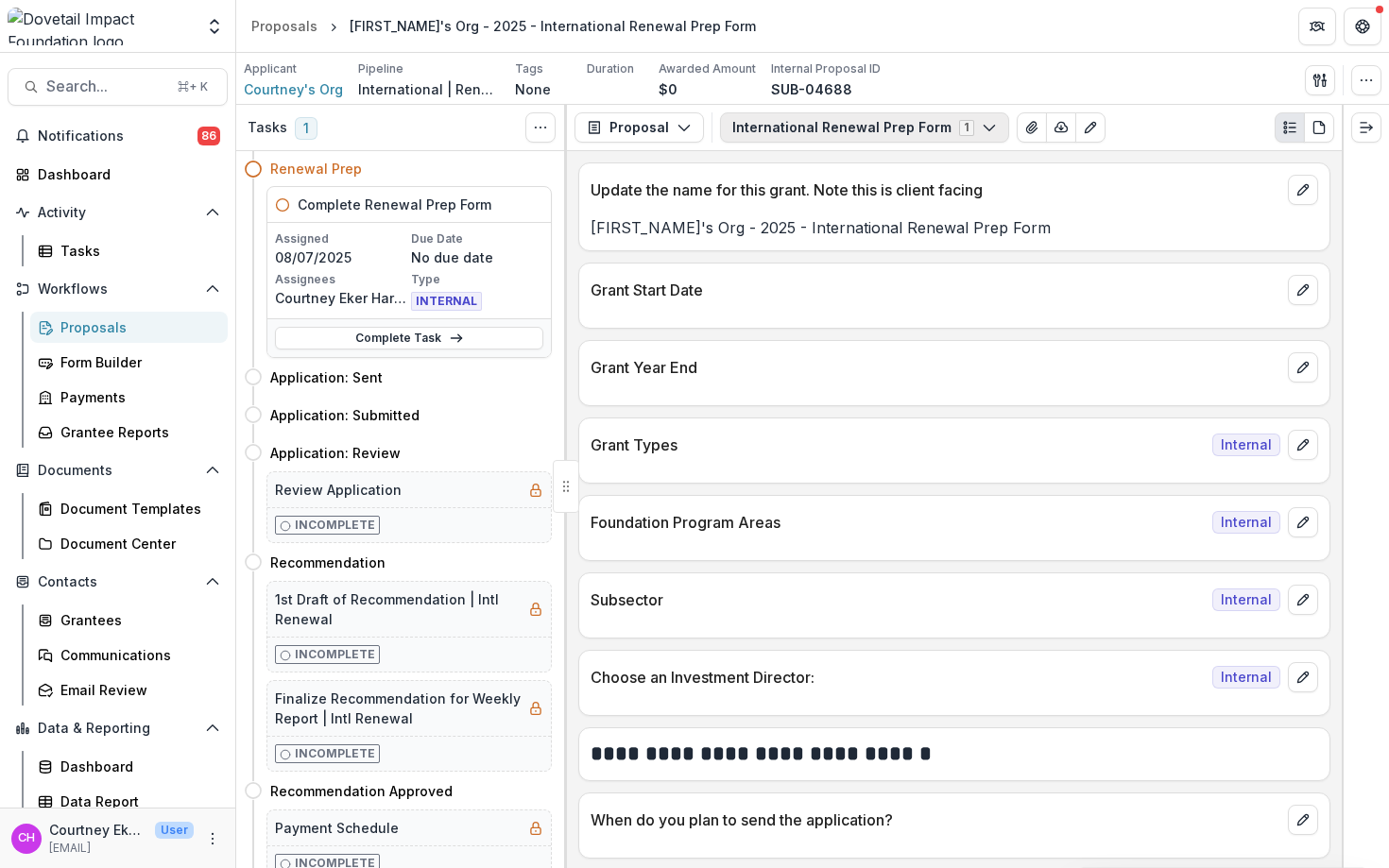 click 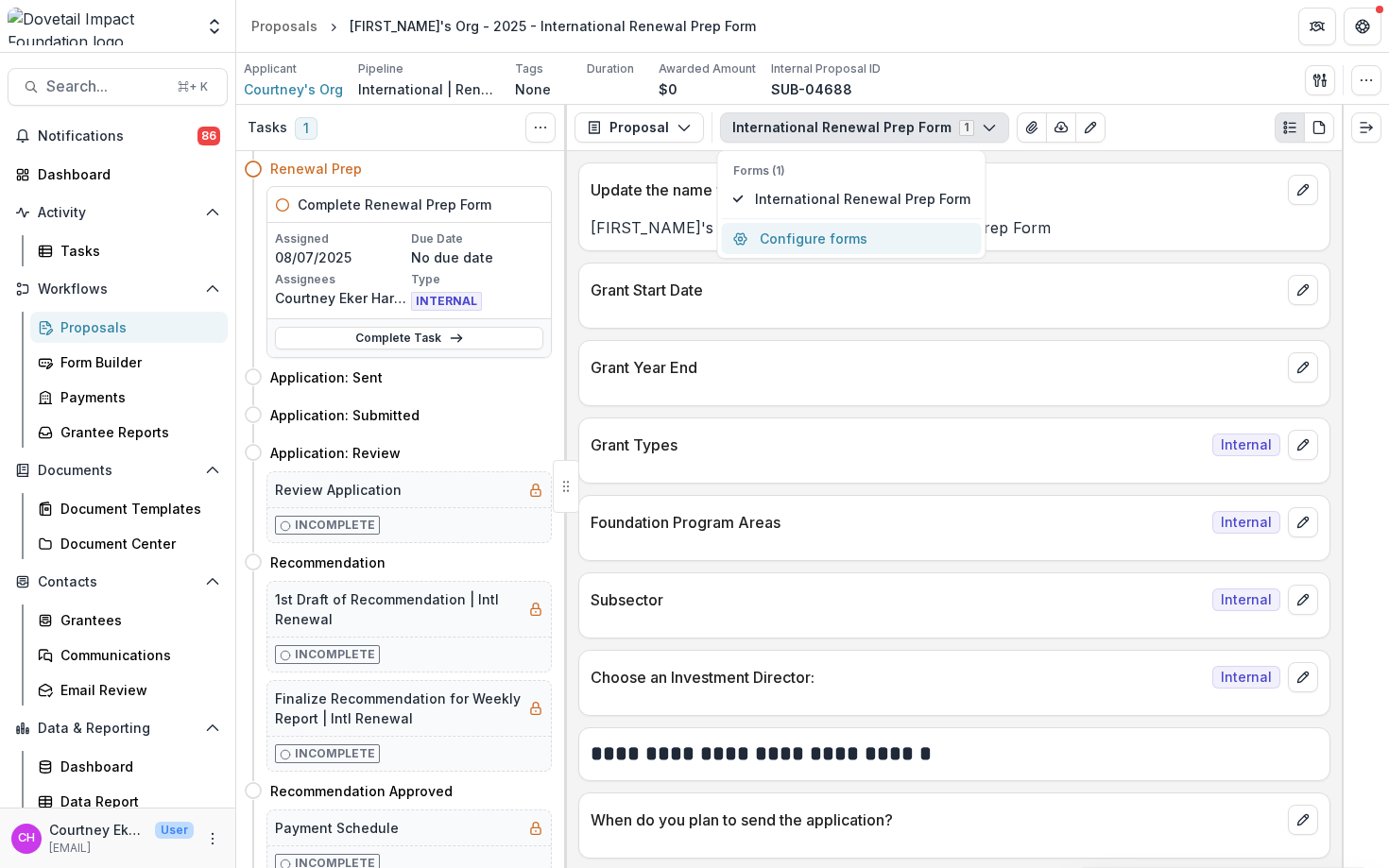 click on "Configure forms" at bounding box center [851, 238] 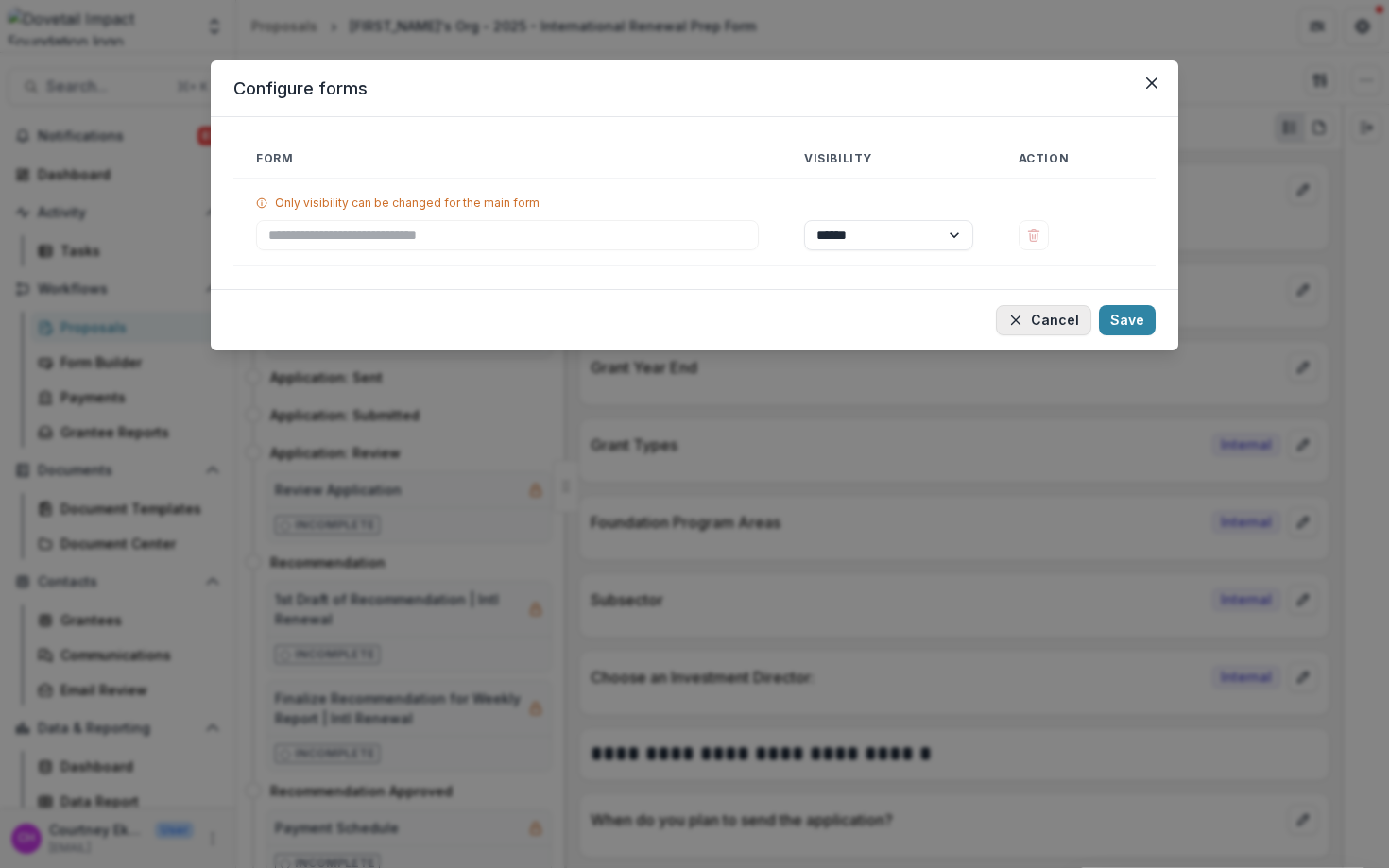 click on "Cancel" at bounding box center [1043, 320] 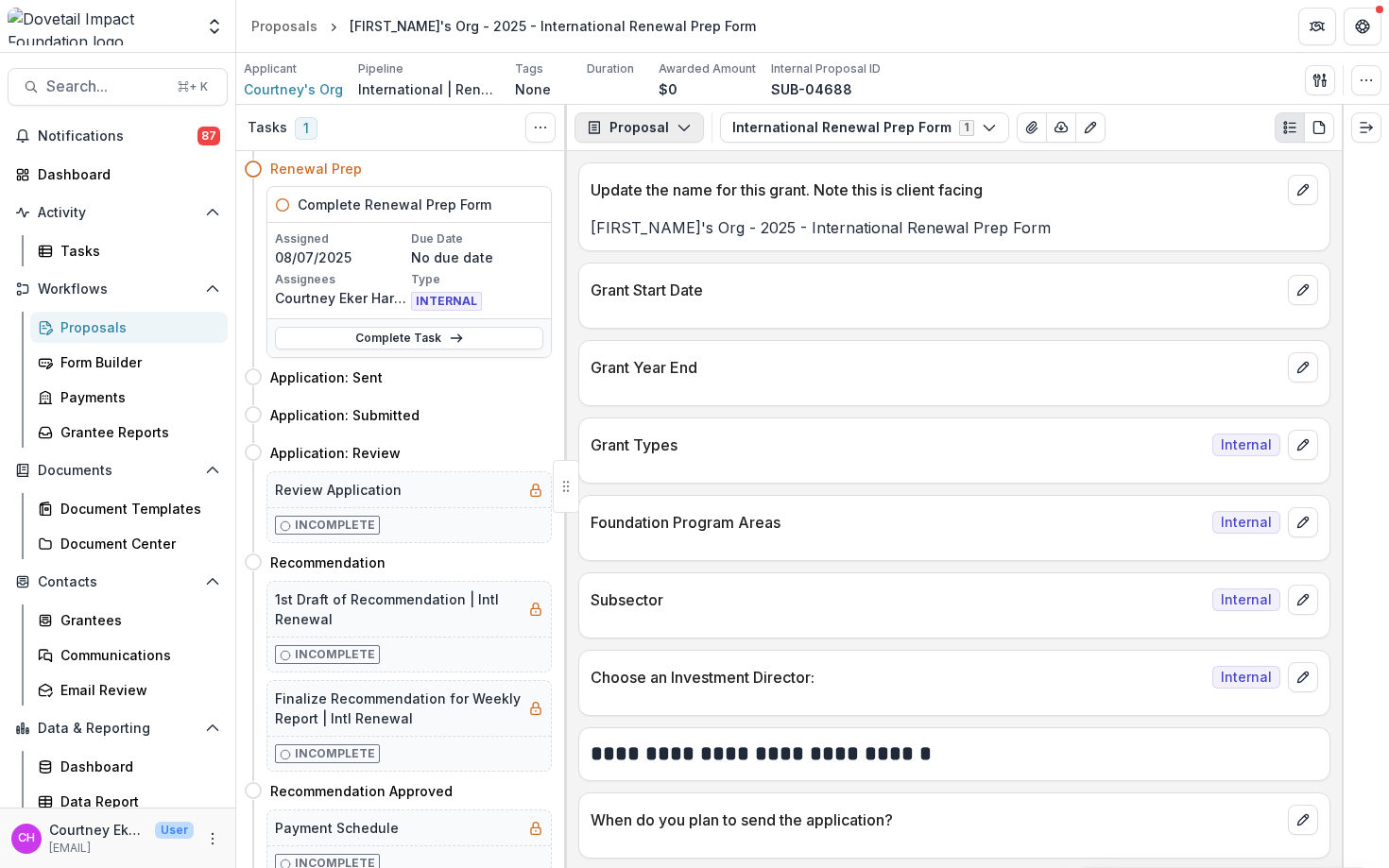click on "Proposal" at bounding box center (639, 128) 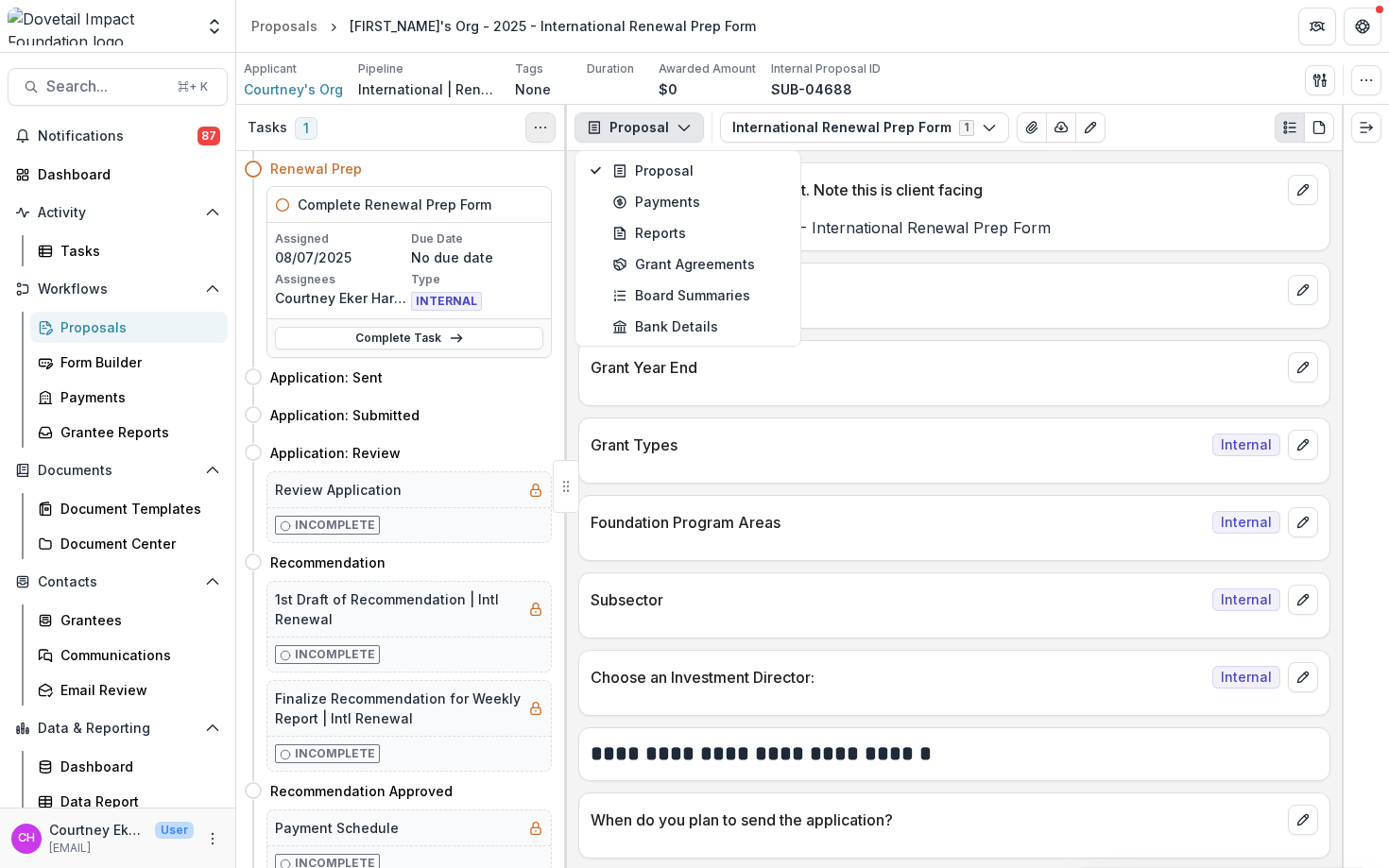 click 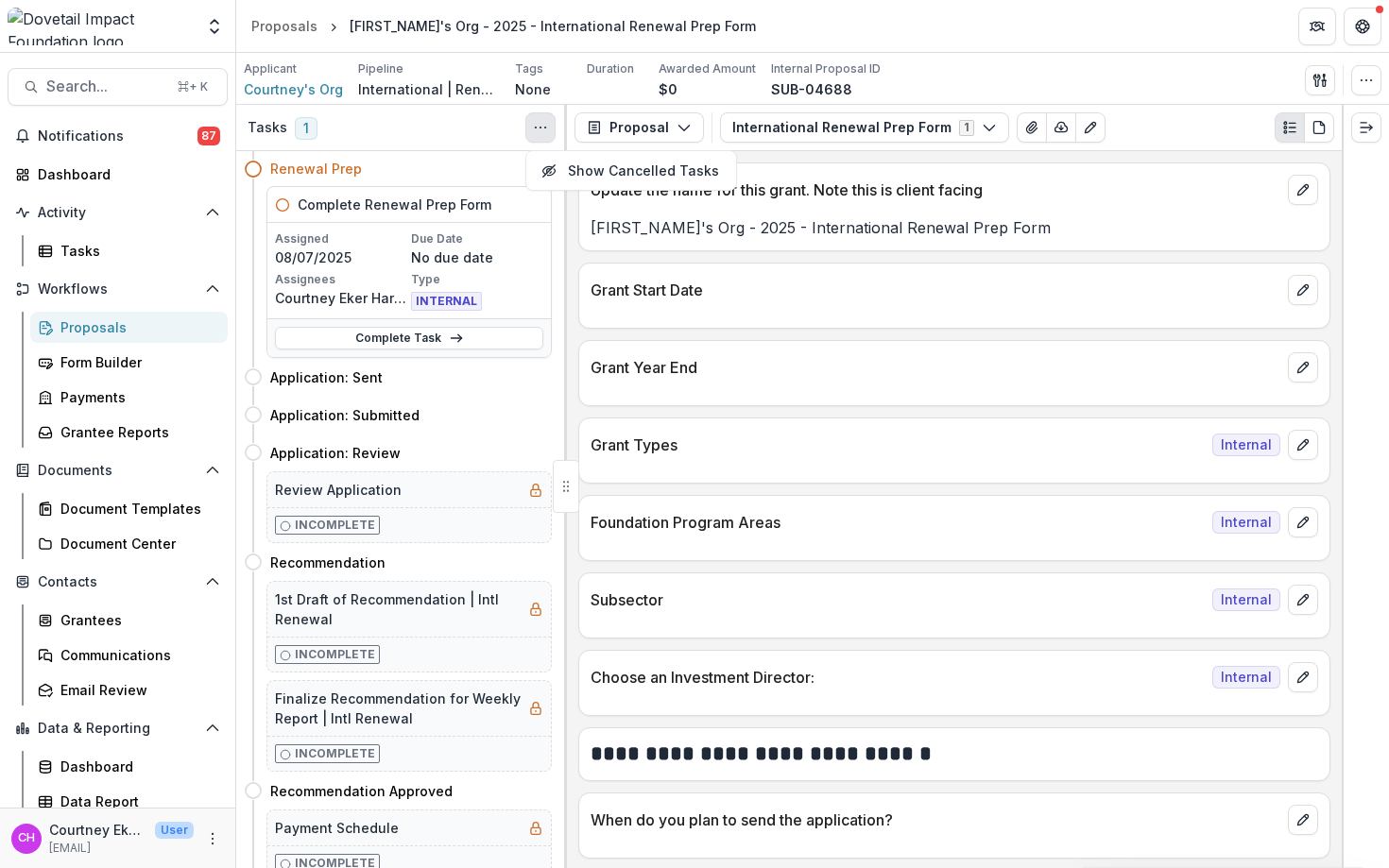 click 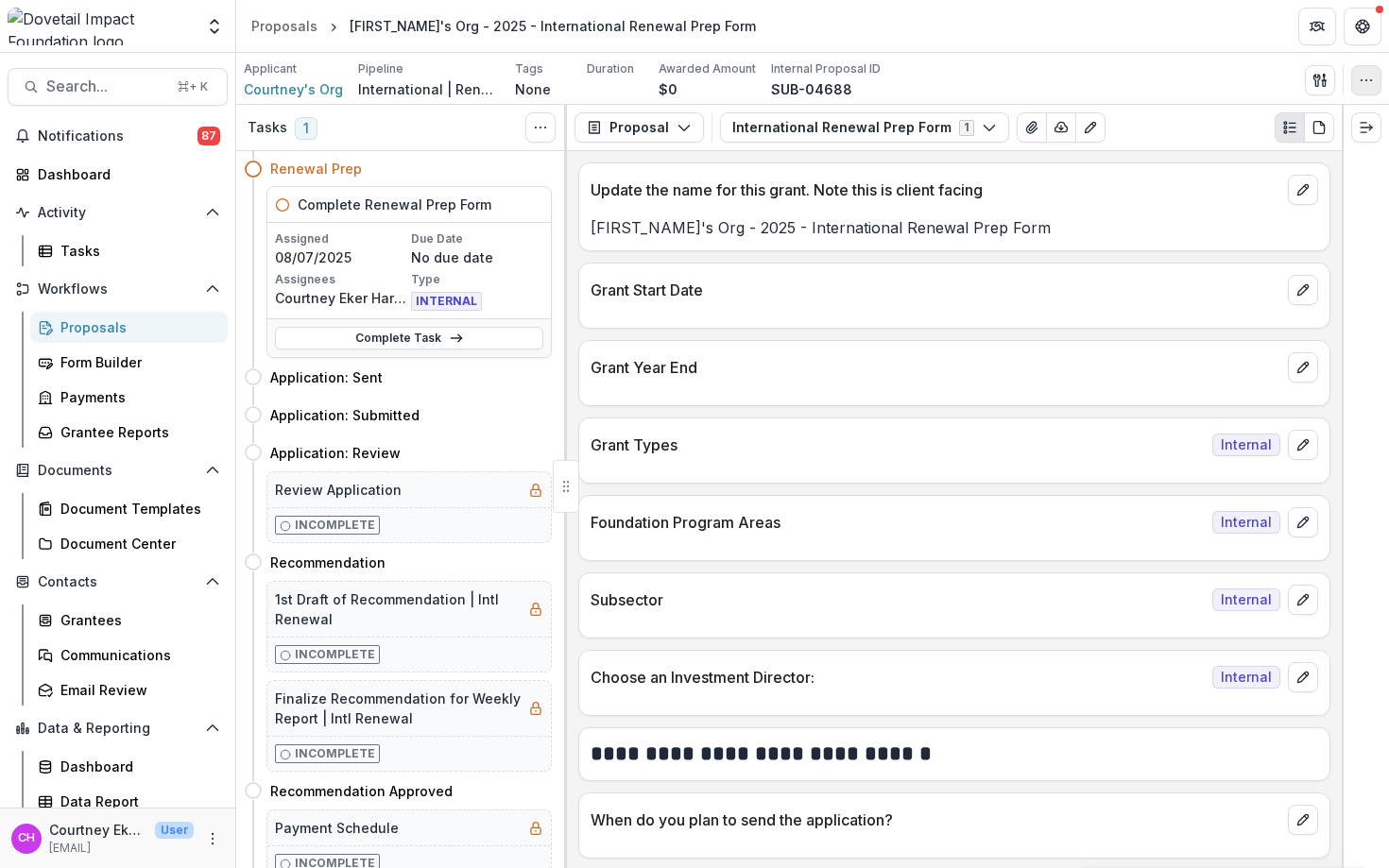 click at bounding box center [1366, 80] 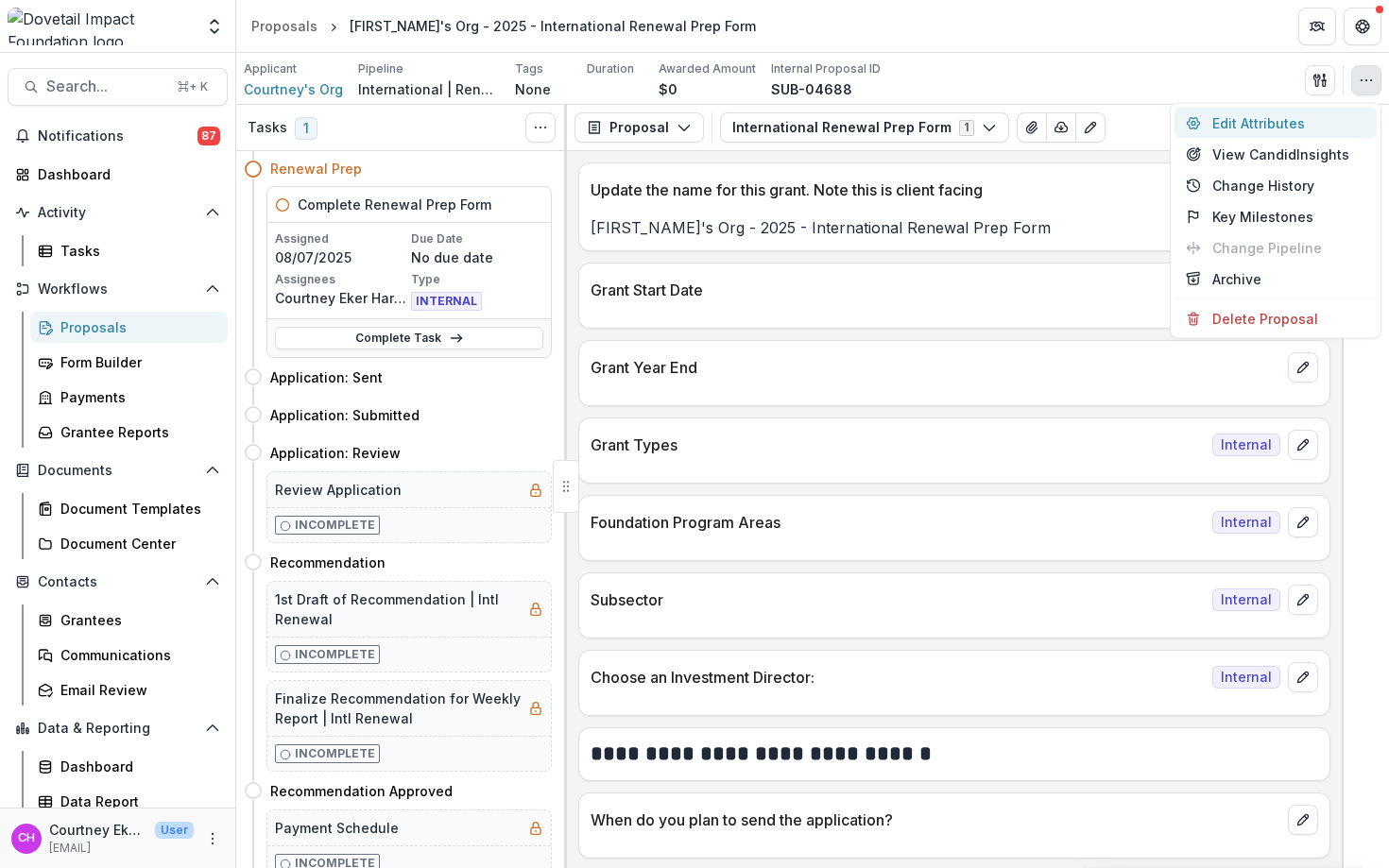 click on "Edit Attributes" at bounding box center (1276, 123) 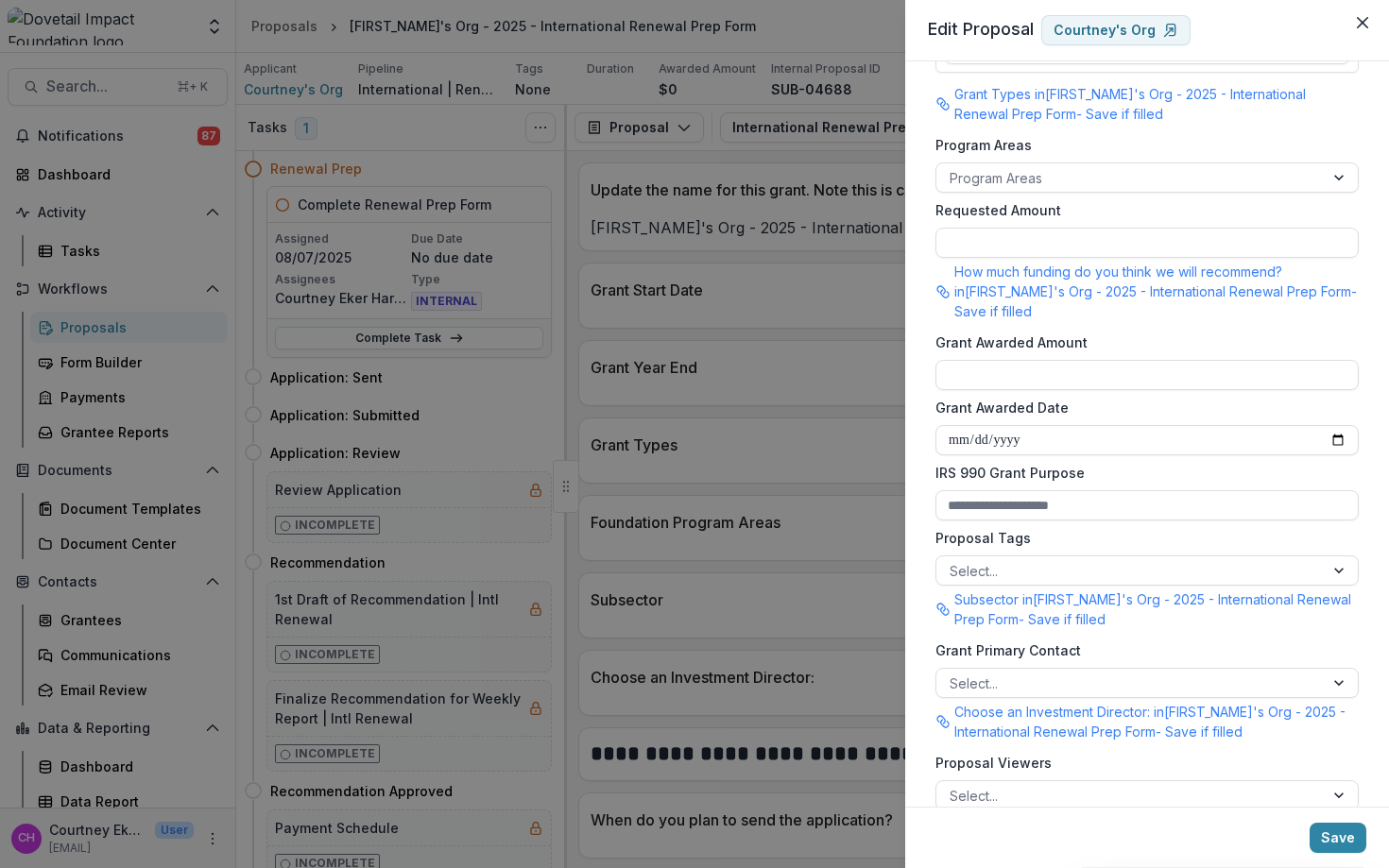 scroll, scrollTop: 439, scrollLeft: 0, axis: vertical 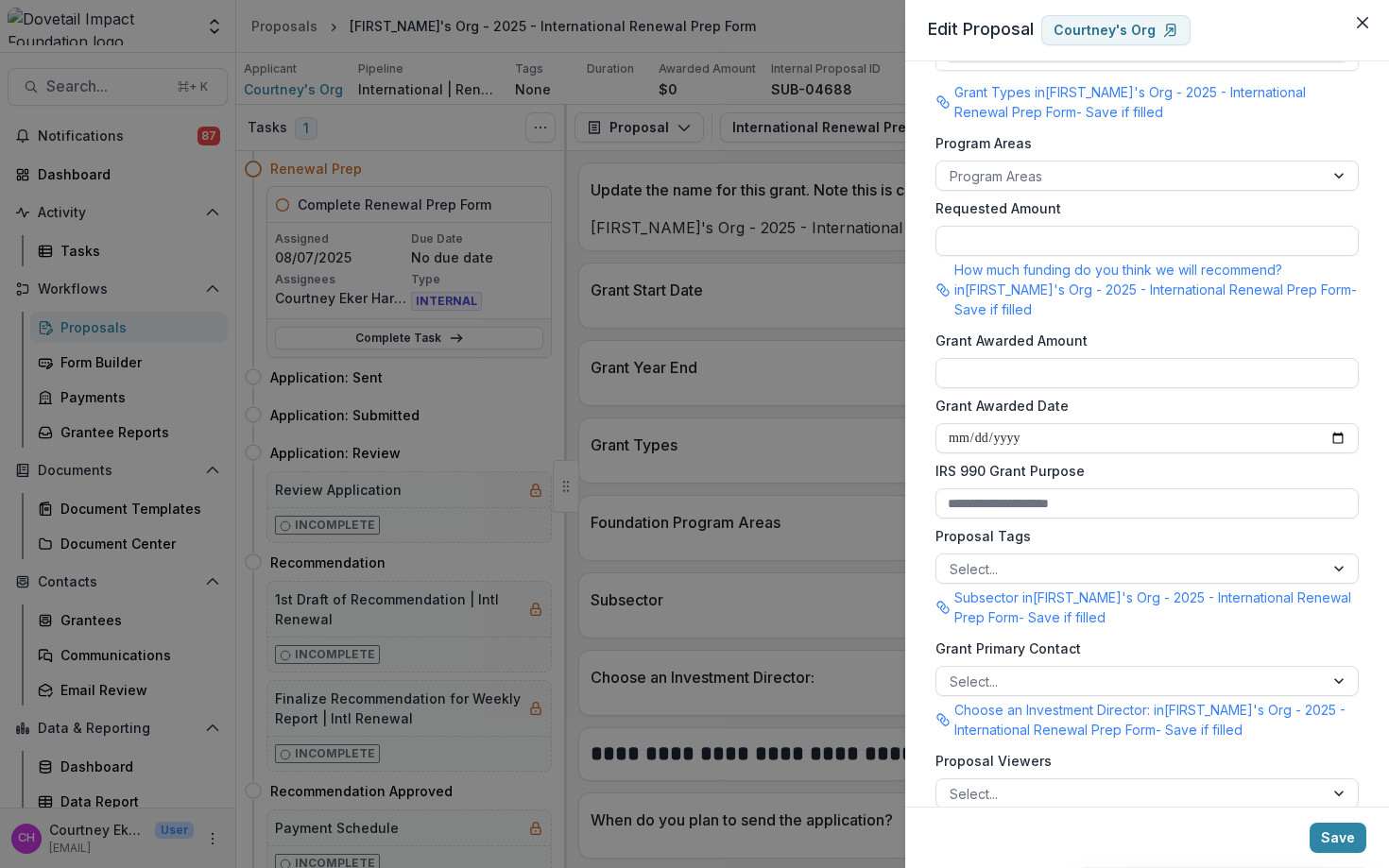 click on "Program Areas Program Areas" at bounding box center [1147, 162] 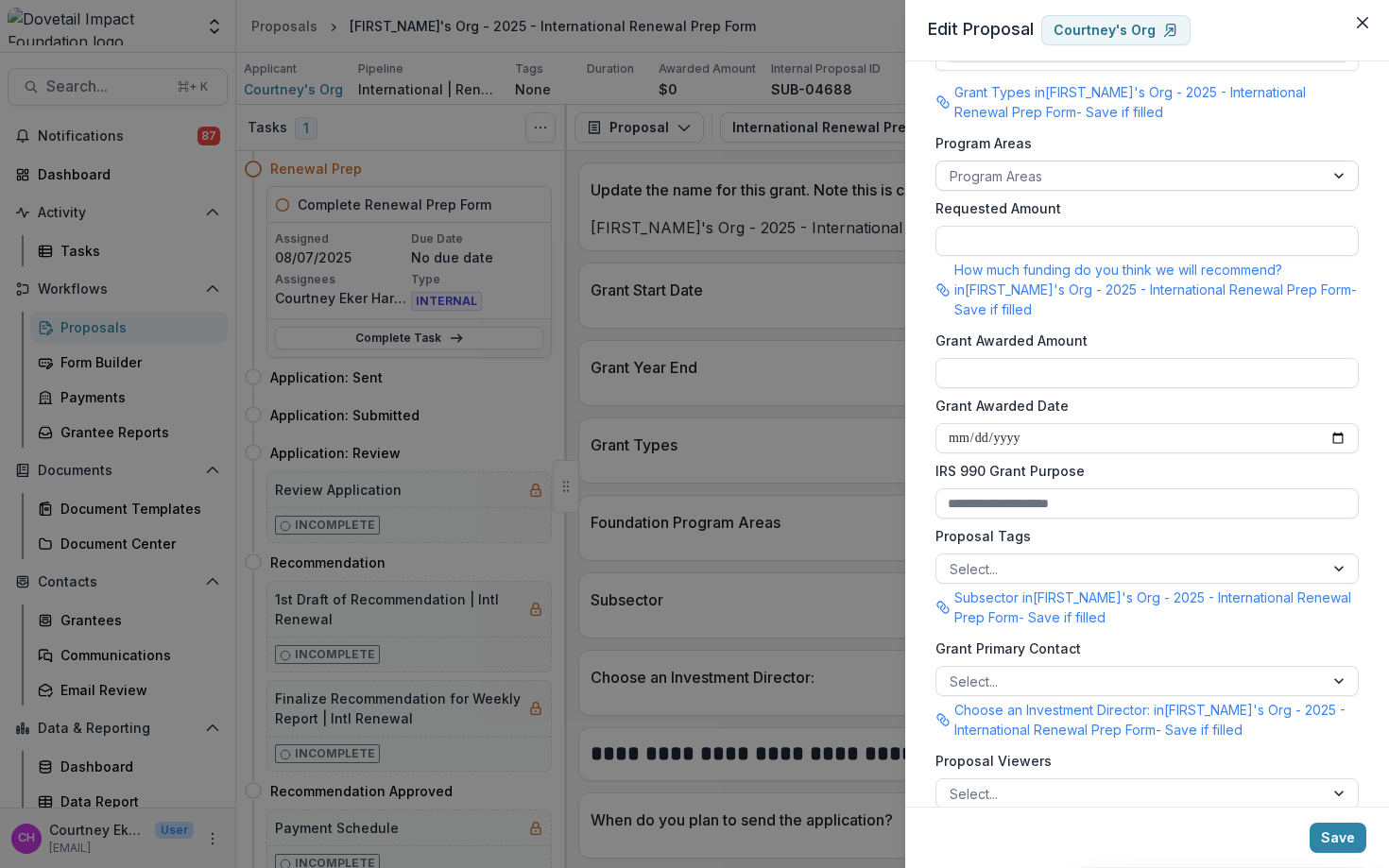 click at bounding box center [1130, 176] 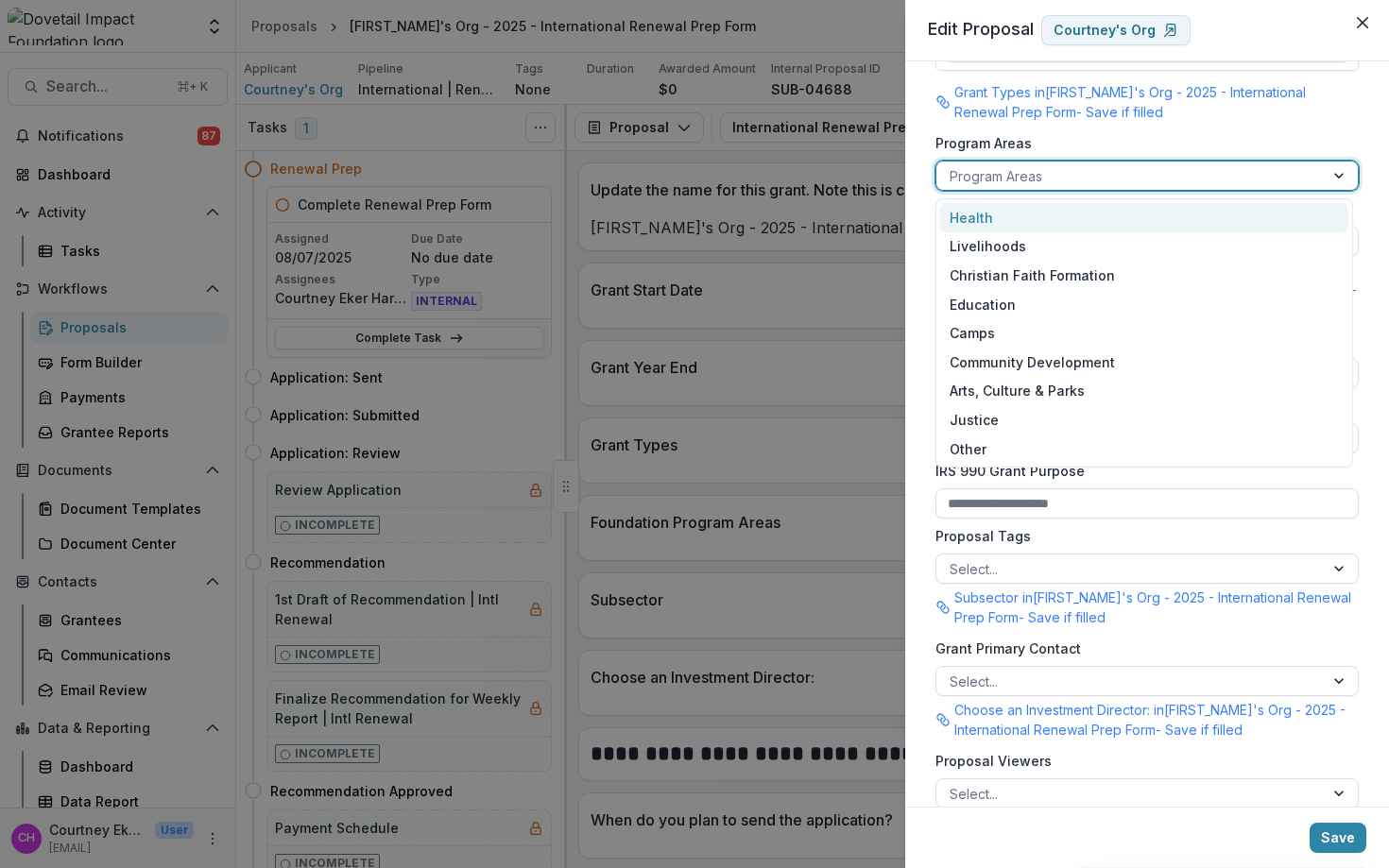 click on "Health" at bounding box center [1144, 217] 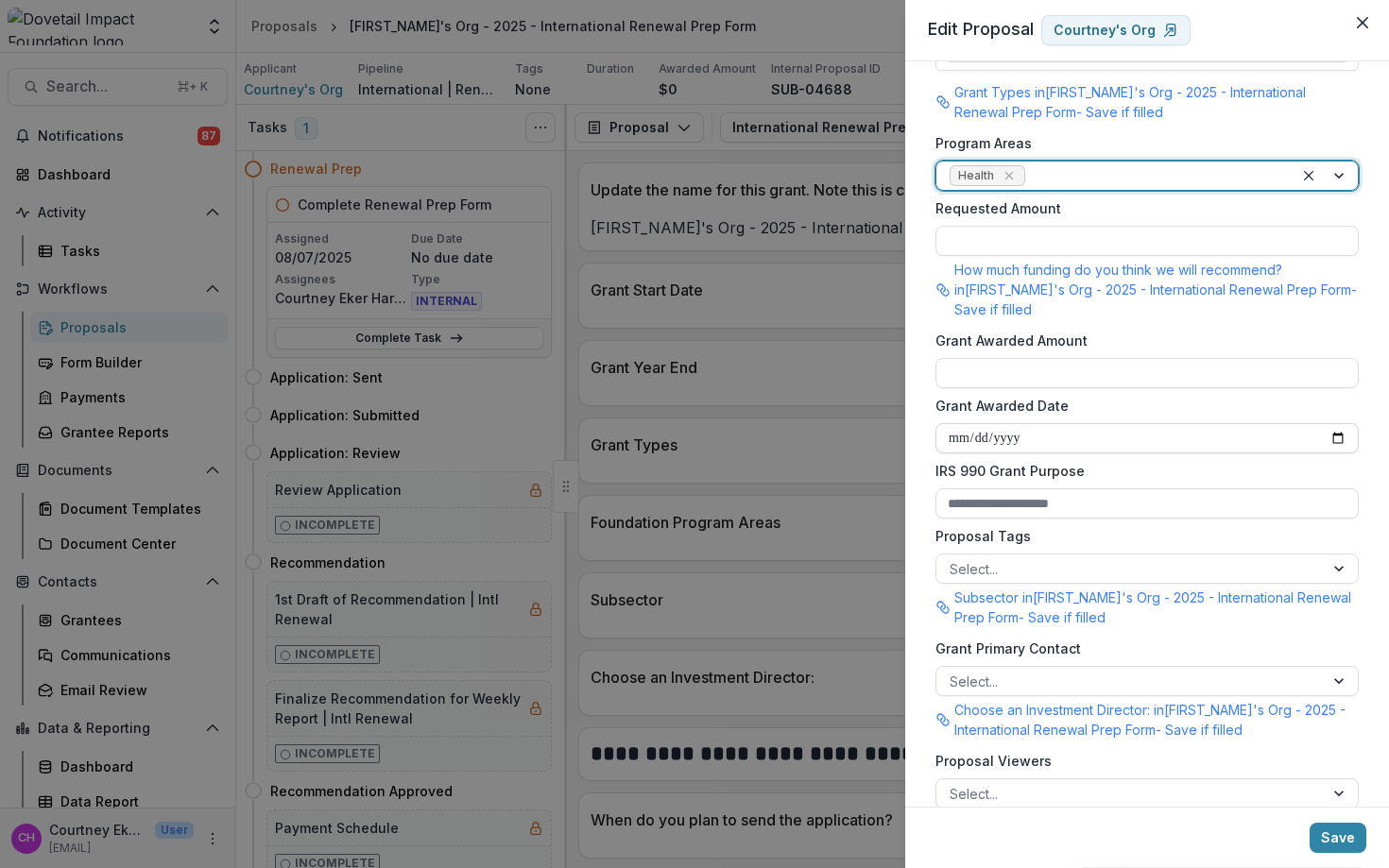click on "Grant Awarded Date" at bounding box center (1147, 438) 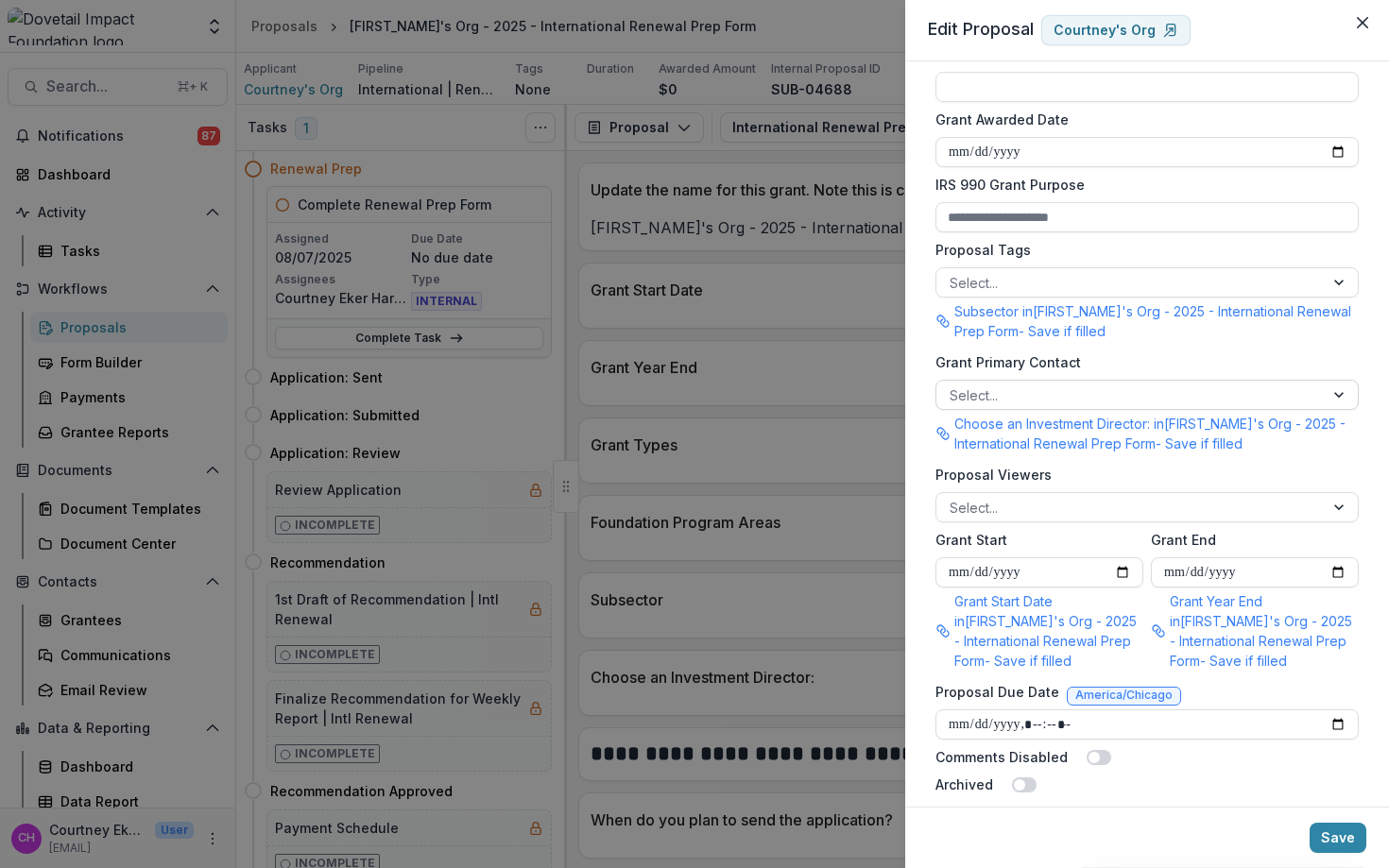 scroll, scrollTop: 733, scrollLeft: 0, axis: vertical 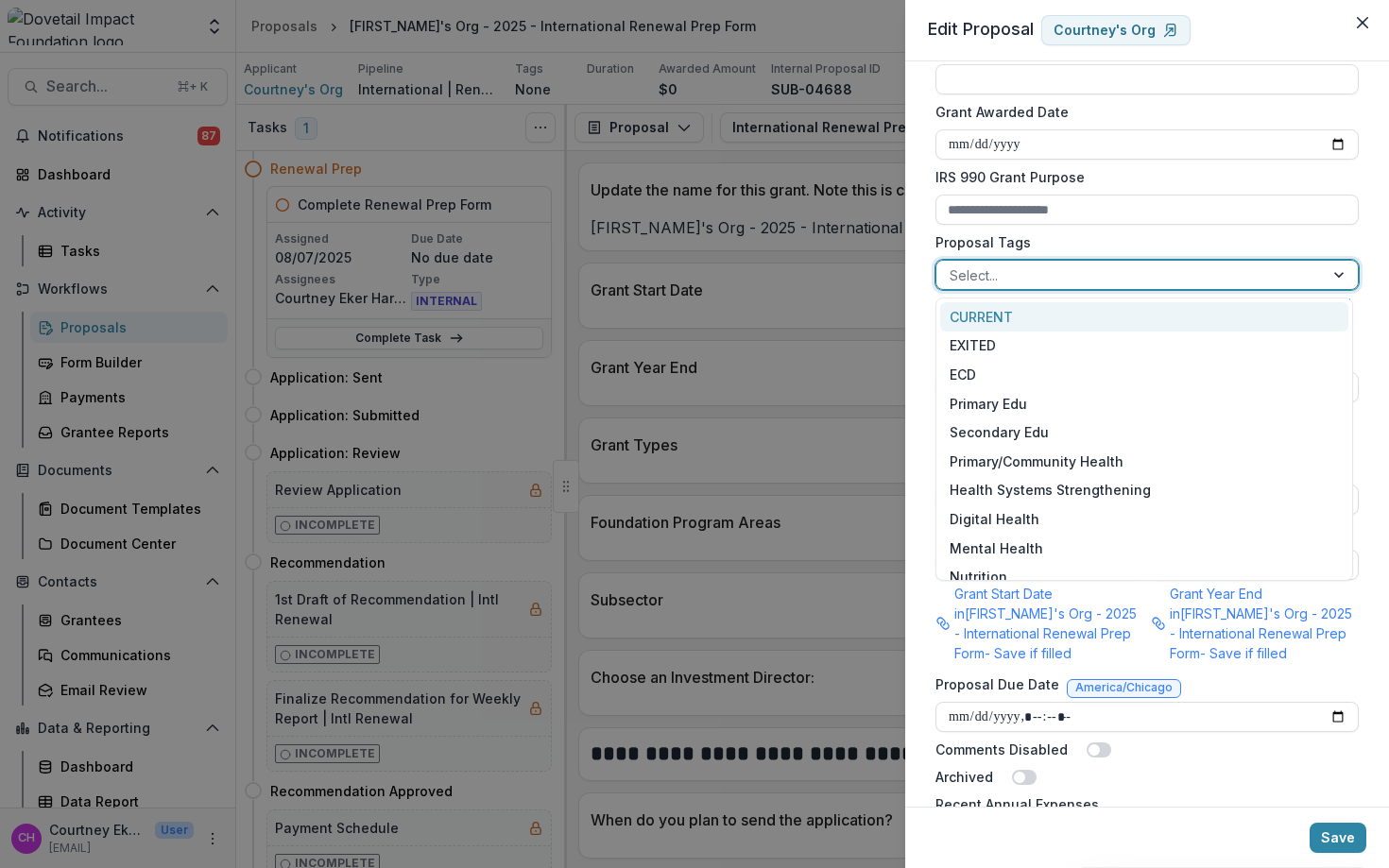 click at bounding box center (1130, 275) 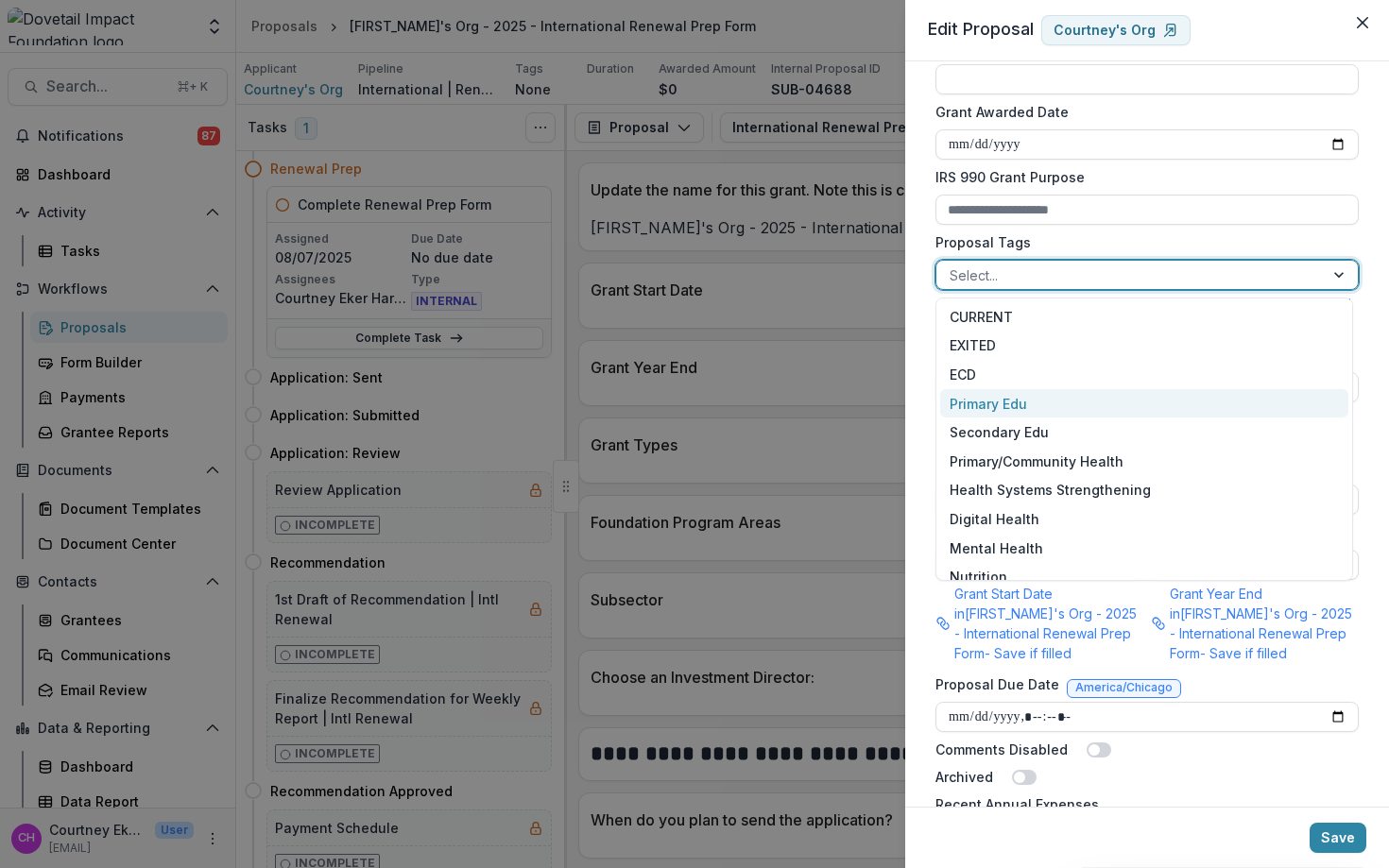 click on "Primary Edu" at bounding box center [1144, 403] 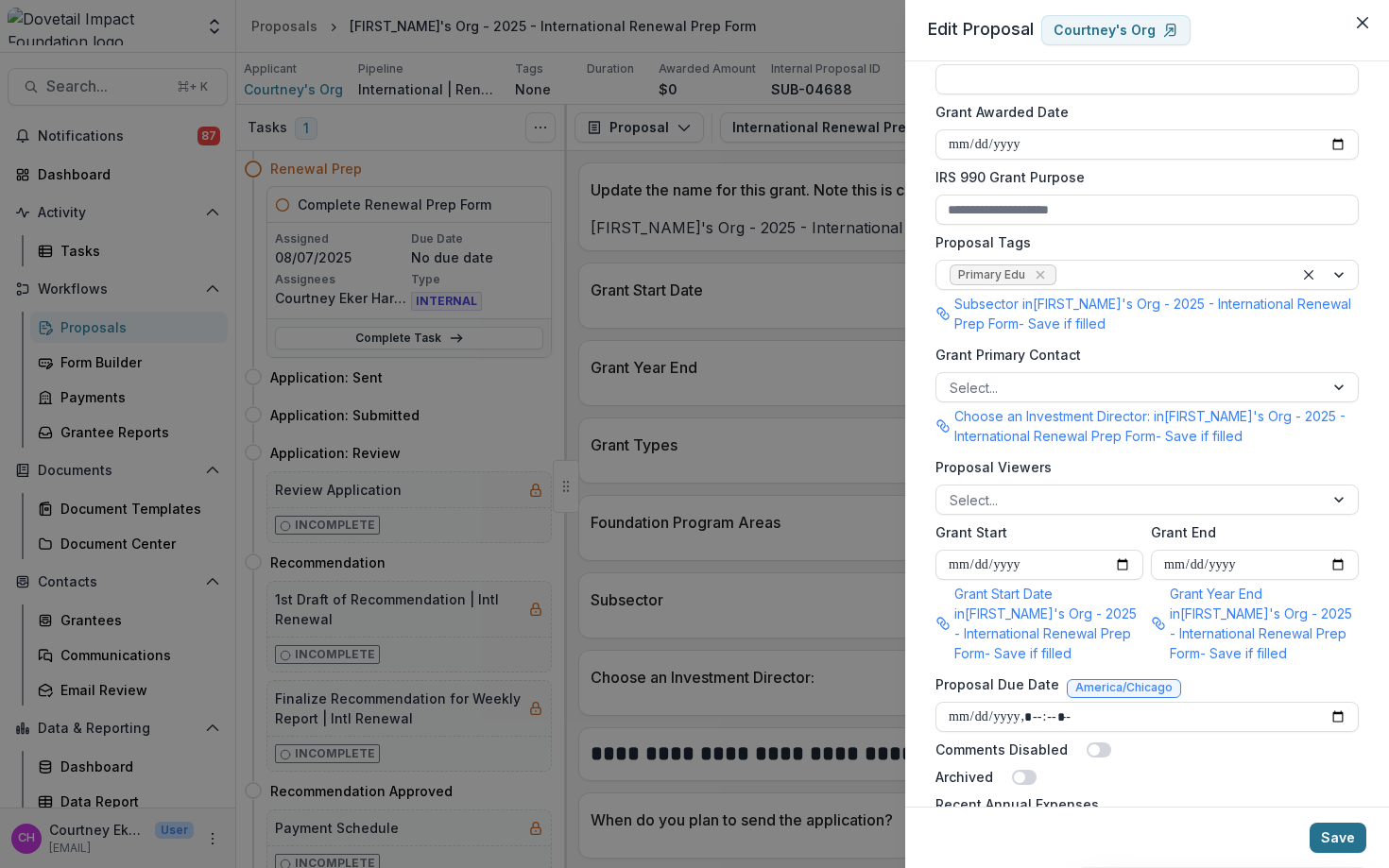 click on "Save" at bounding box center [1338, 838] 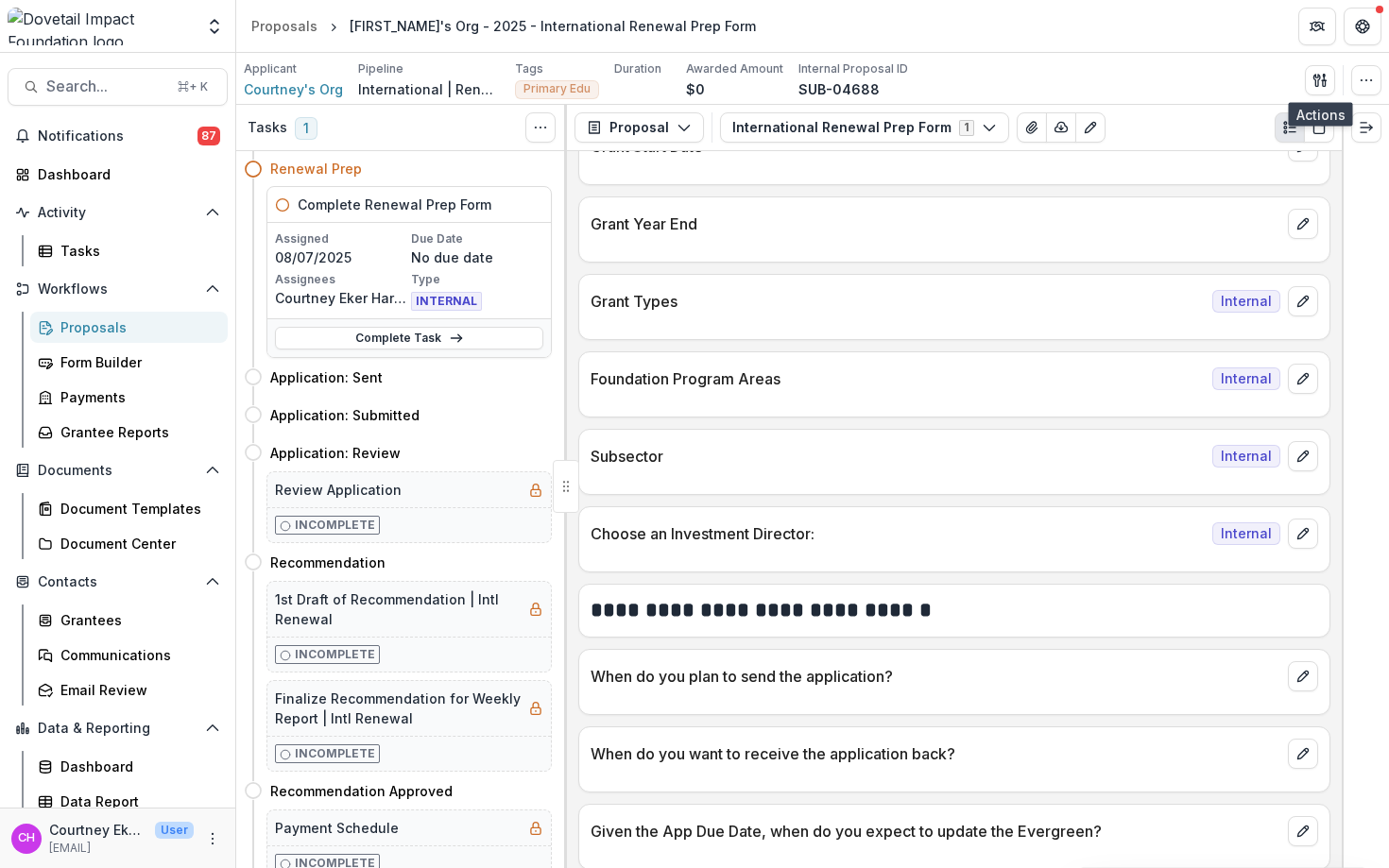 scroll, scrollTop: 0, scrollLeft: 0, axis: both 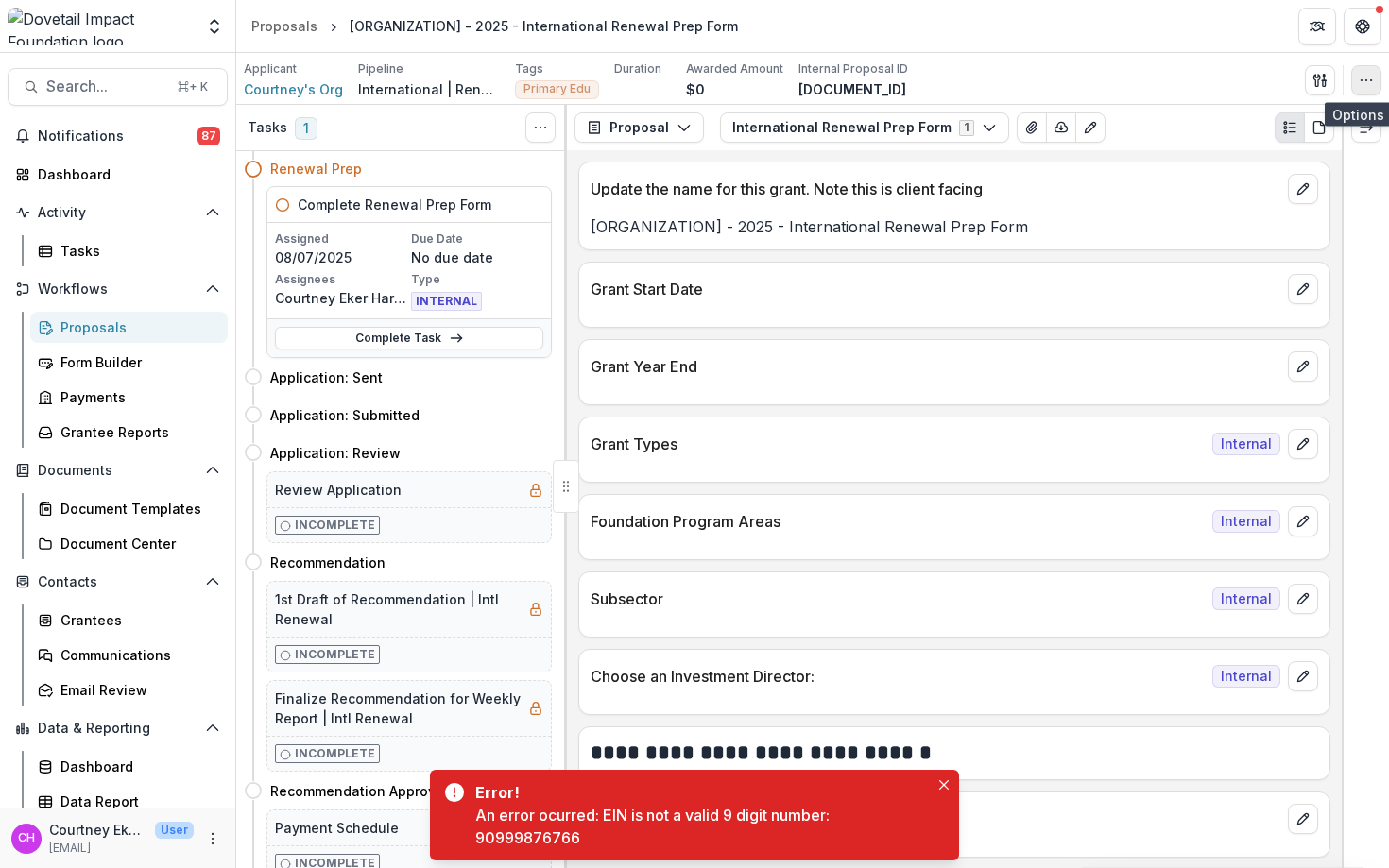 click at bounding box center (1366, 80) 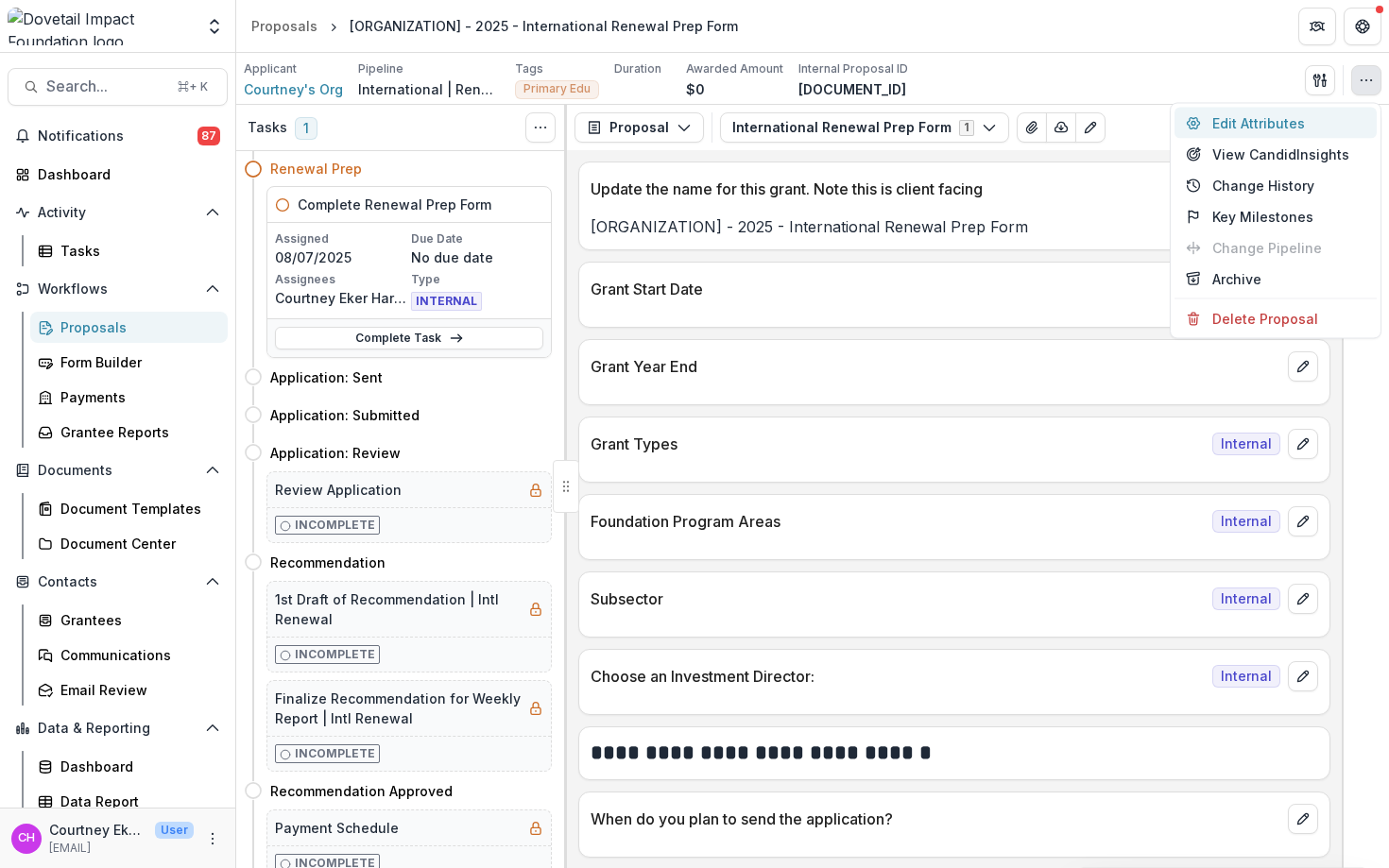 click on "Edit Attributes" at bounding box center [1276, 123] 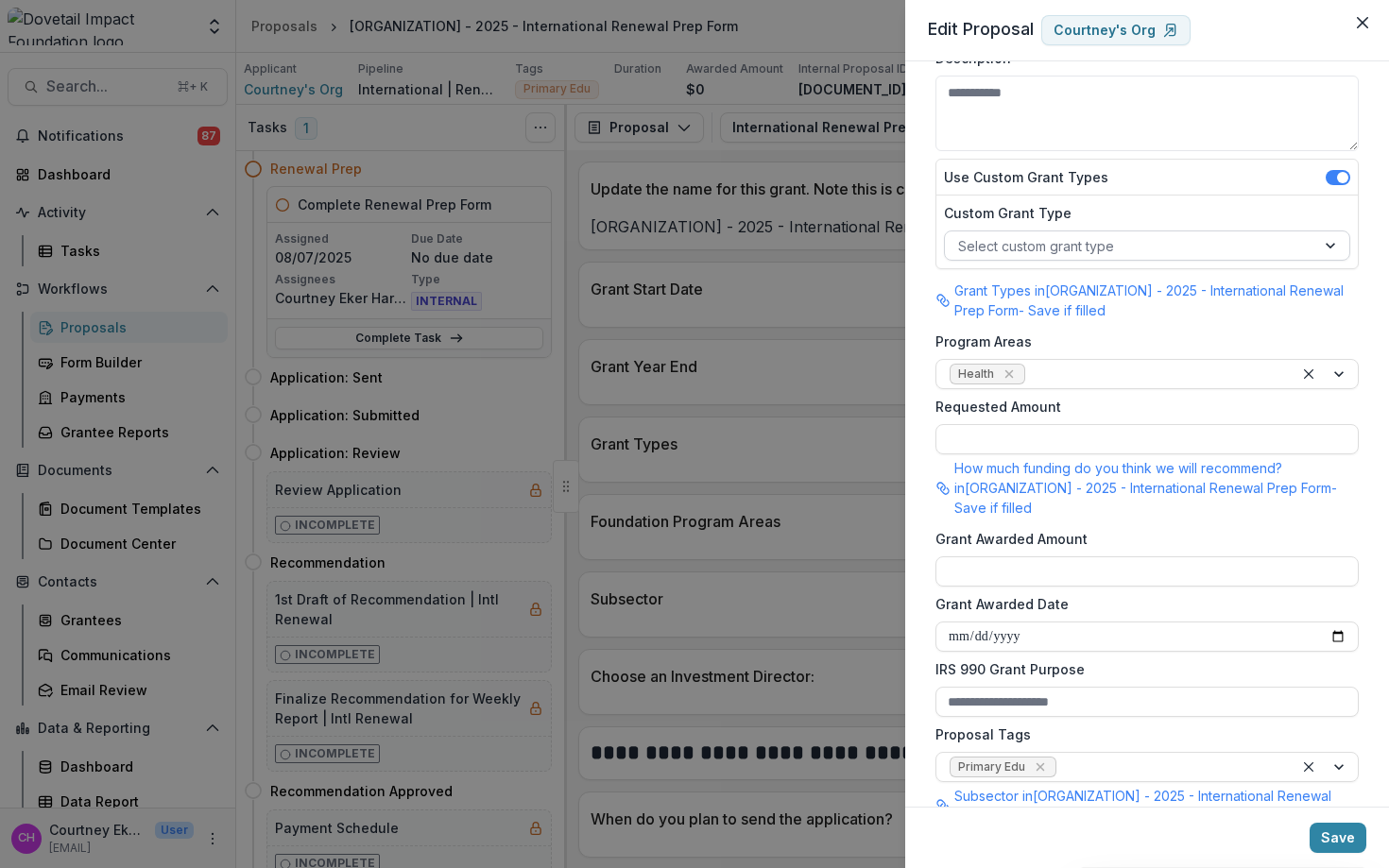 scroll, scrollTop: 242, scrollLeft: 0, axis: vertical 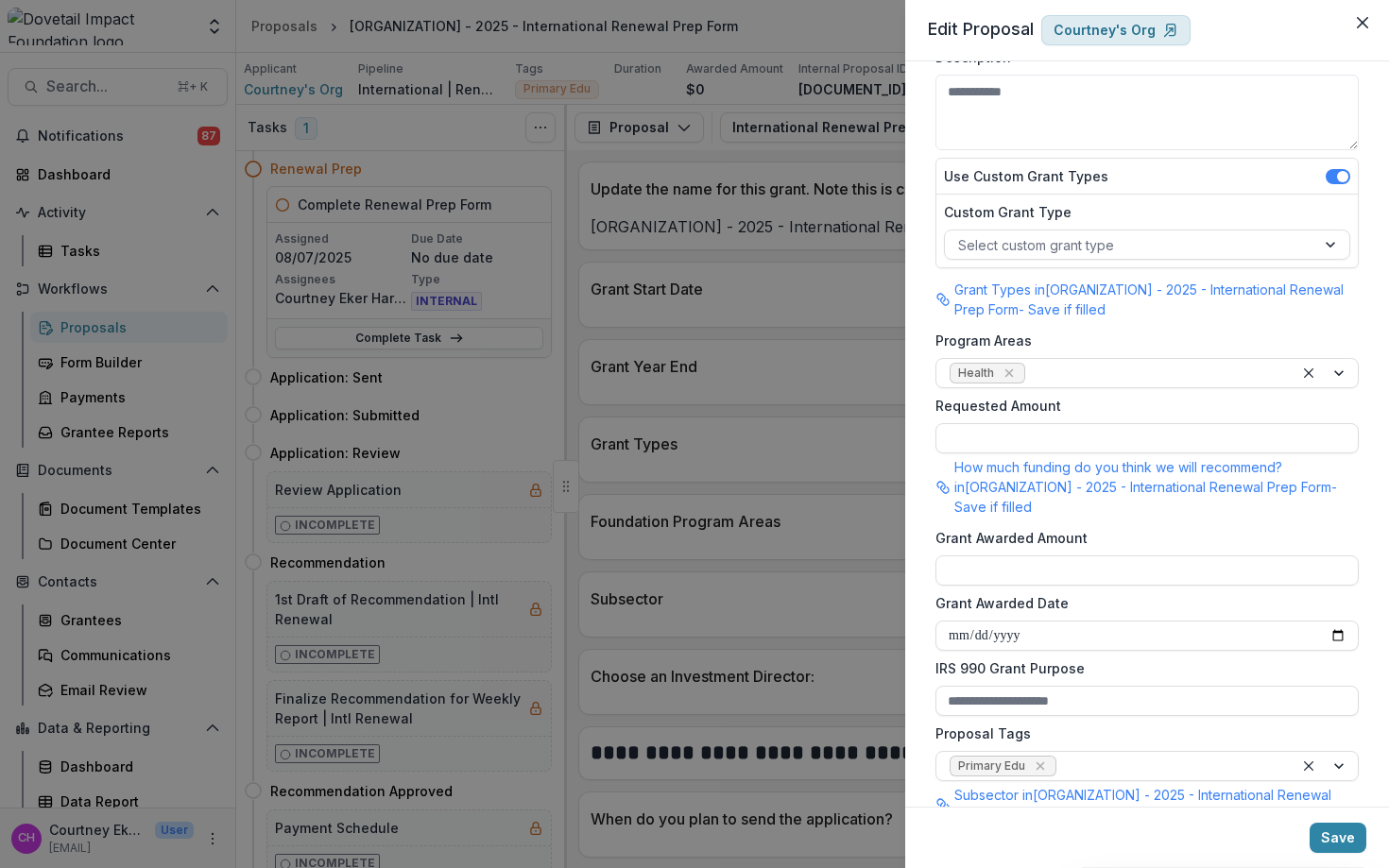 click on "Courtney's Org" at bounding box center [1105, 30] 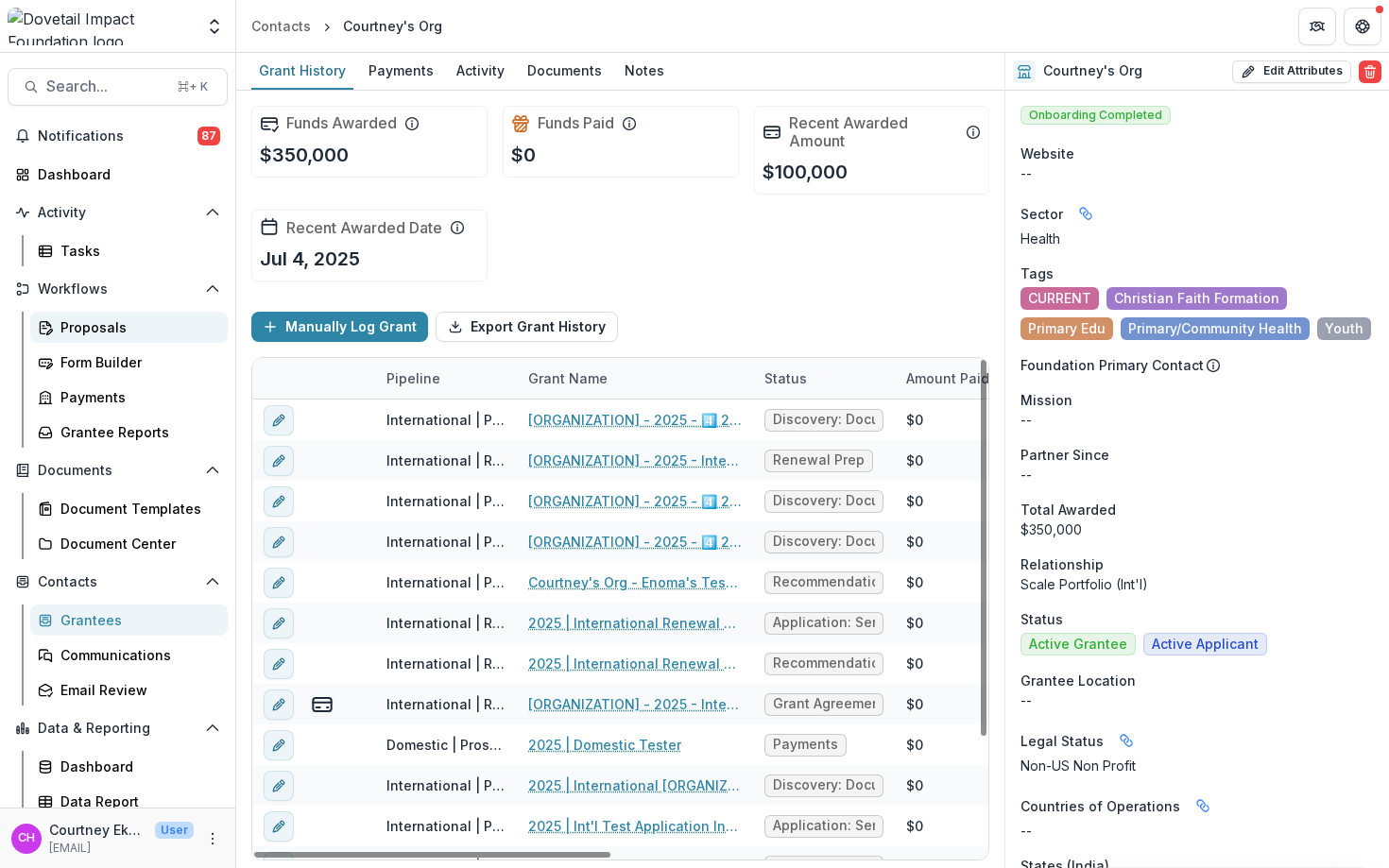 click on "Proposals" at bounding box center [136, 327] 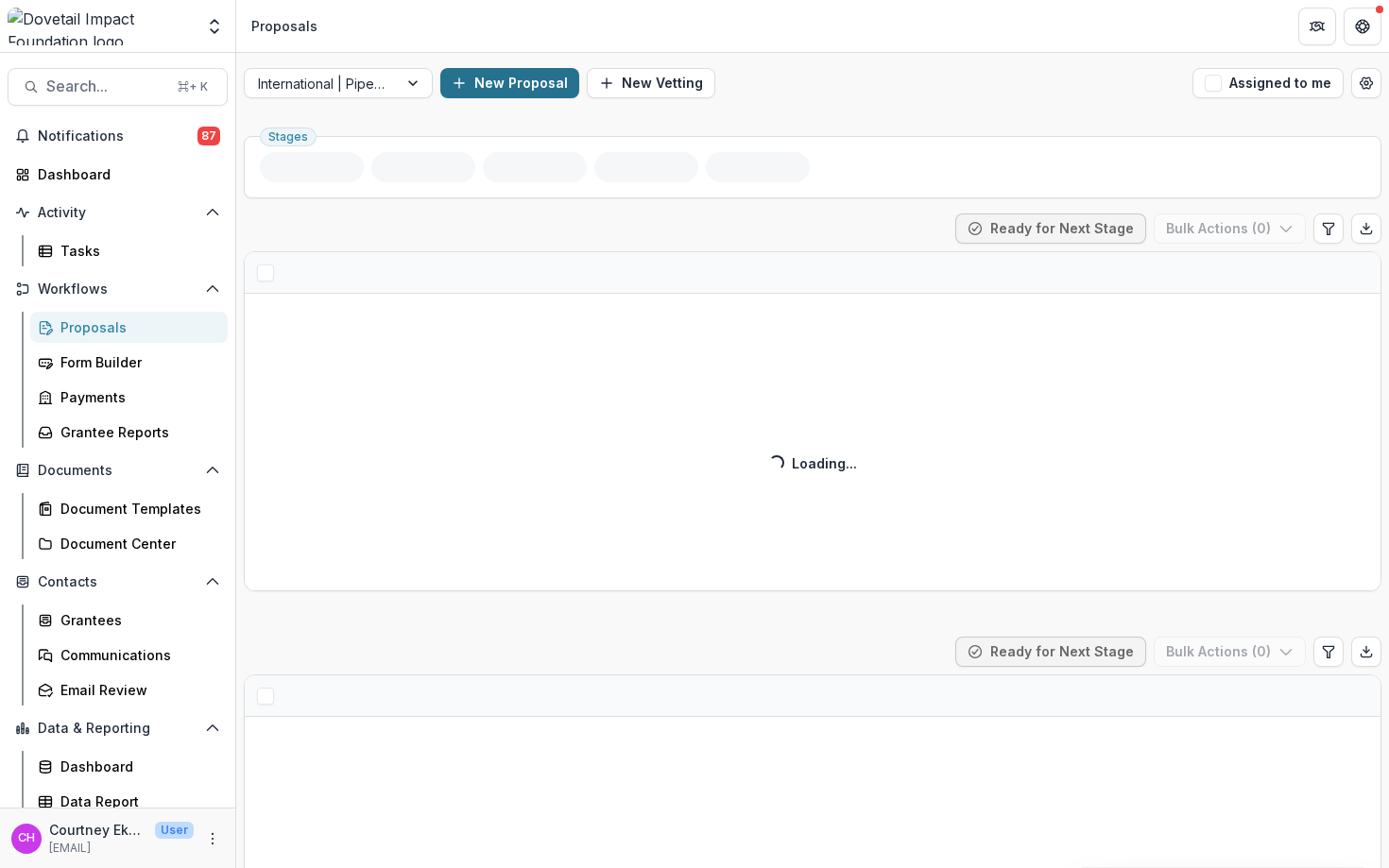 click on "New Proposal" at bounding box center [509, 83] 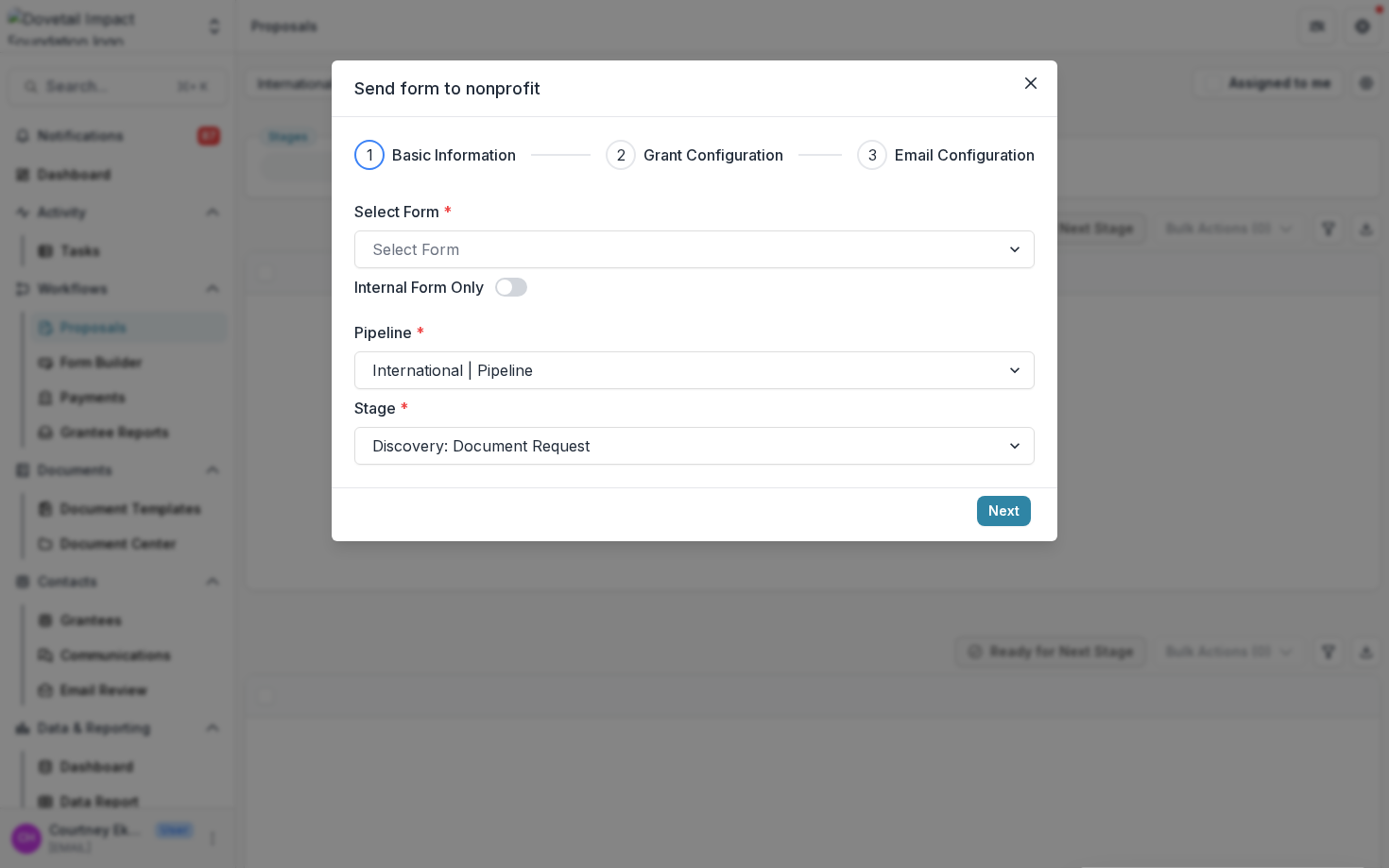 click on "Pipeline * International | Pipeline" at bounding box center [694, 355] 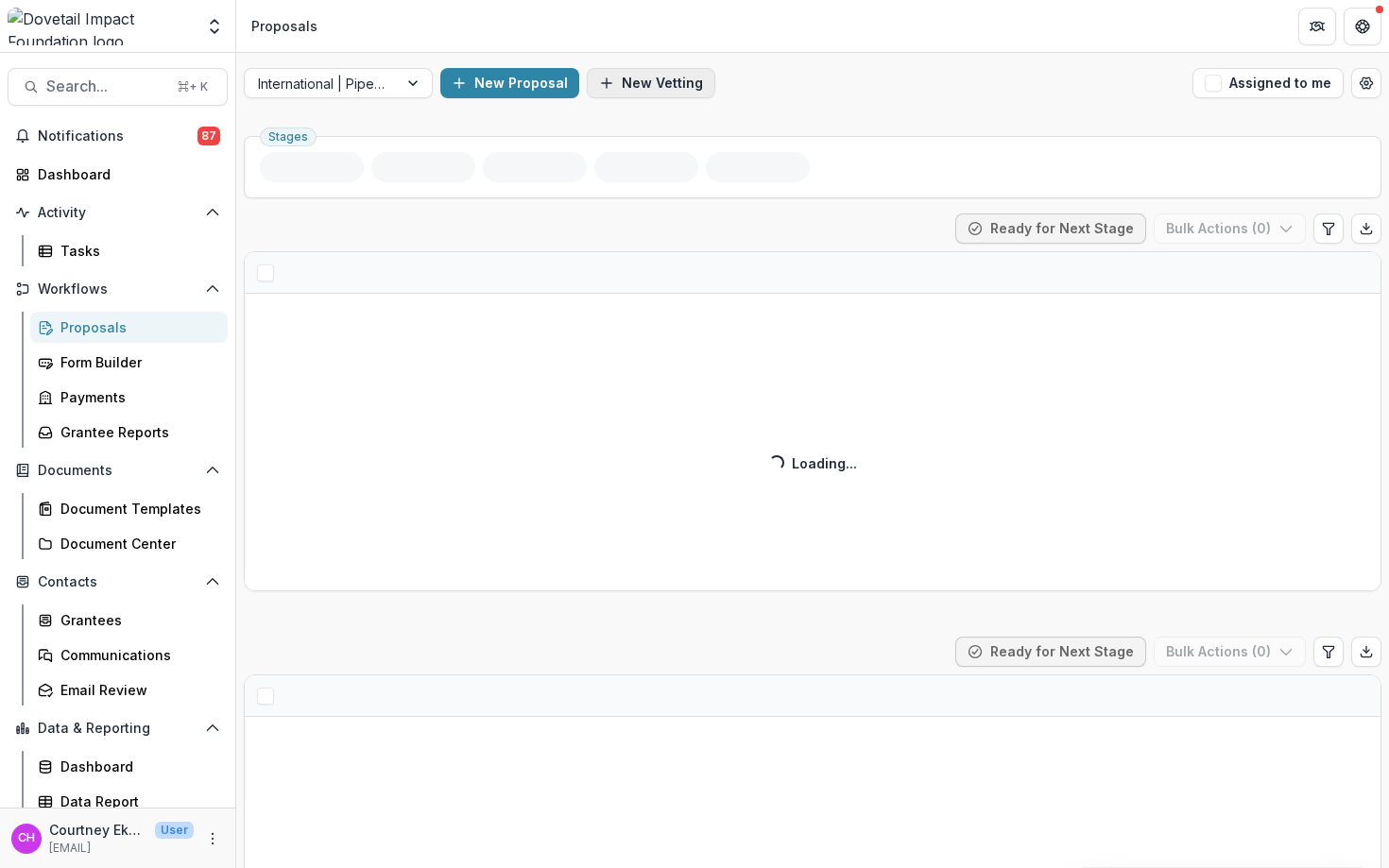 click on "New Vetting" at bounding box center [651, 83] 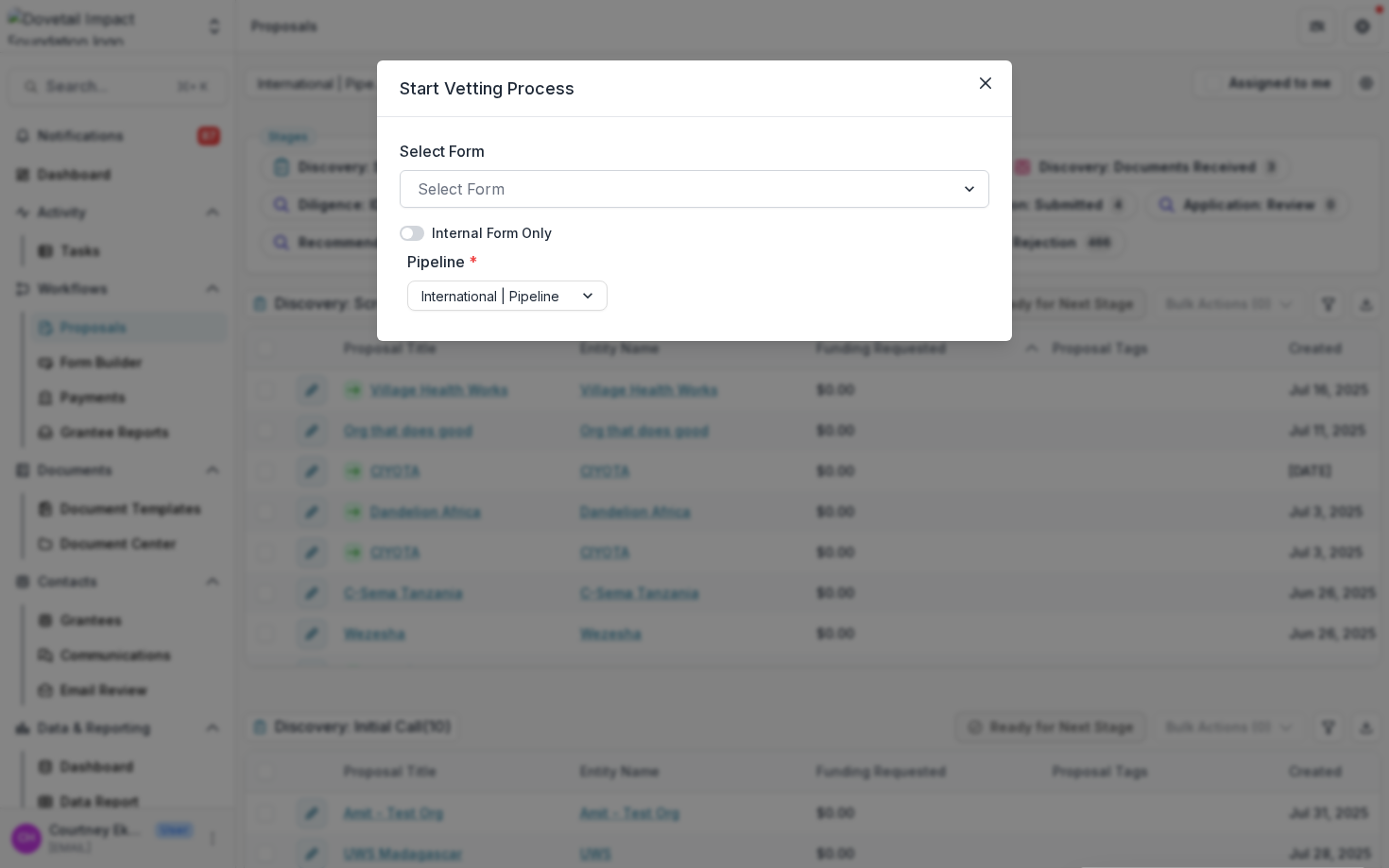 click at bounding box center (677, 189) 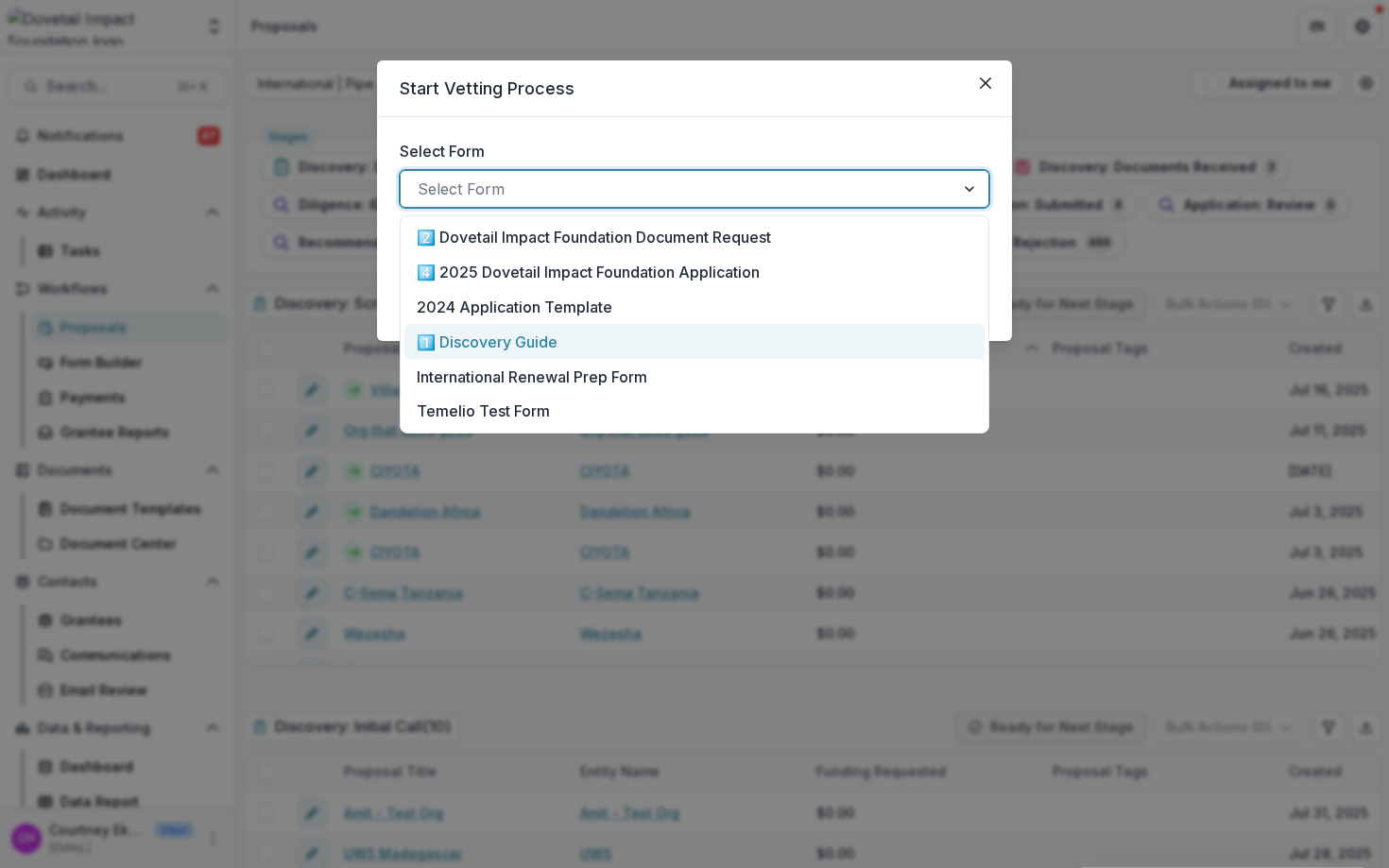 click on "1️⃣ Discovery Guide" at bounding box center (694, 342) 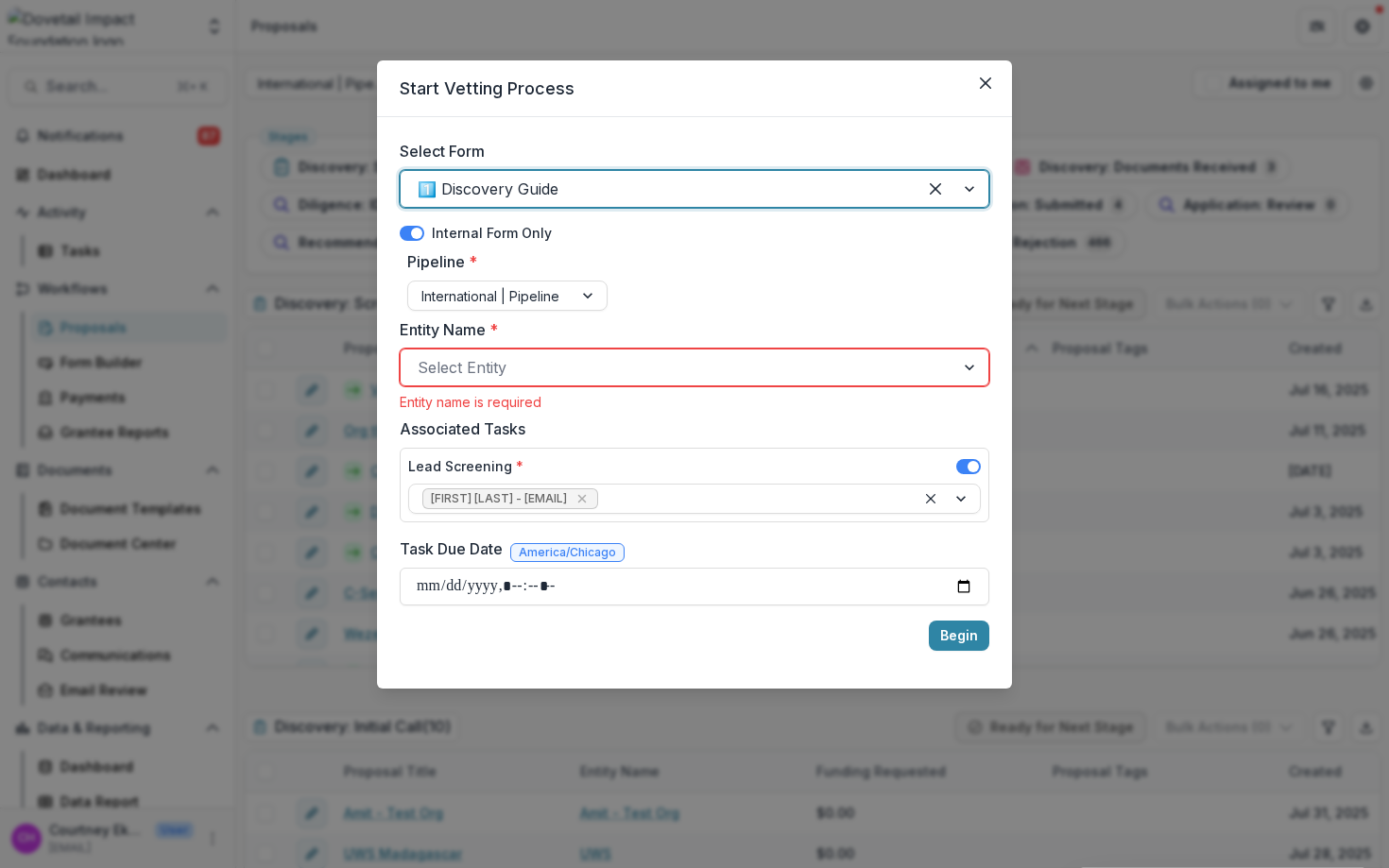 click at bounding box center (677, 367) 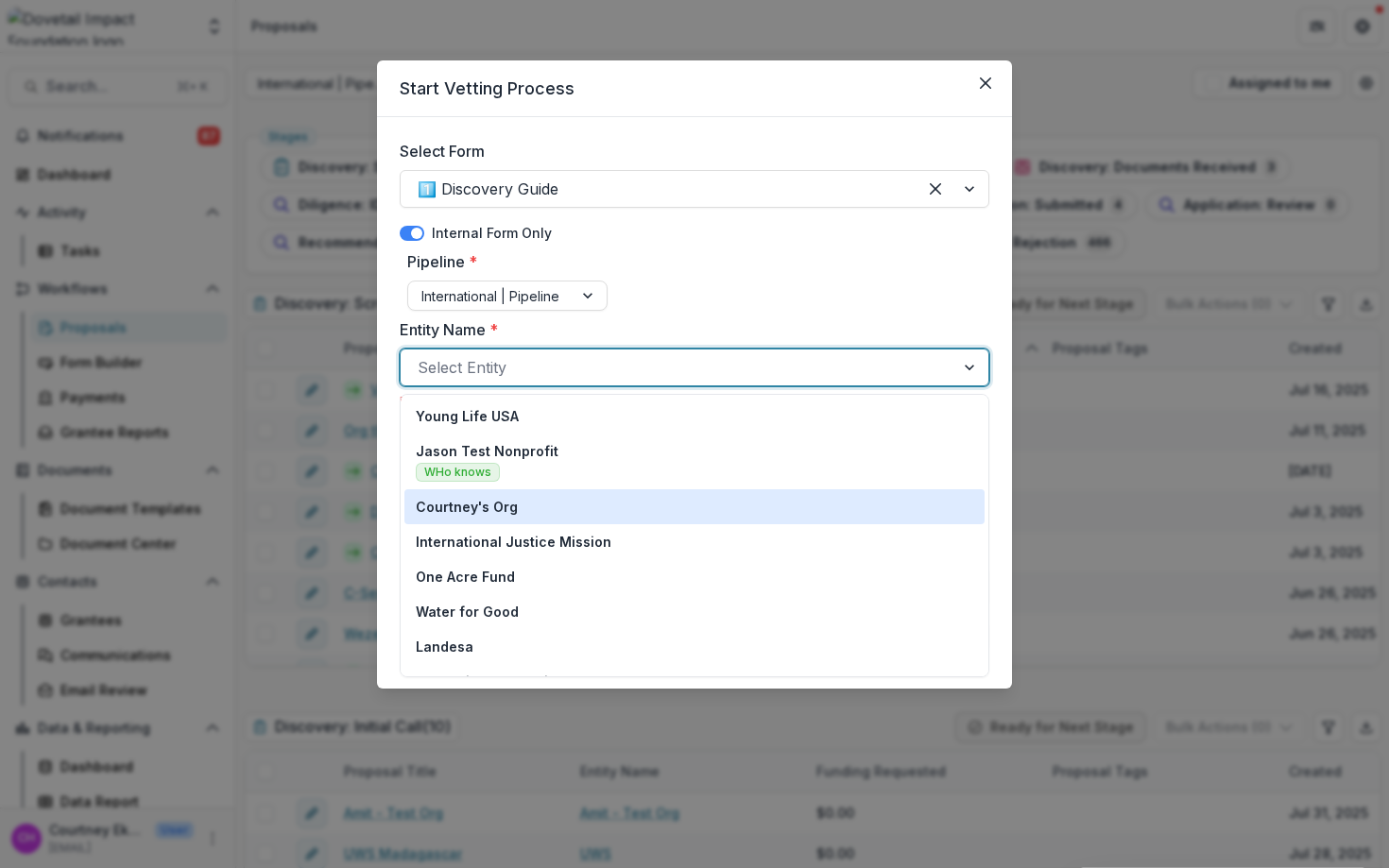 click on "Courtney's Org" at bounding box center [694, 506] 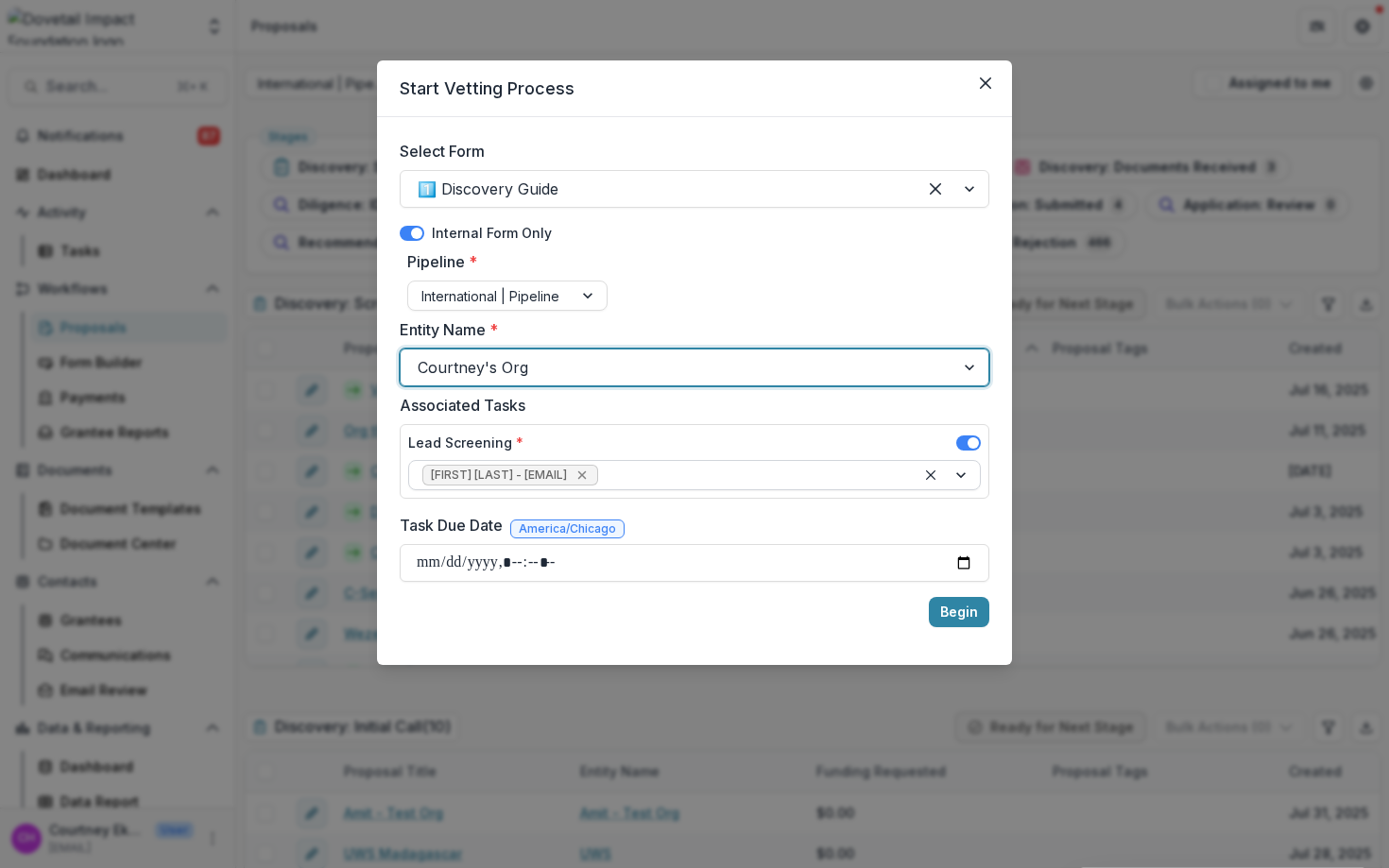 click 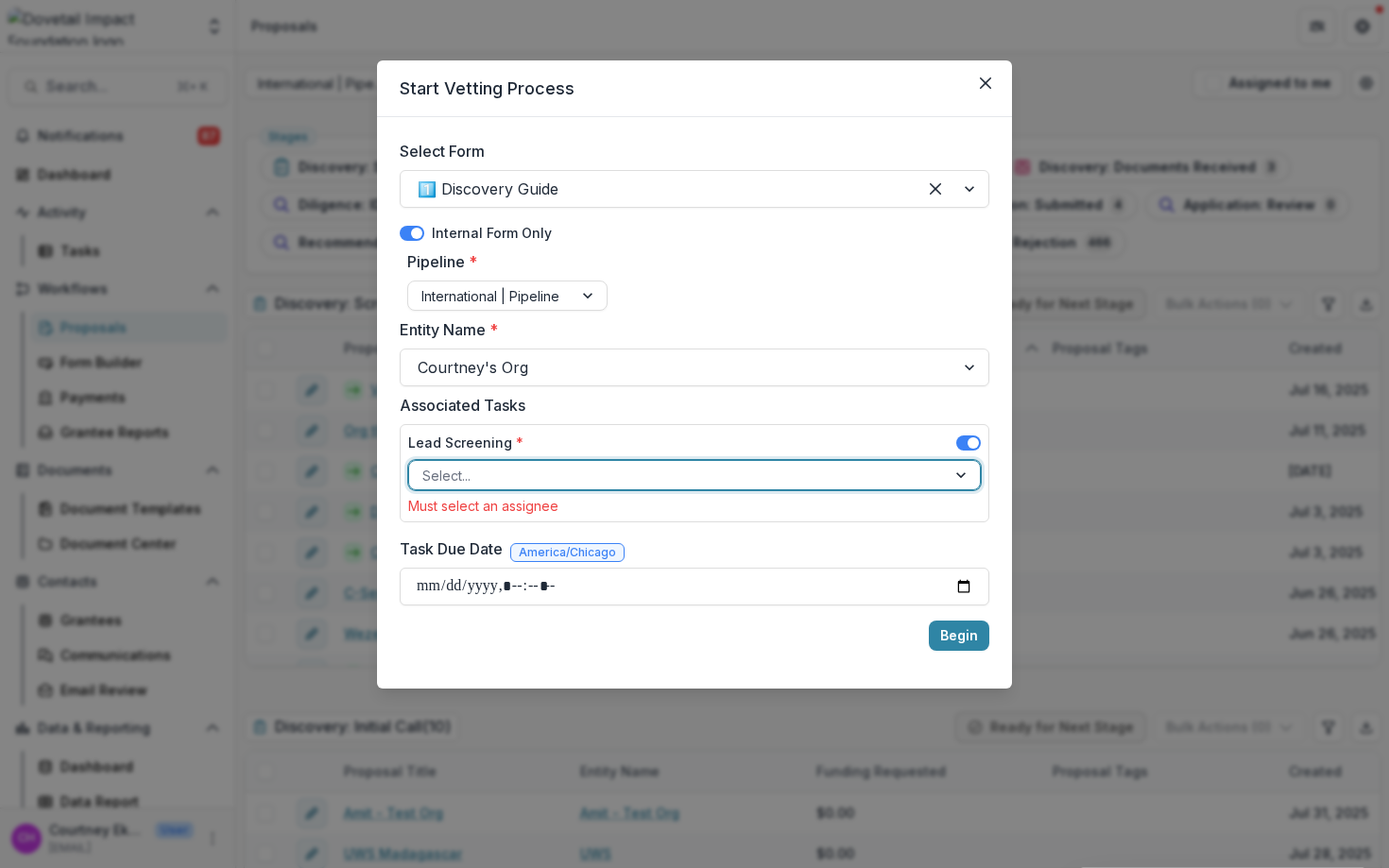 click at bounding box center [973, 443] 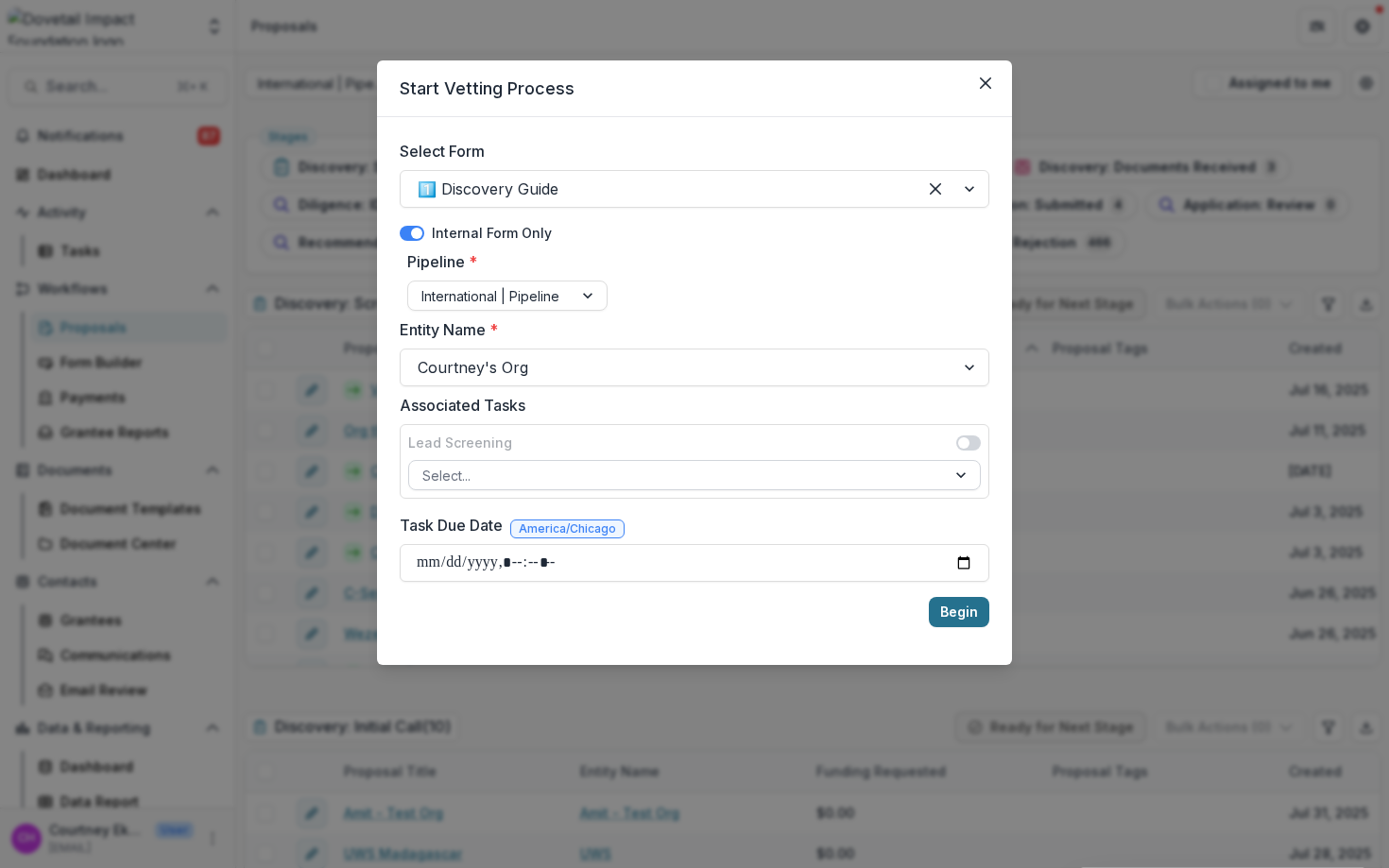 click on "Begin" at bounding box center (959, 612) 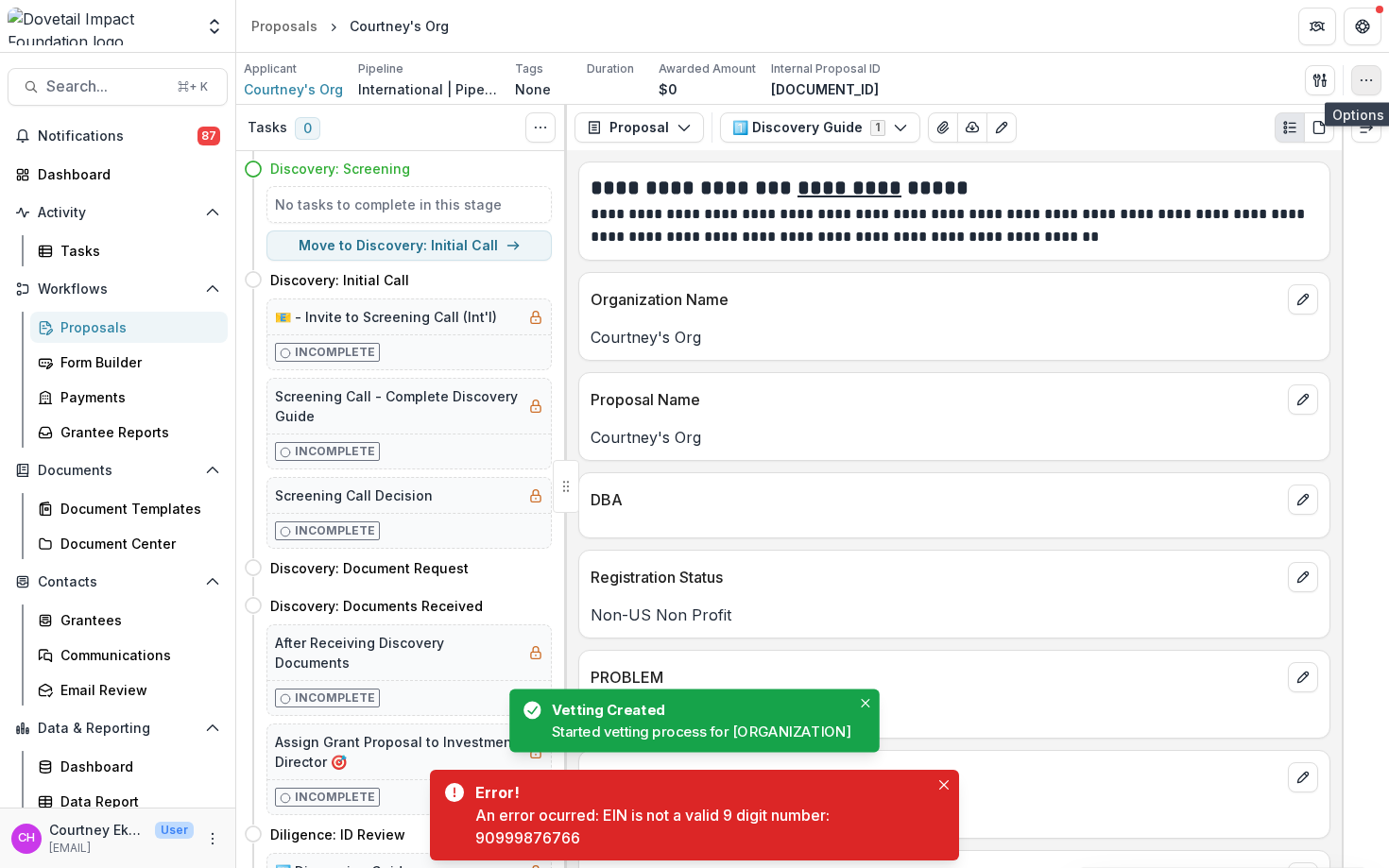 click 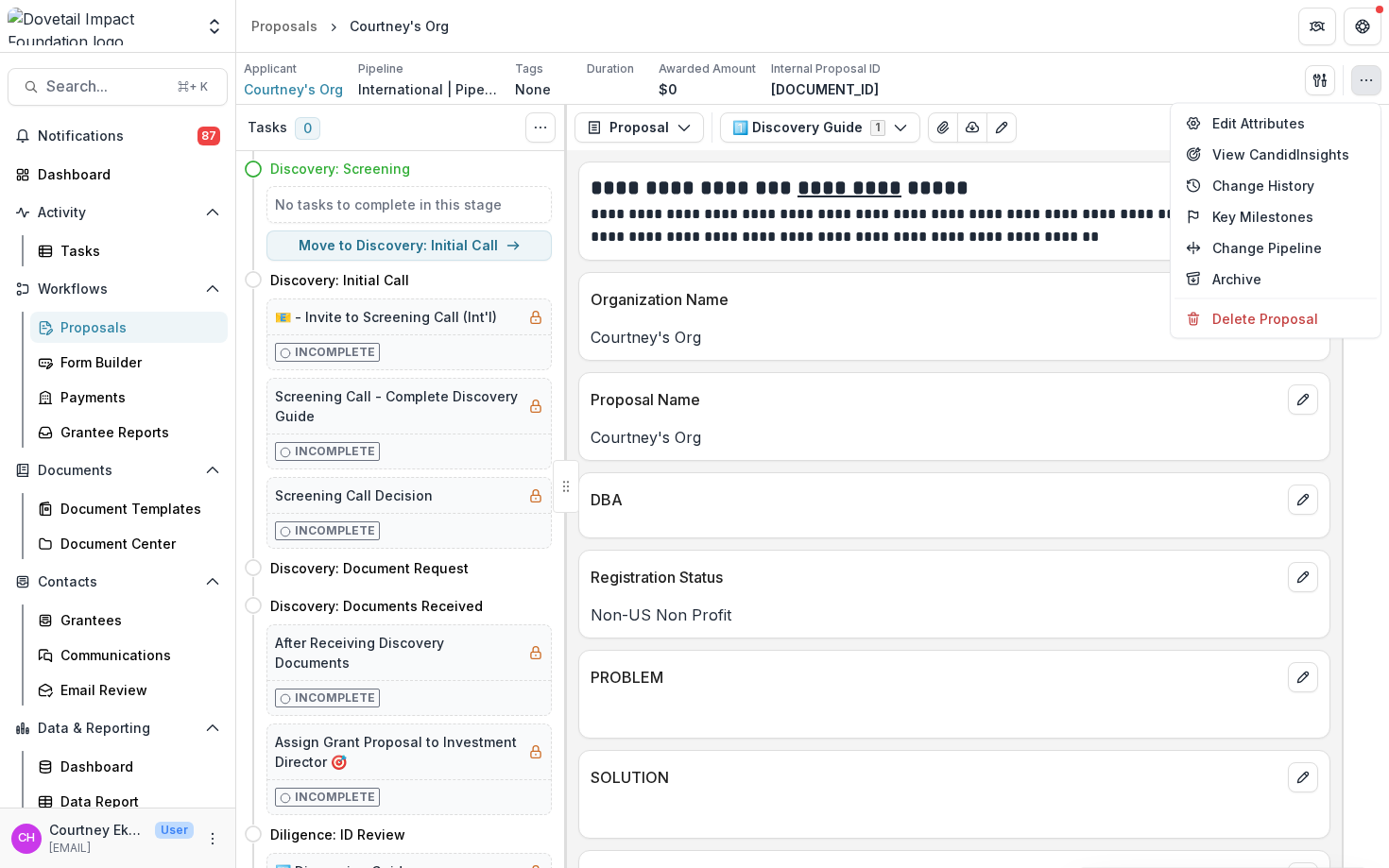 click on "Proposal Name Courtney's Org" at bounding box center [954, 417] 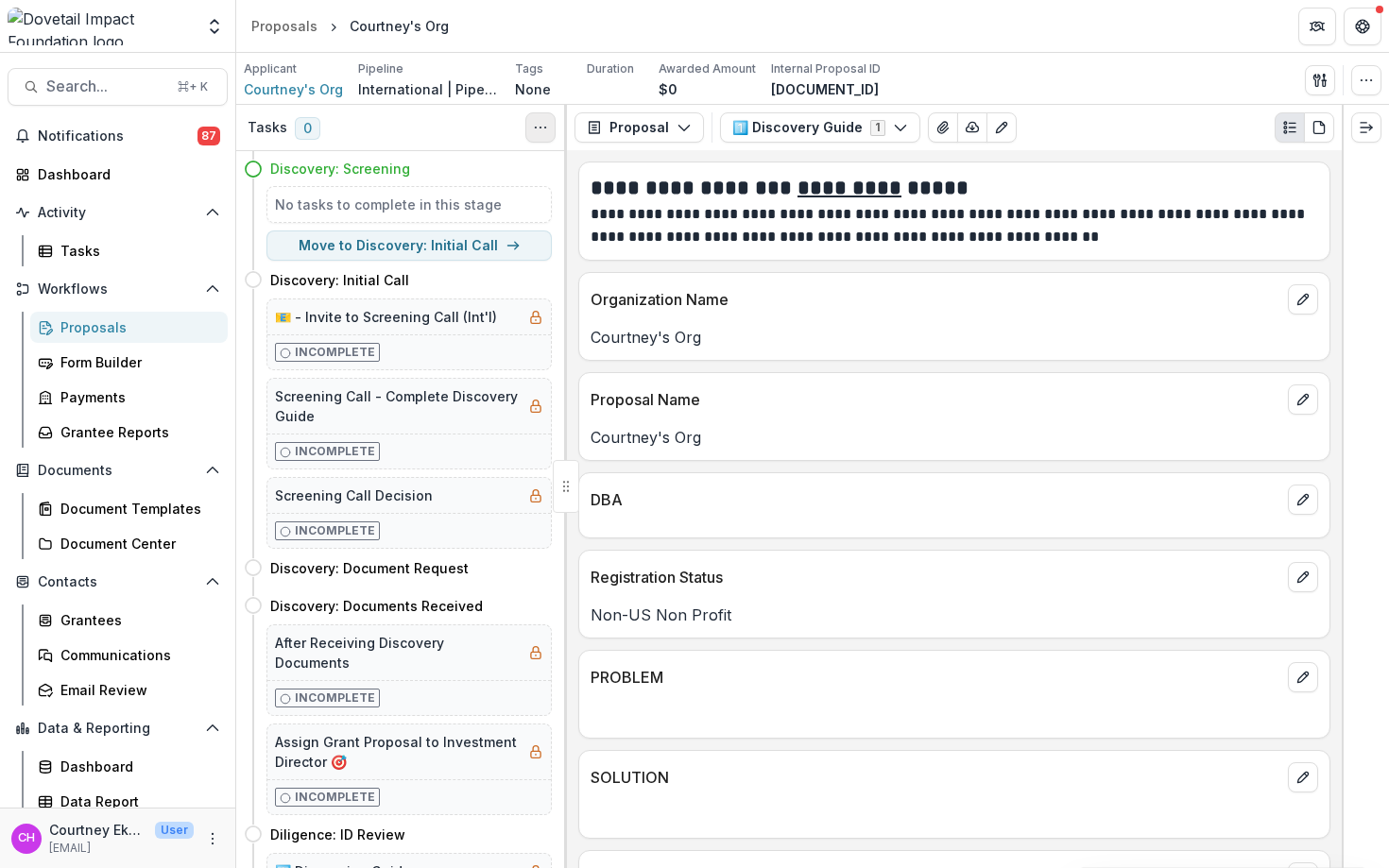 click 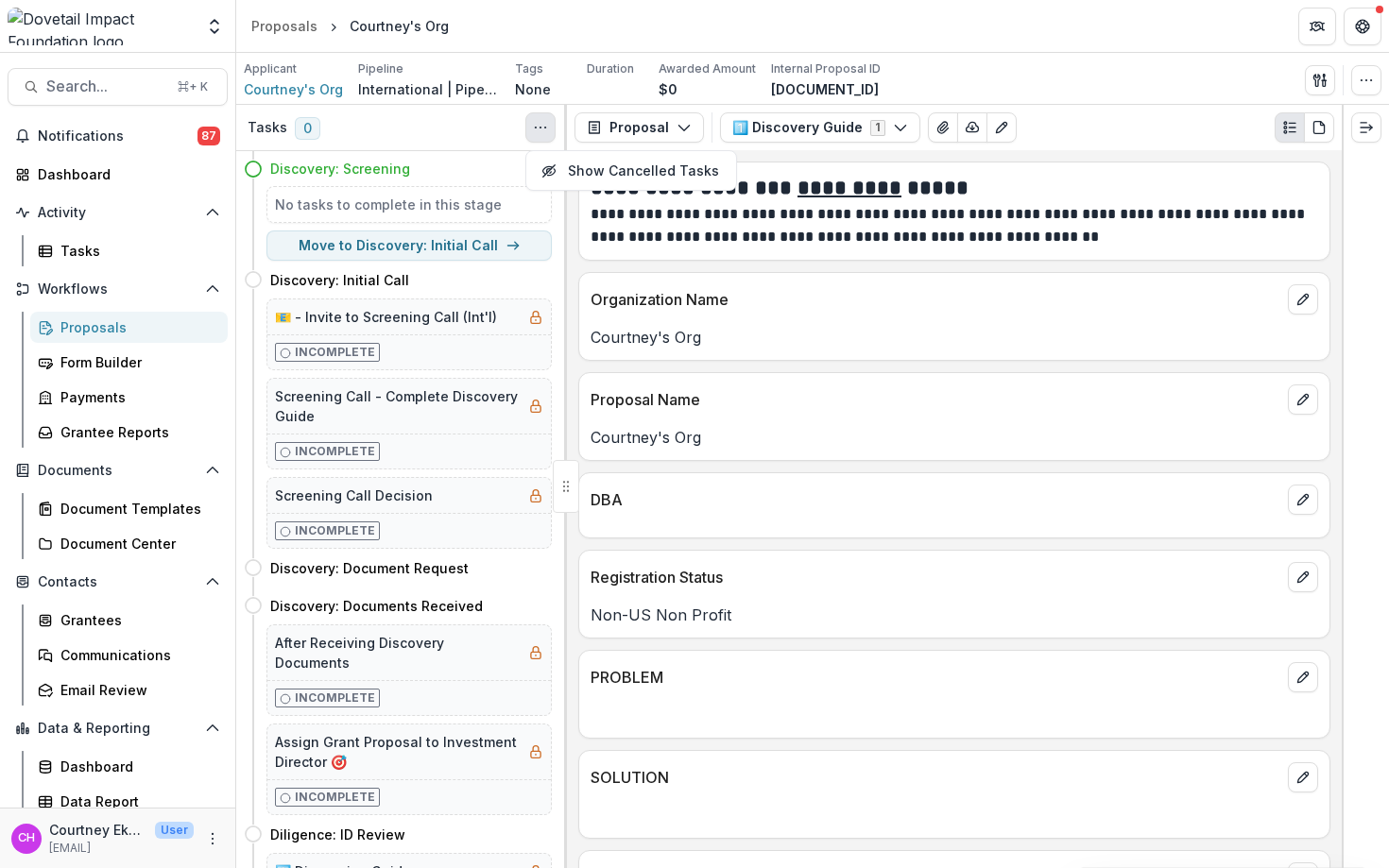 click on "No tasks to complete in this stage" at bounding box center [409, 204] 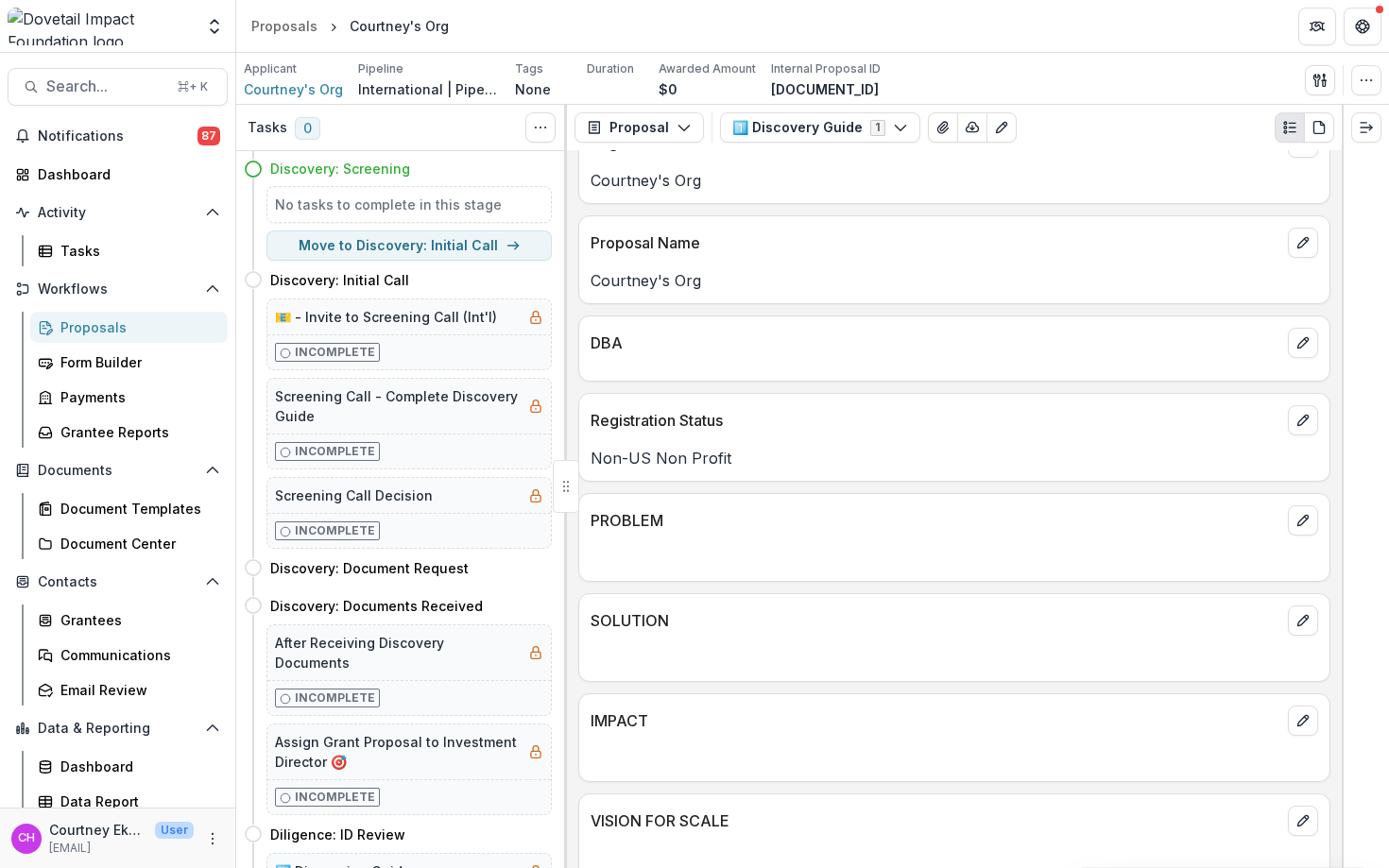 scroll, scrollTop: 208, scrollLeft: 0, axis: vertical 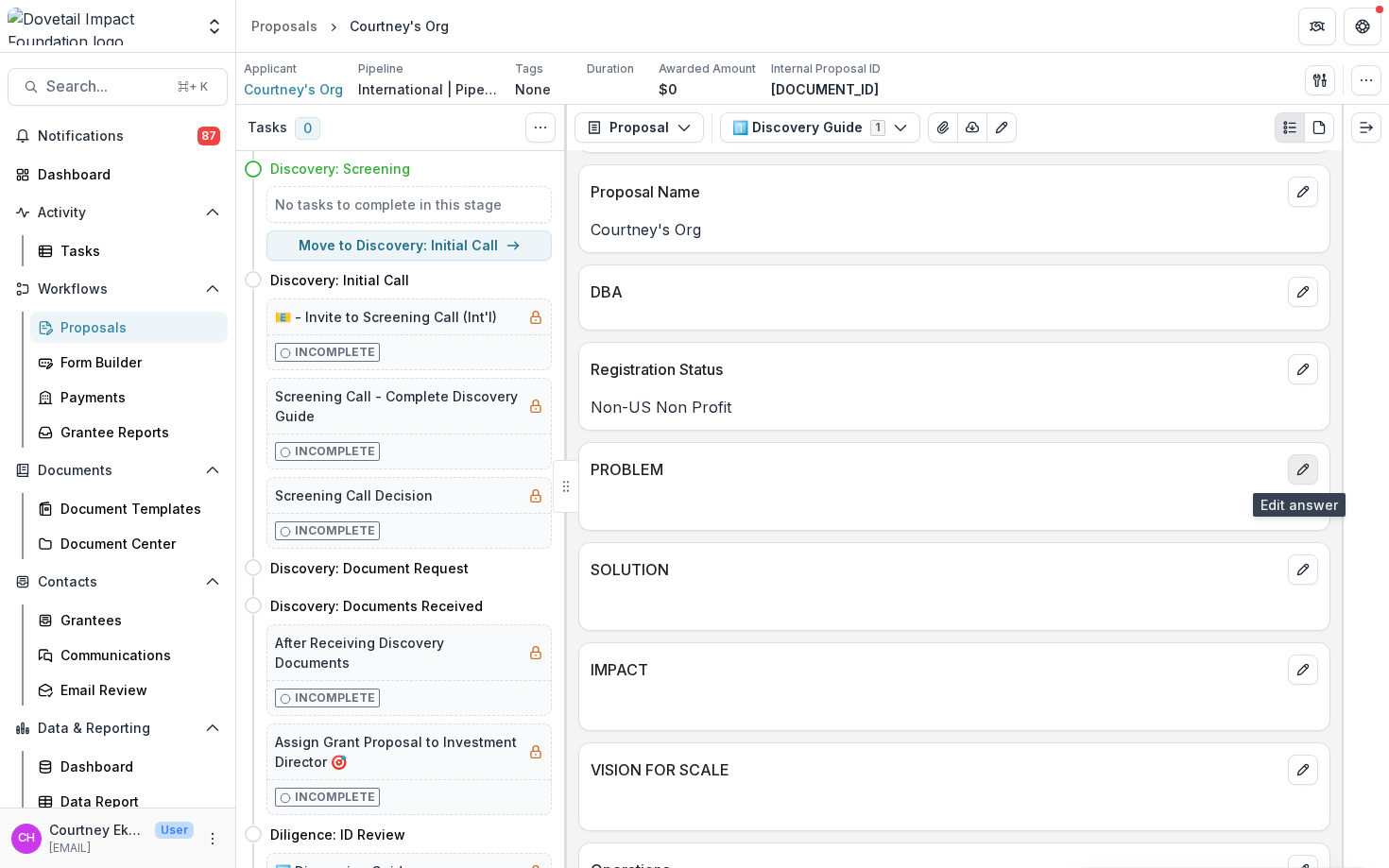 click at bounding box center (1303, 469) 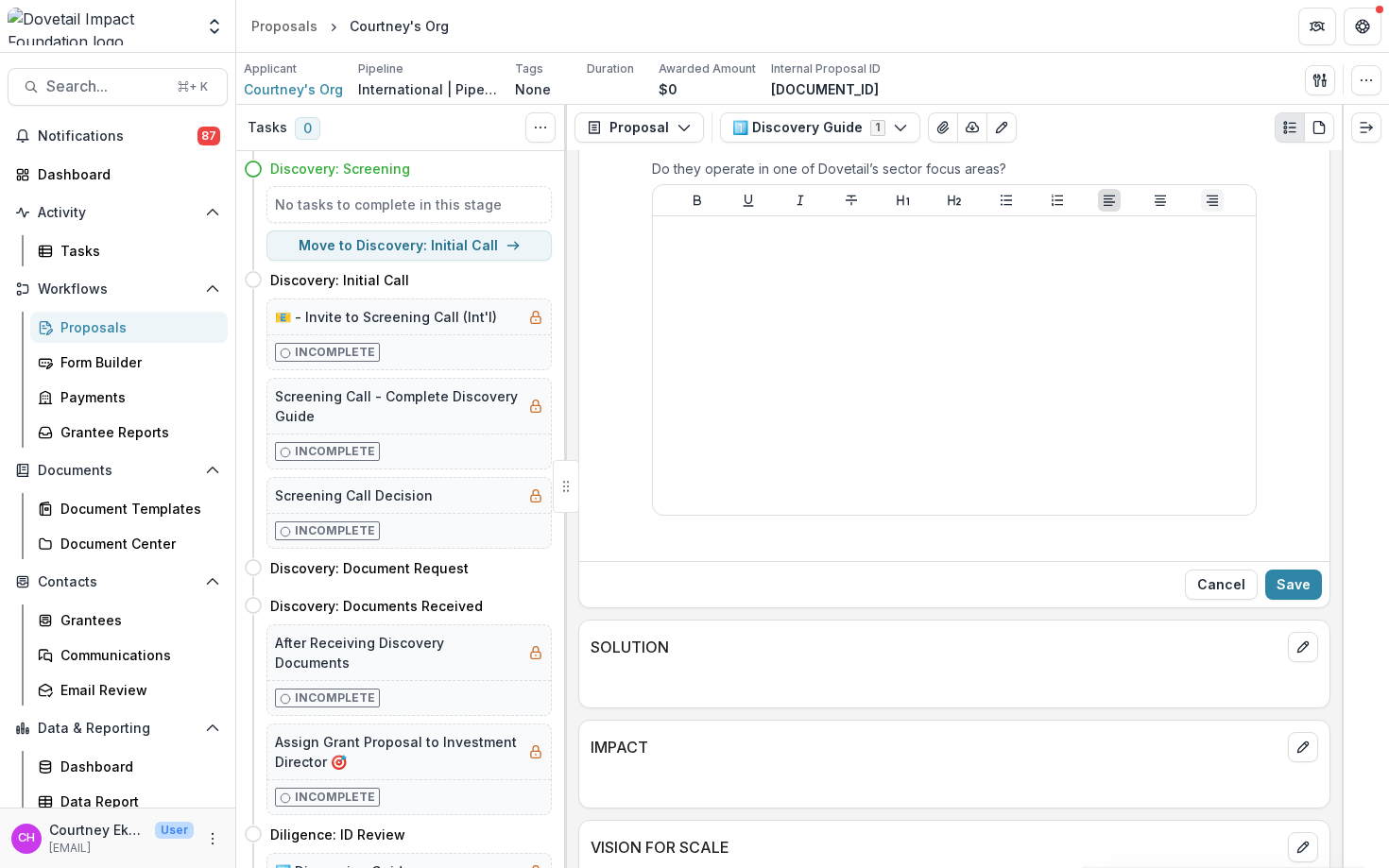 scroll, scrollTop: 576, scrollLeft: 0, axis: vertical 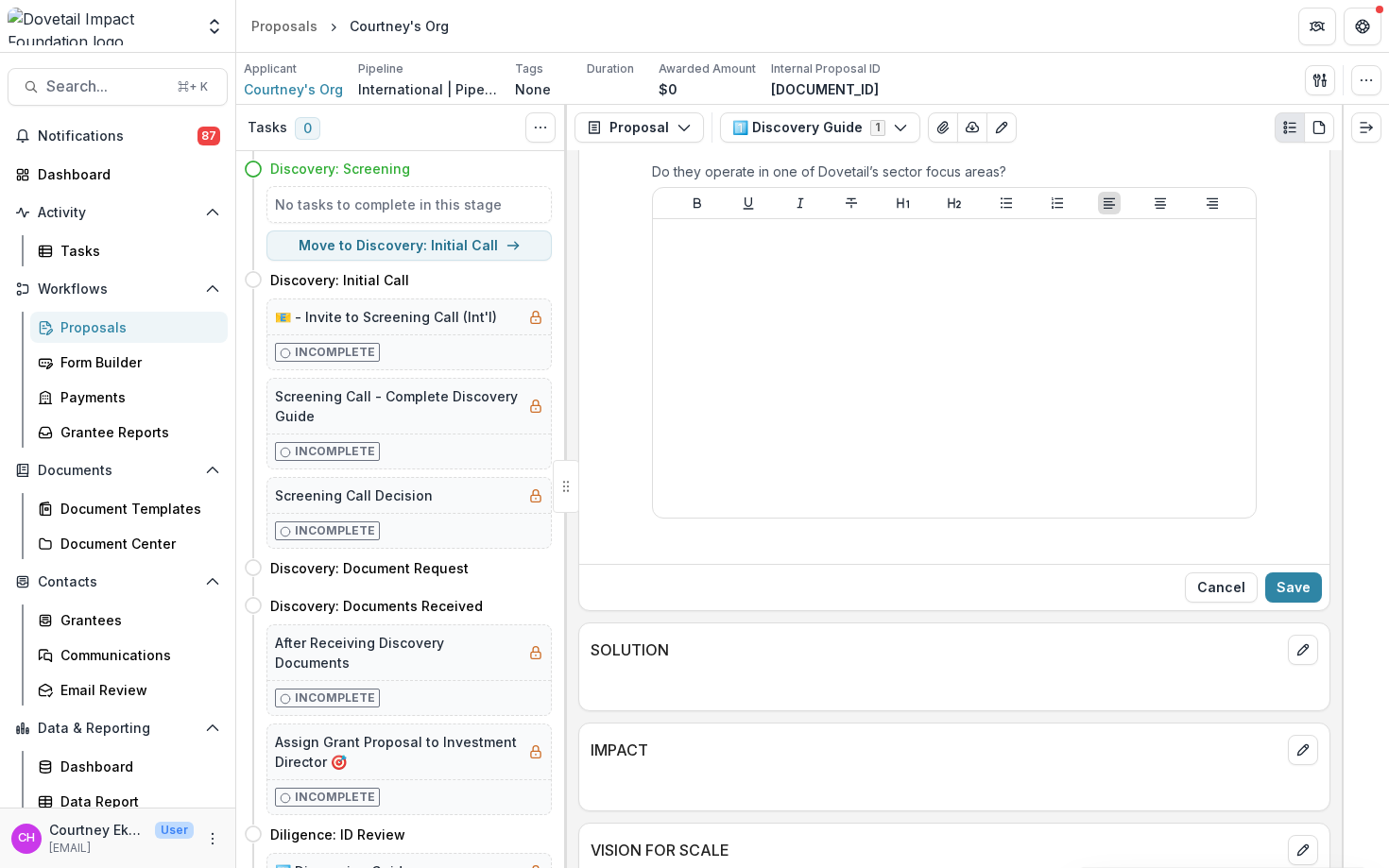 click at bounding box center (1290, 128) 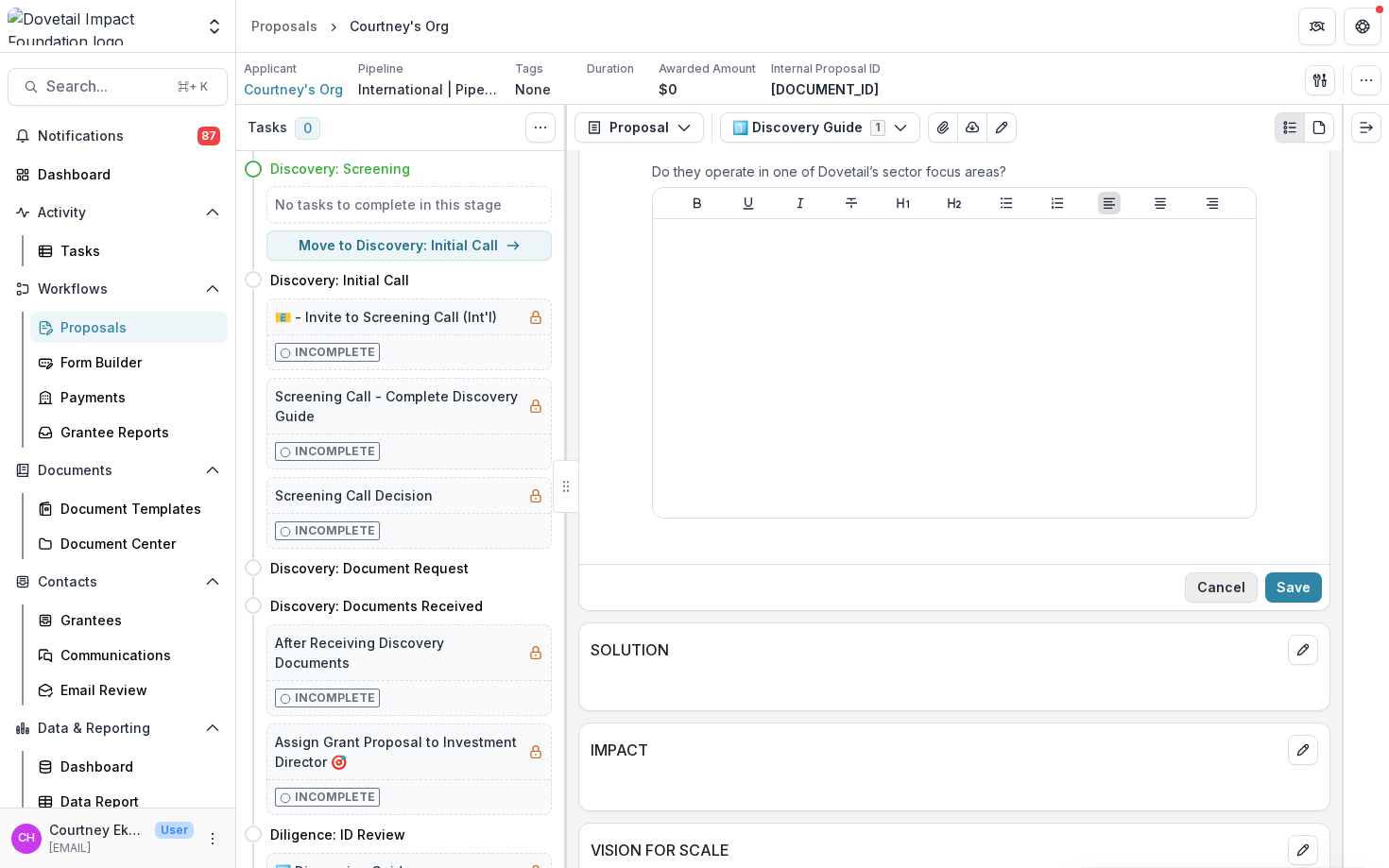 click on "Cancel" at bounding box center (1221, 587) 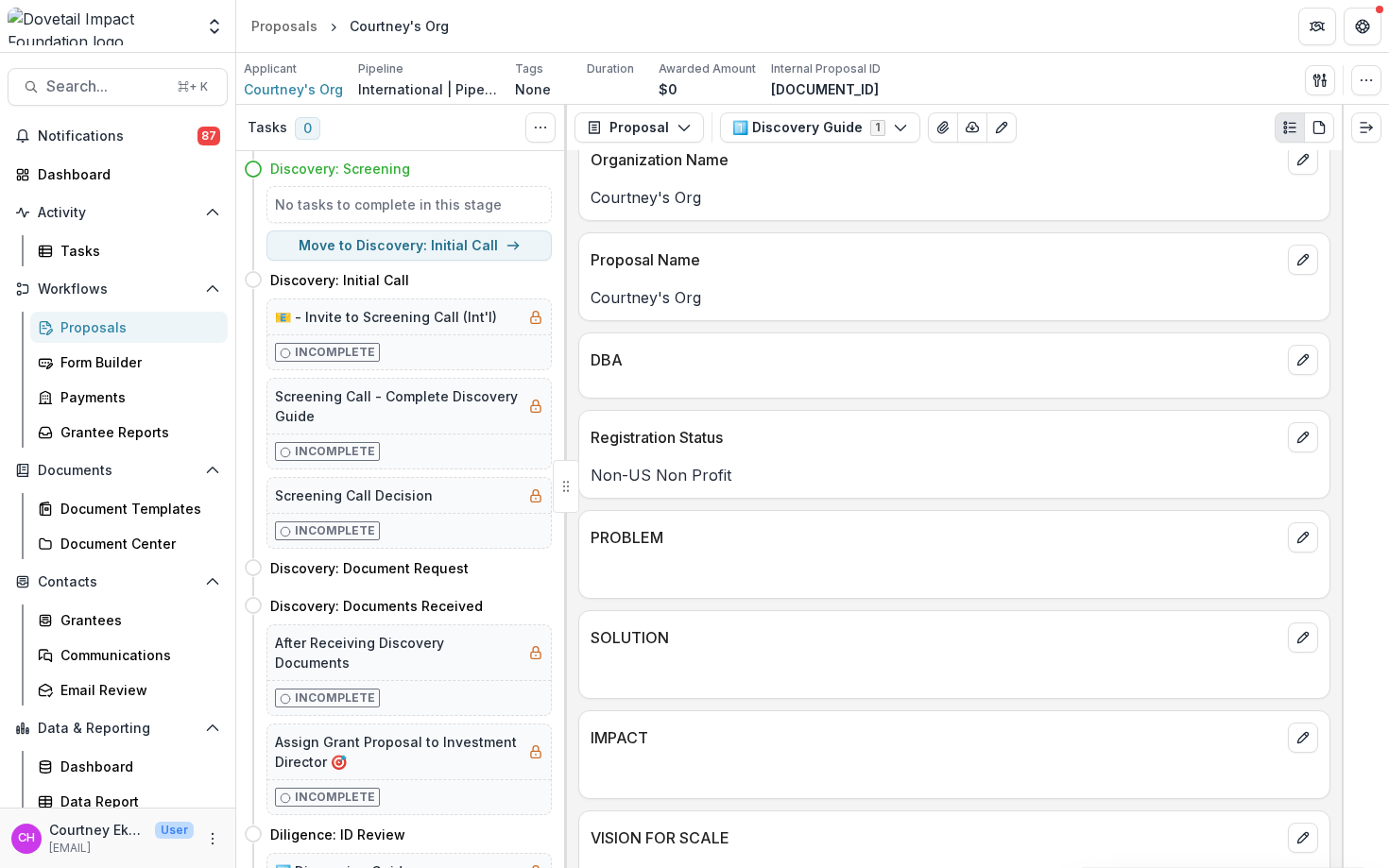 click 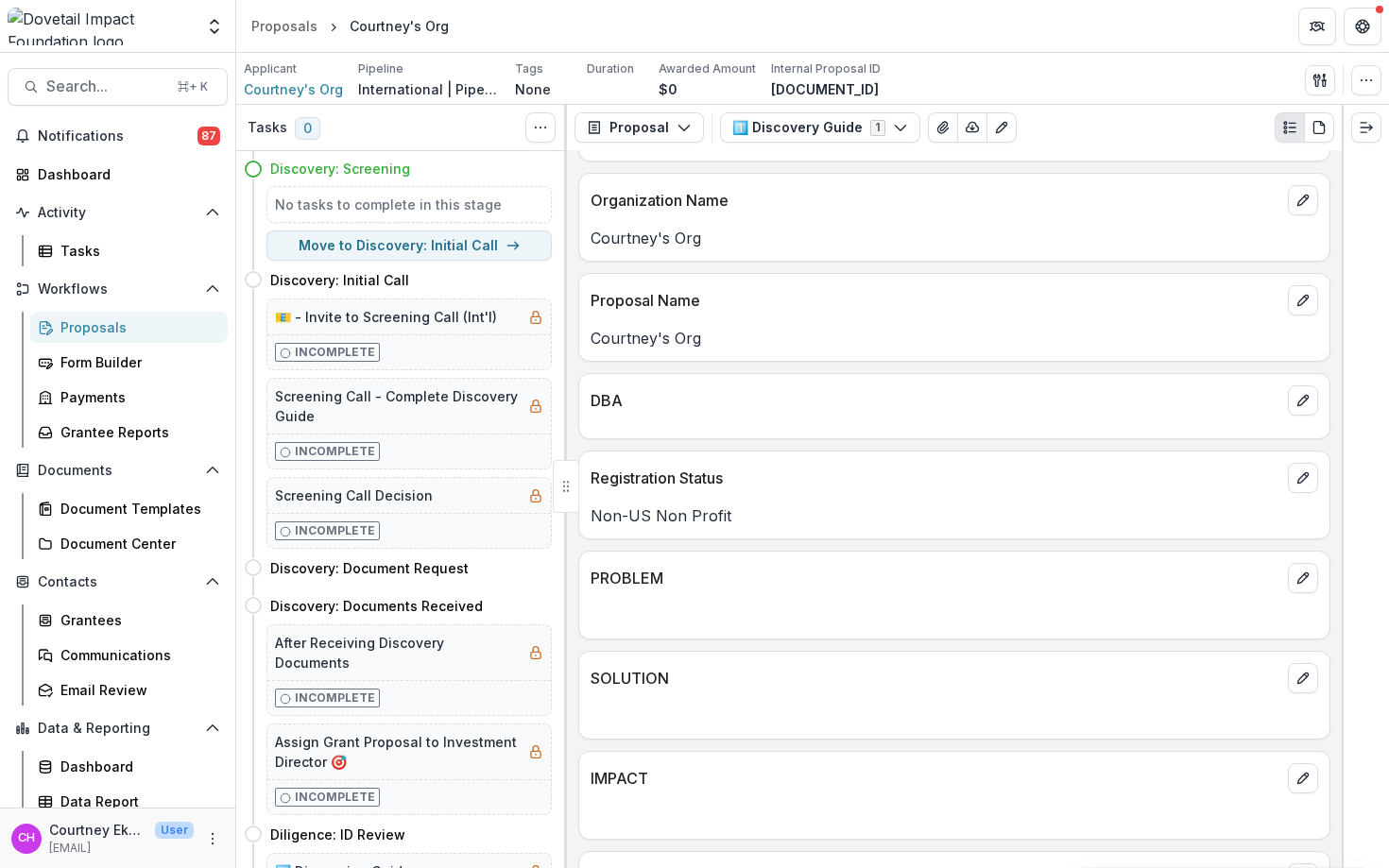 scroll, scrollTop: 0, scrollLeft: 0, axis: both 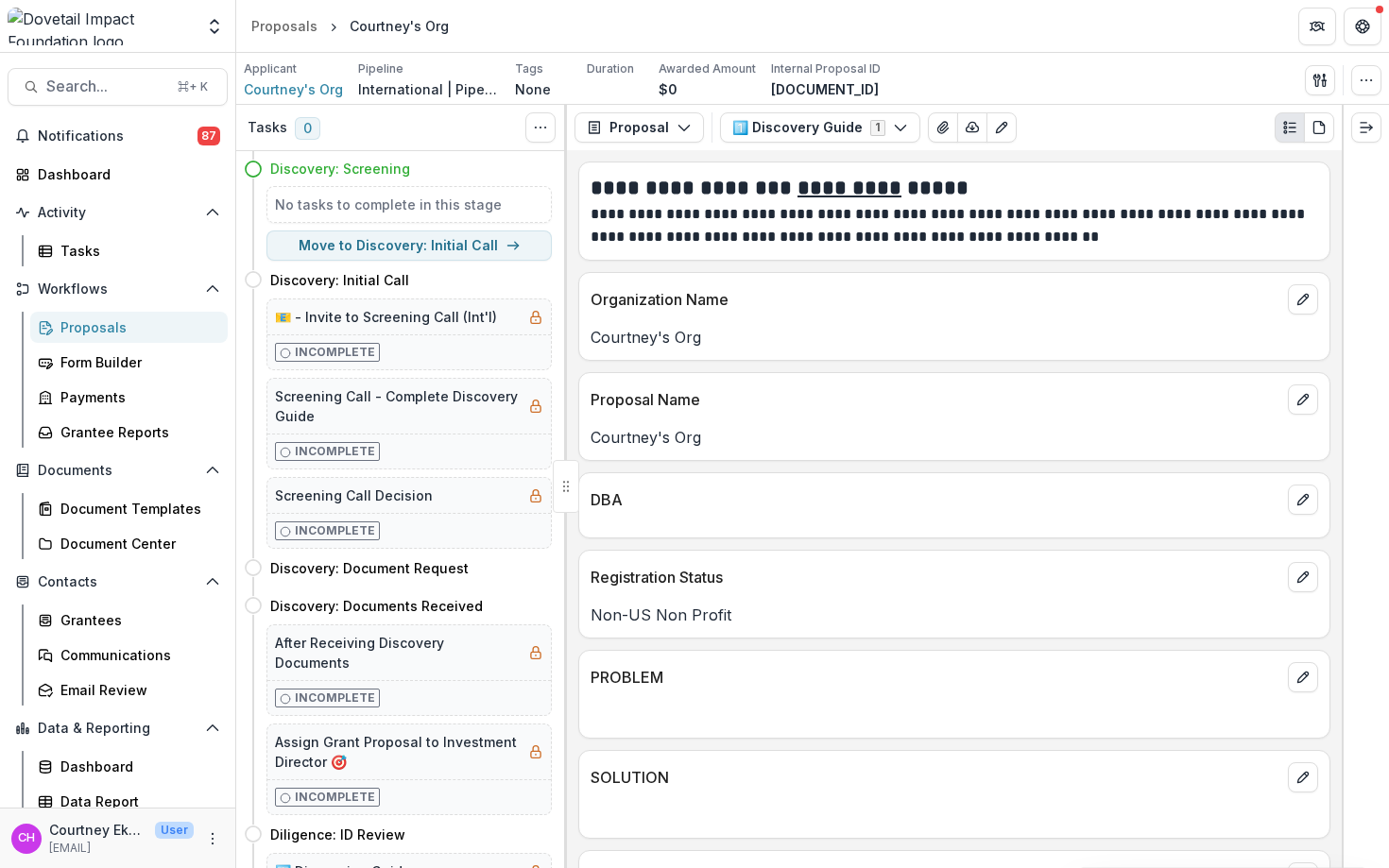 click on "**********" at bounding box center (952, 188) 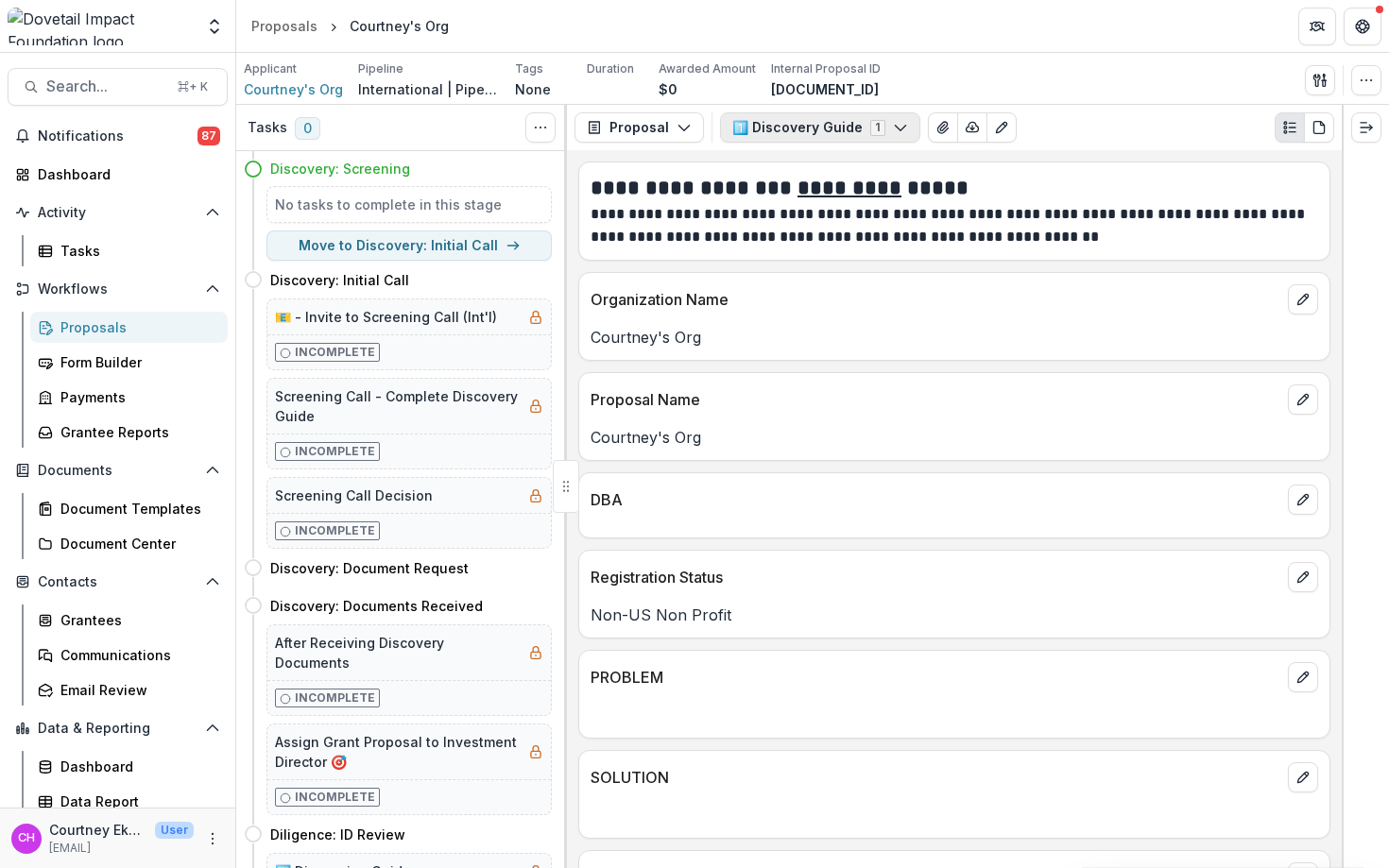 click 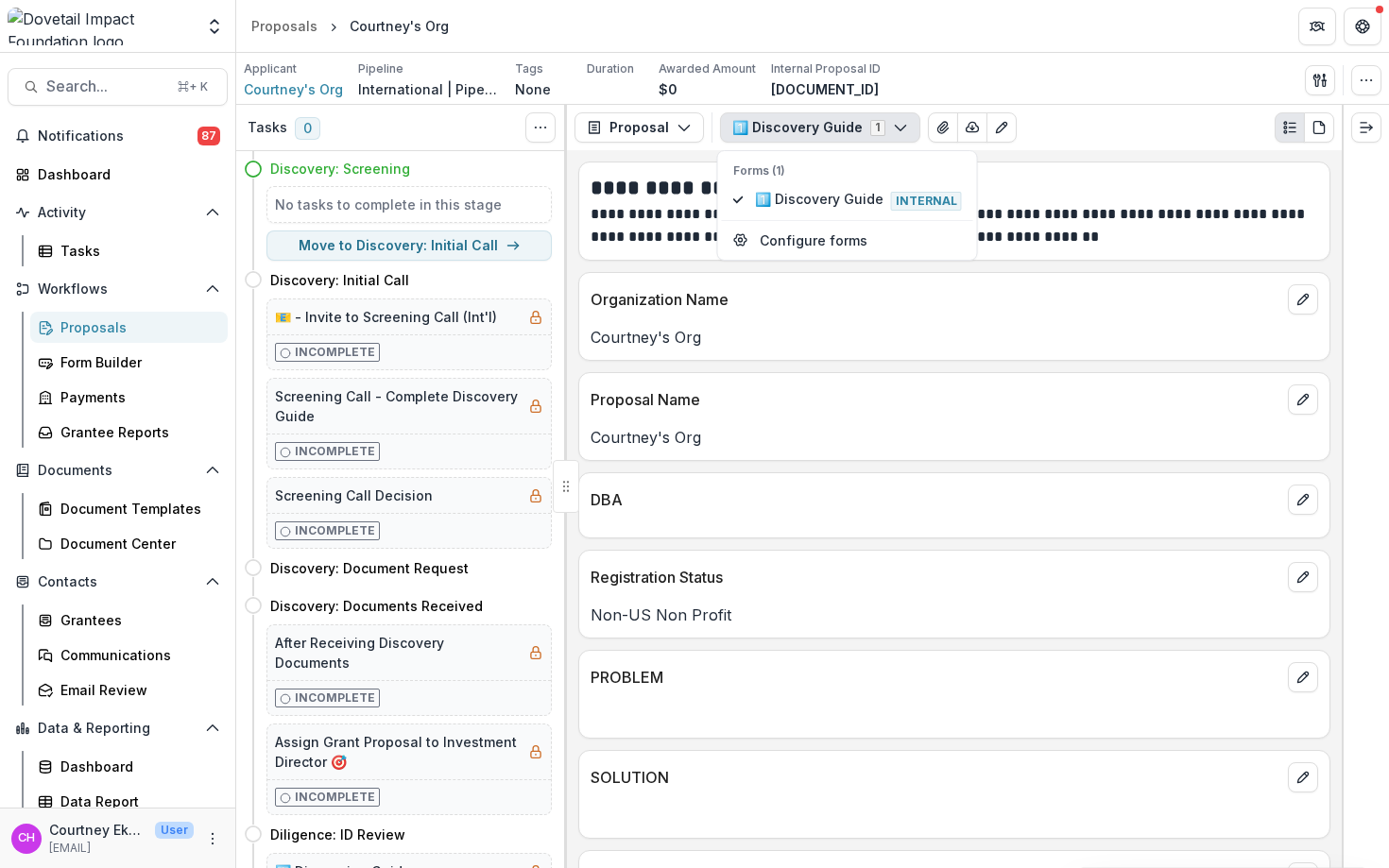click on "**********" at bounding box center (952, 188) 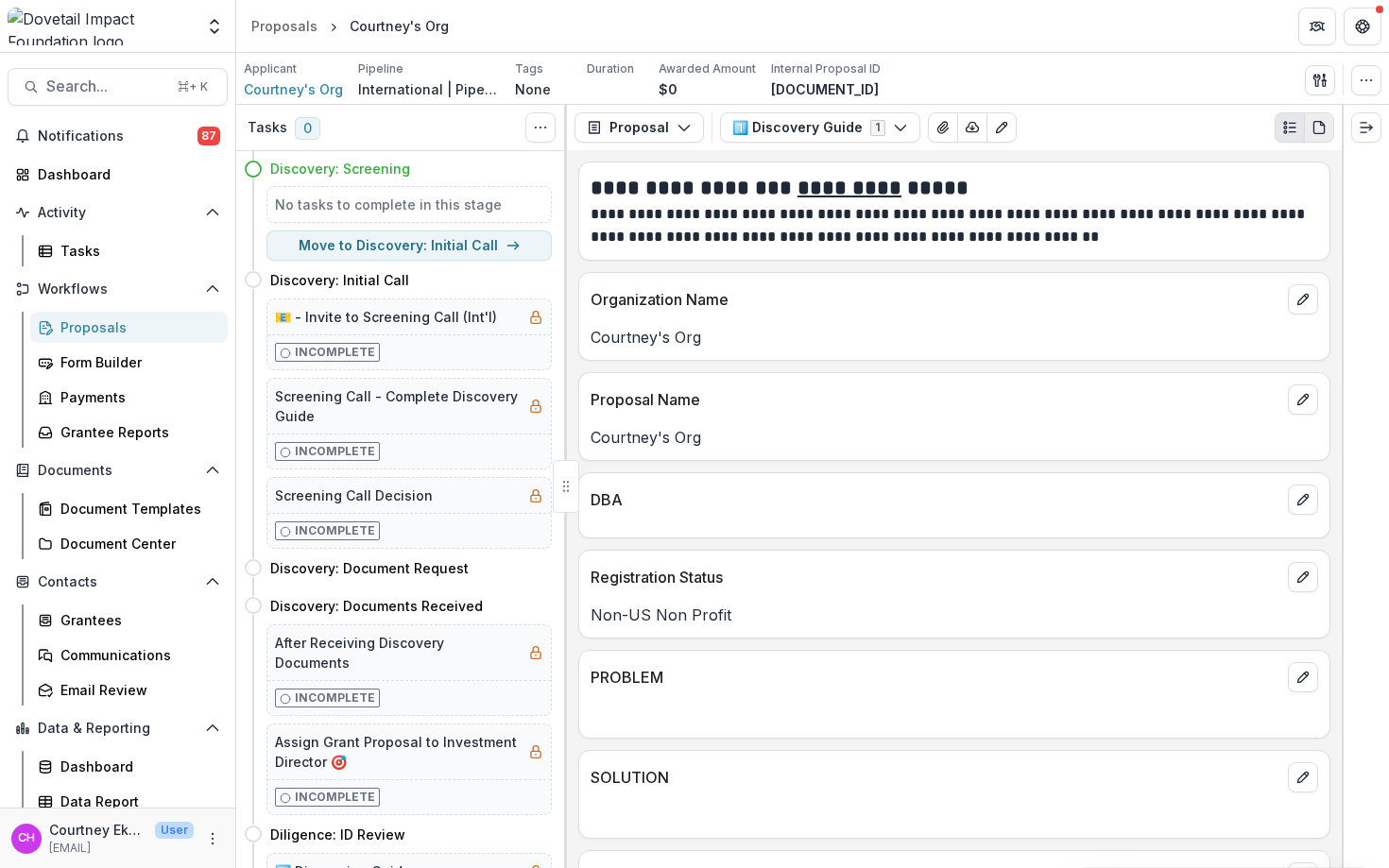 click at bounding box center (1319, 128) 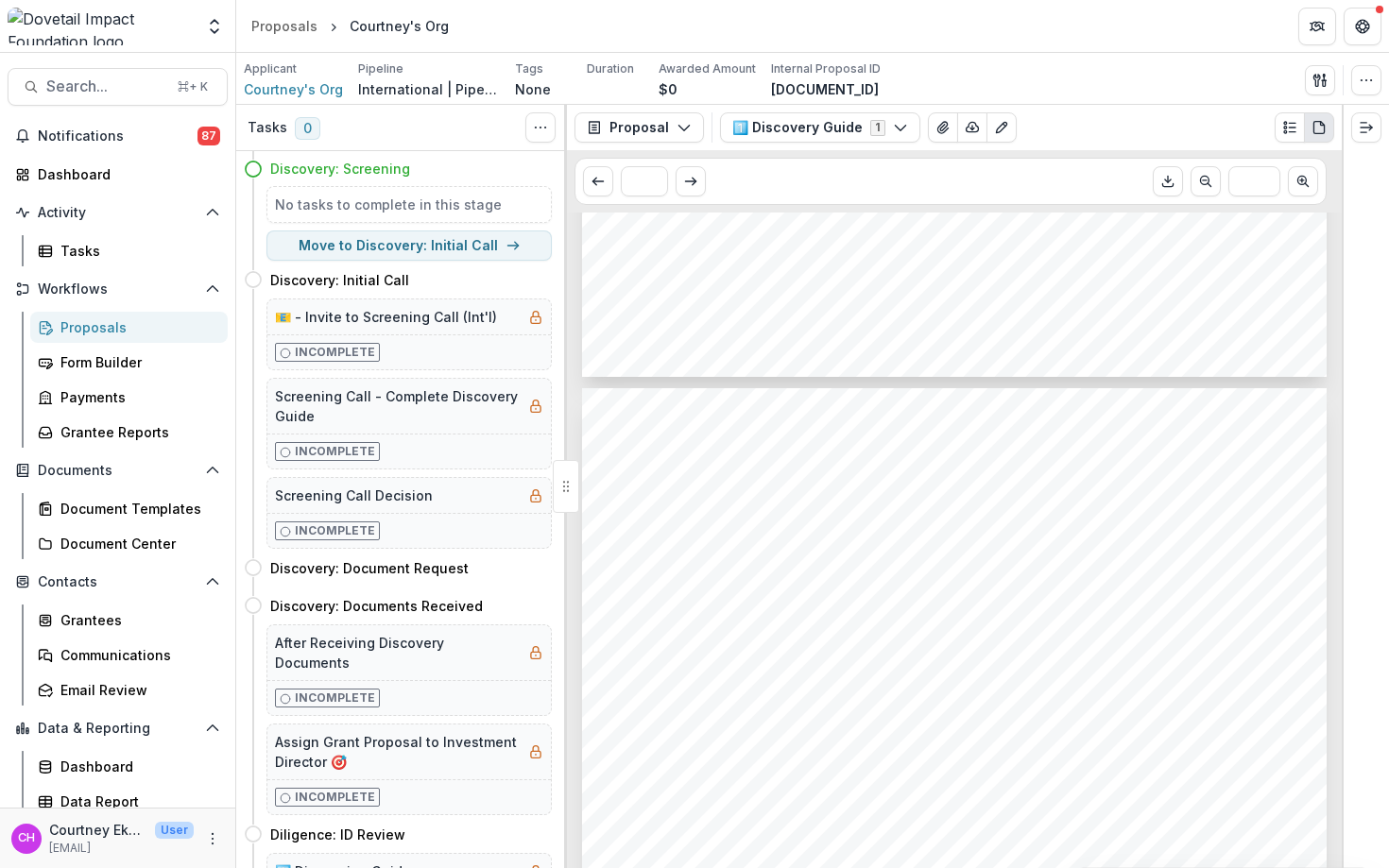 scroll, scrollTop: 0, scrollLeft: 0, axis: both 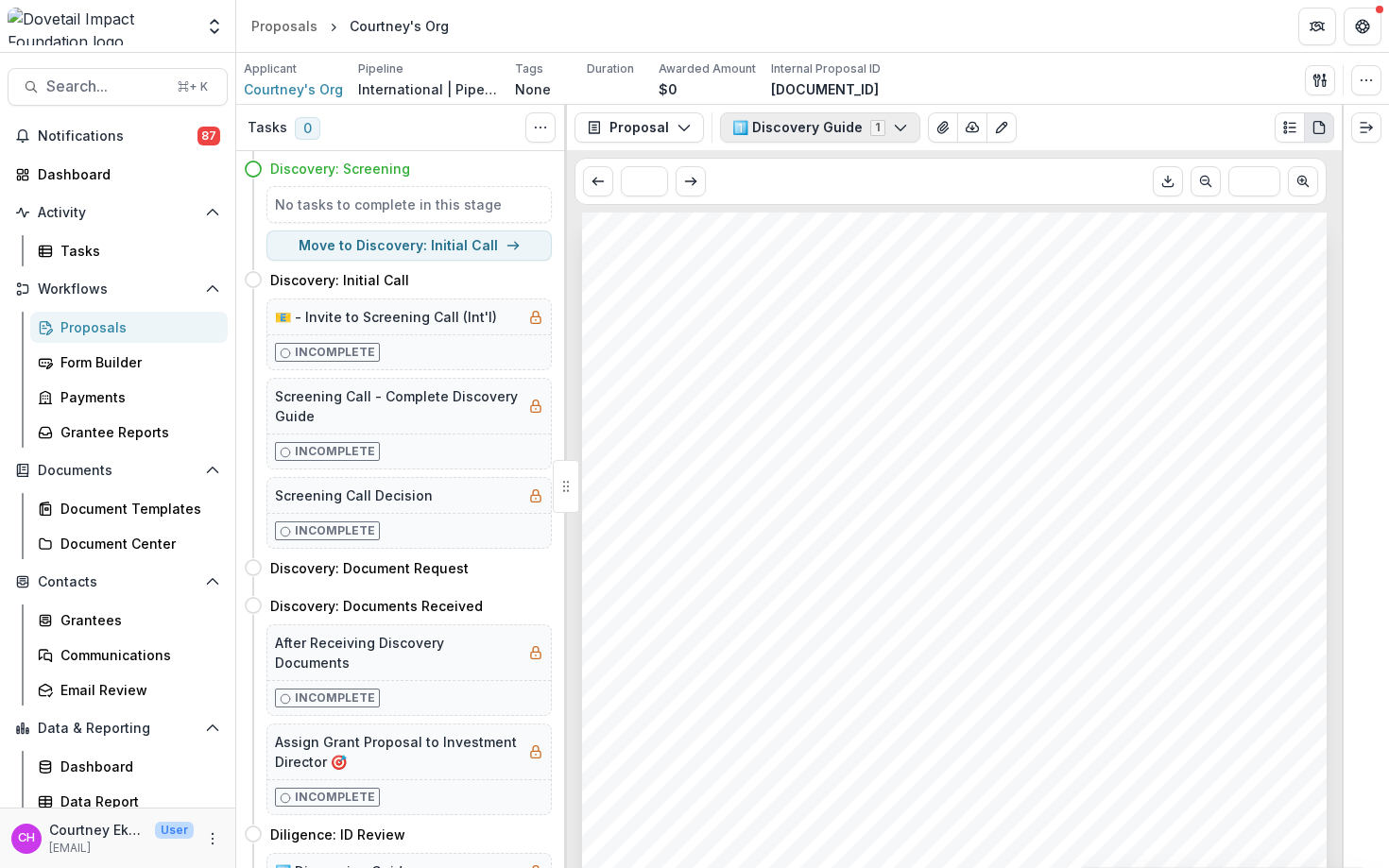 click 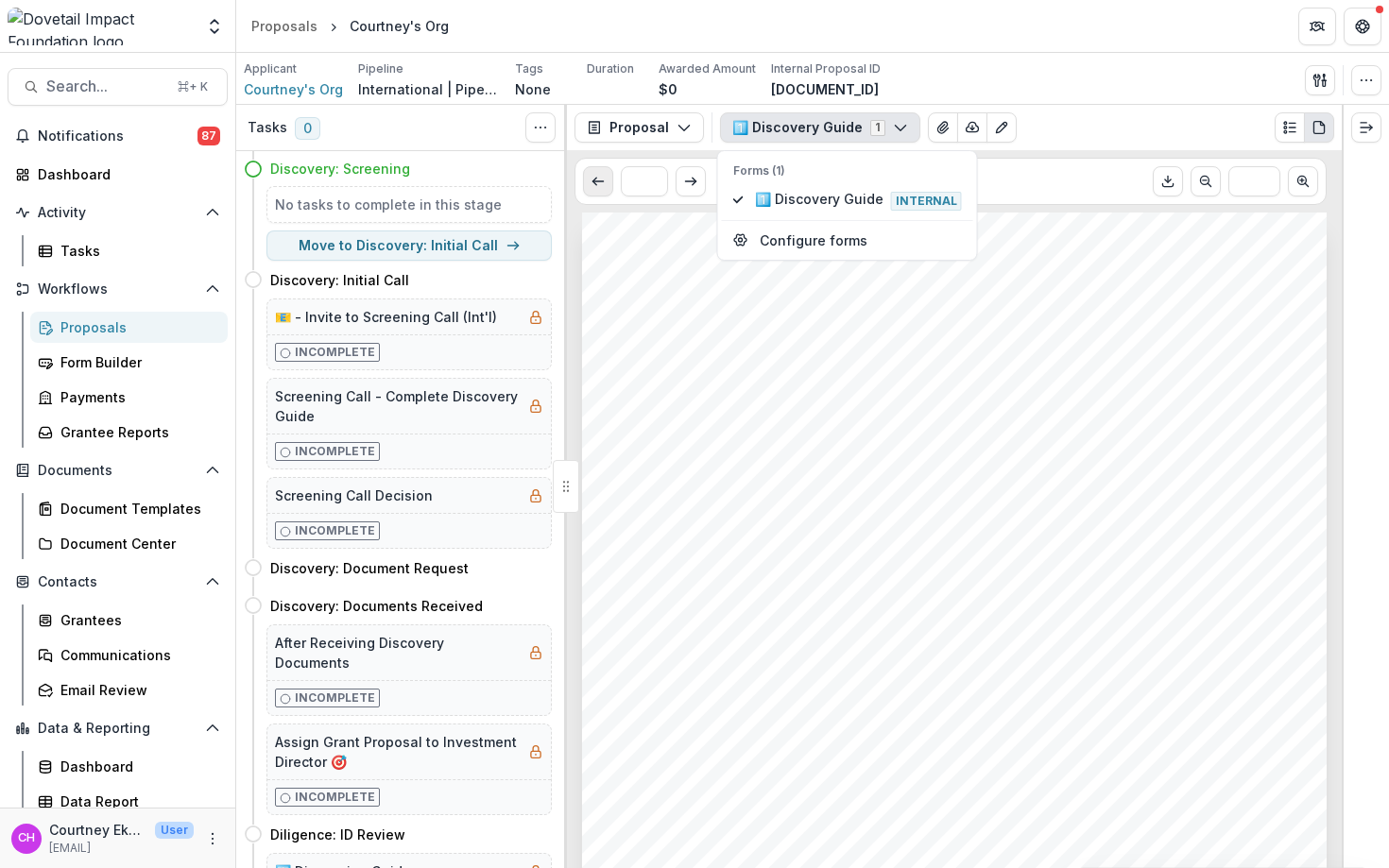 click at bounding box center [598, 181] 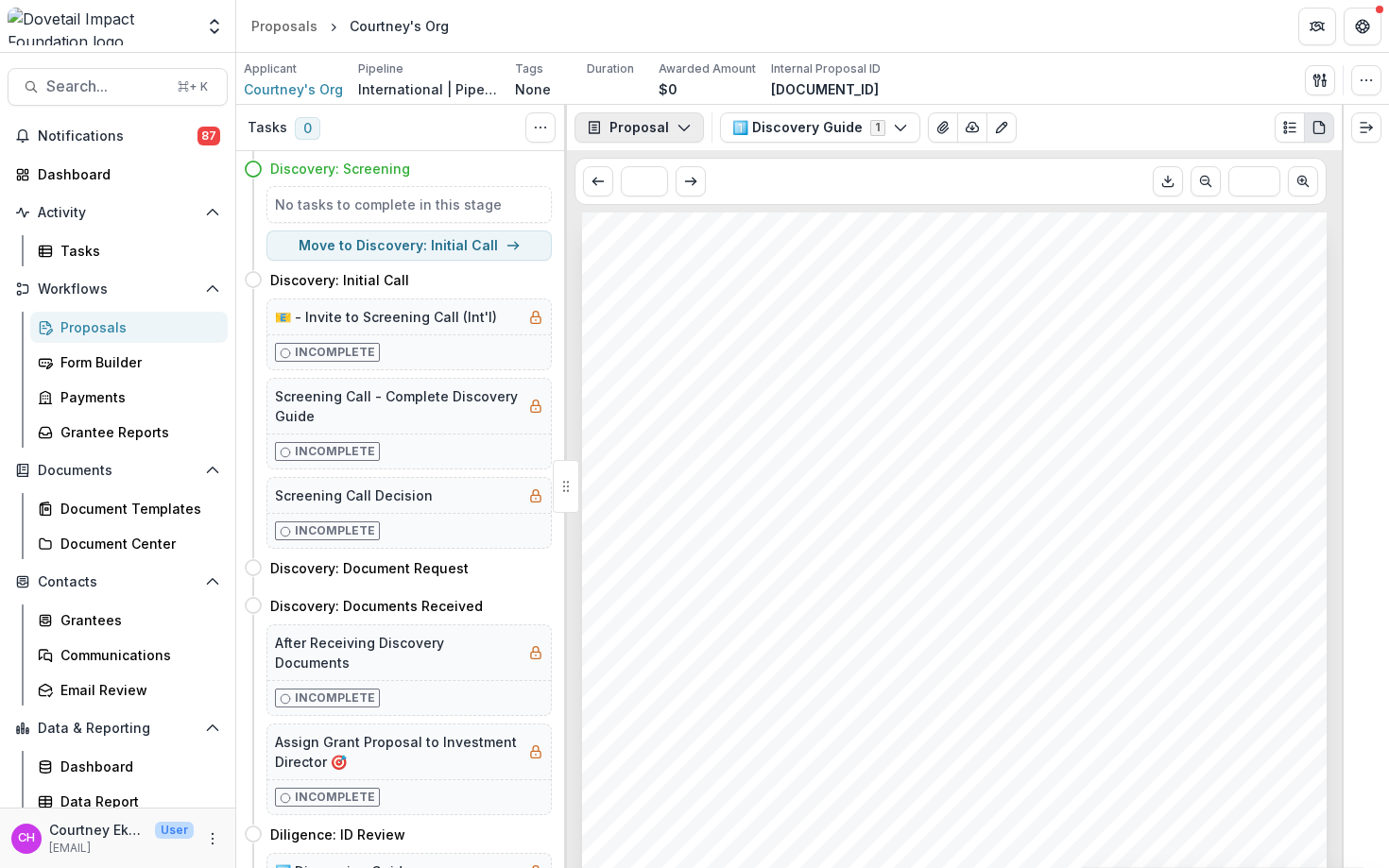 click on "Proposal" at bounding box center [639, 128] 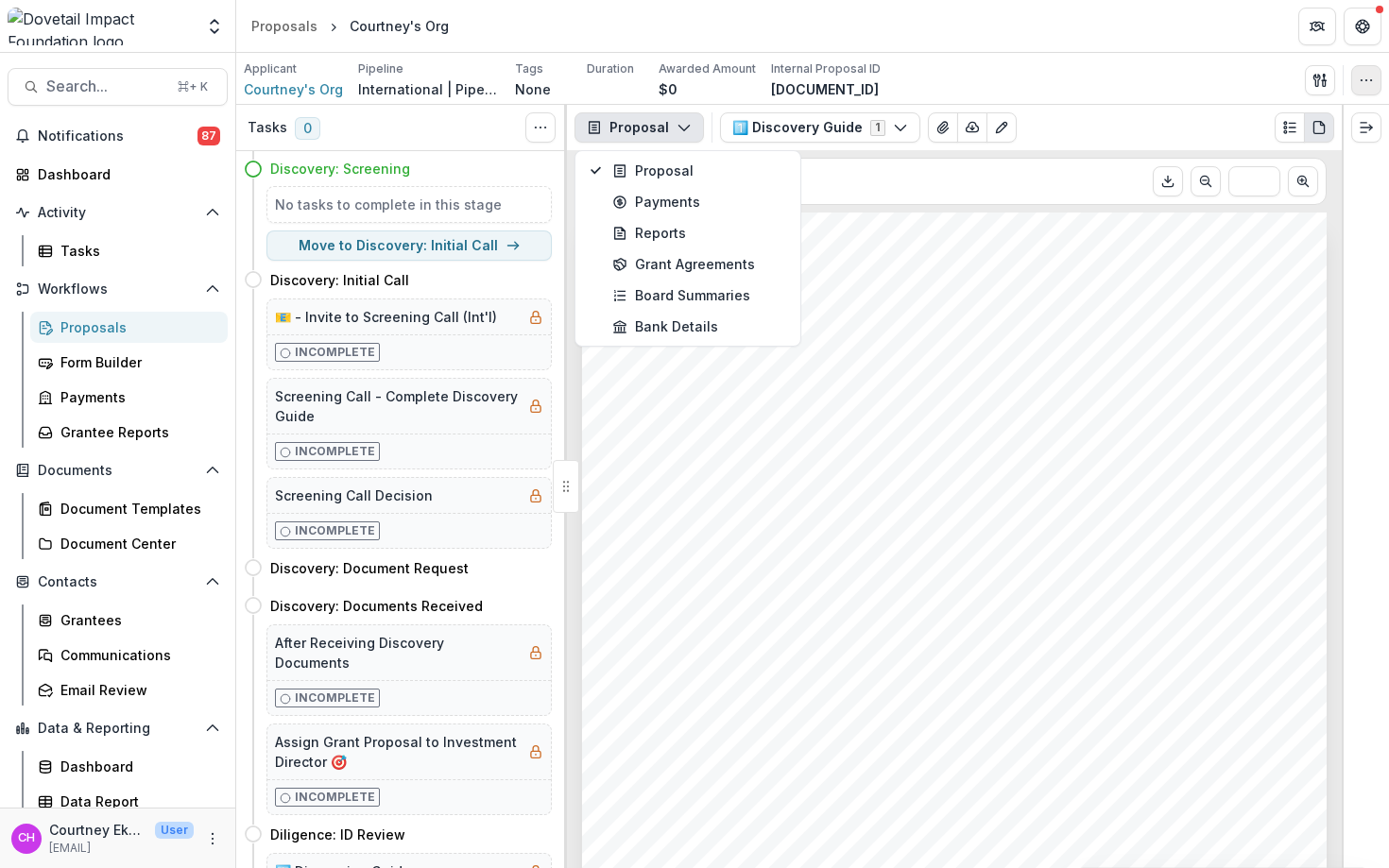 click 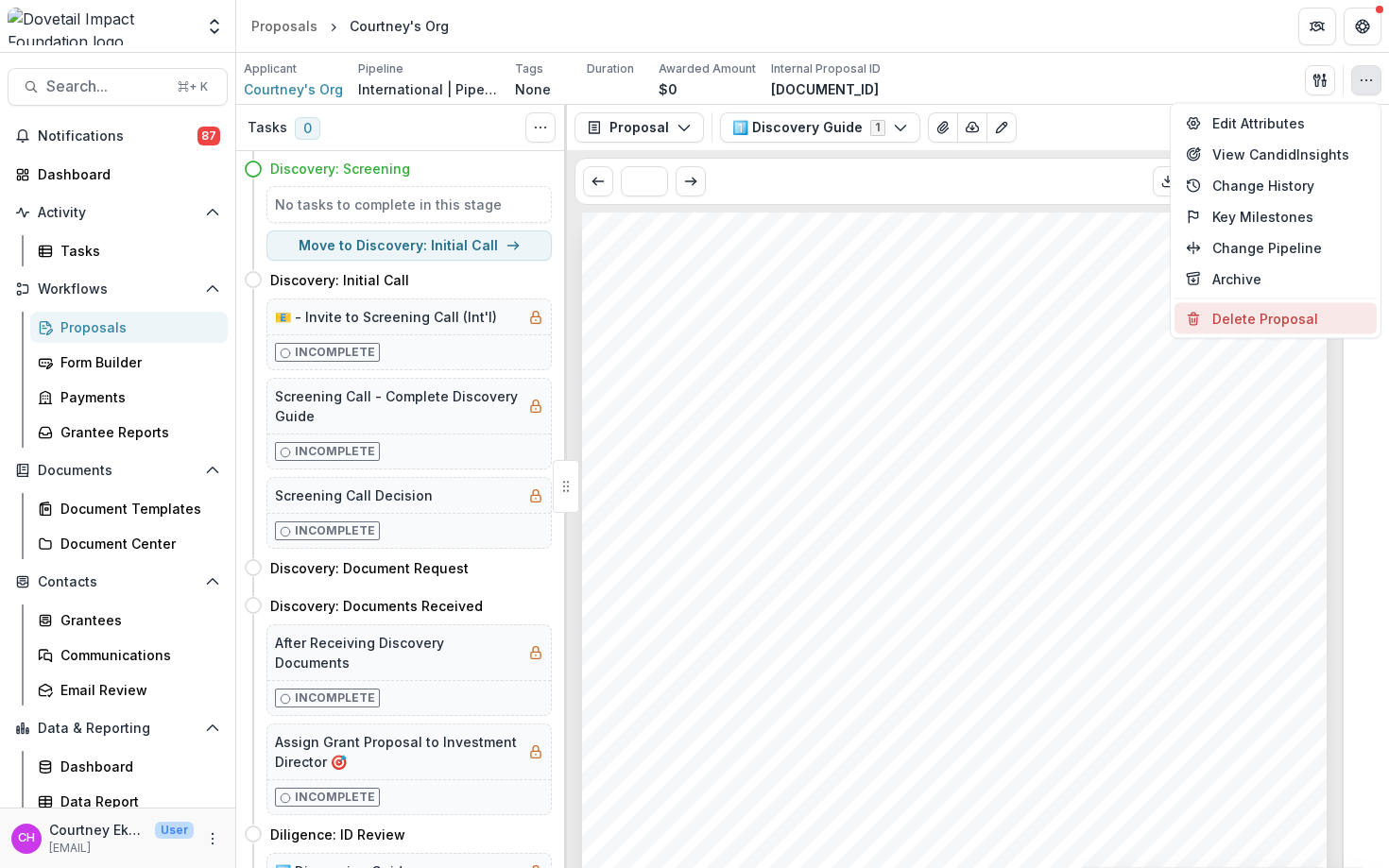 click on "Delete Proposal" at bounding box center [1276, 318] 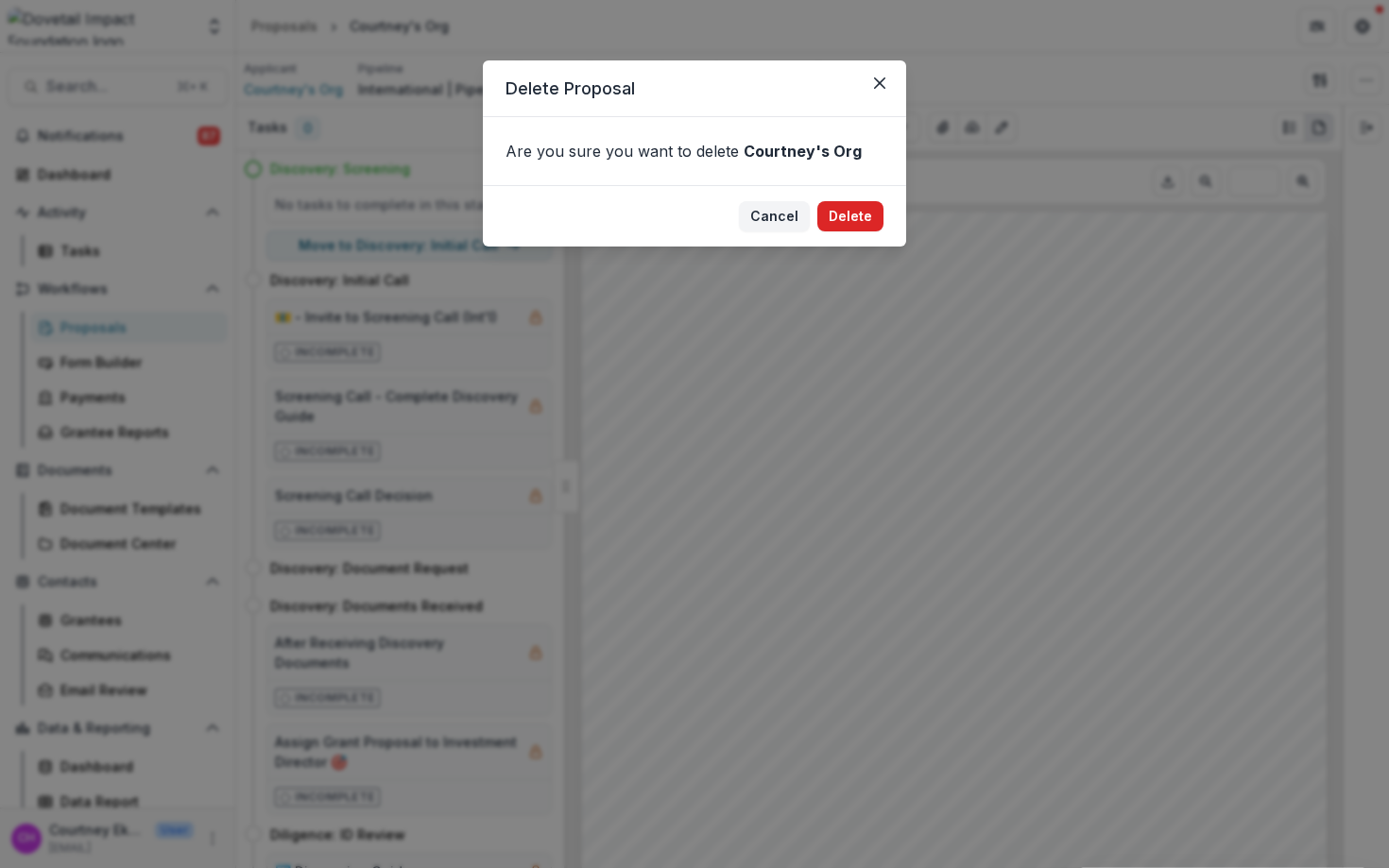 click on "Delete" at bounding box center (850, 216) 